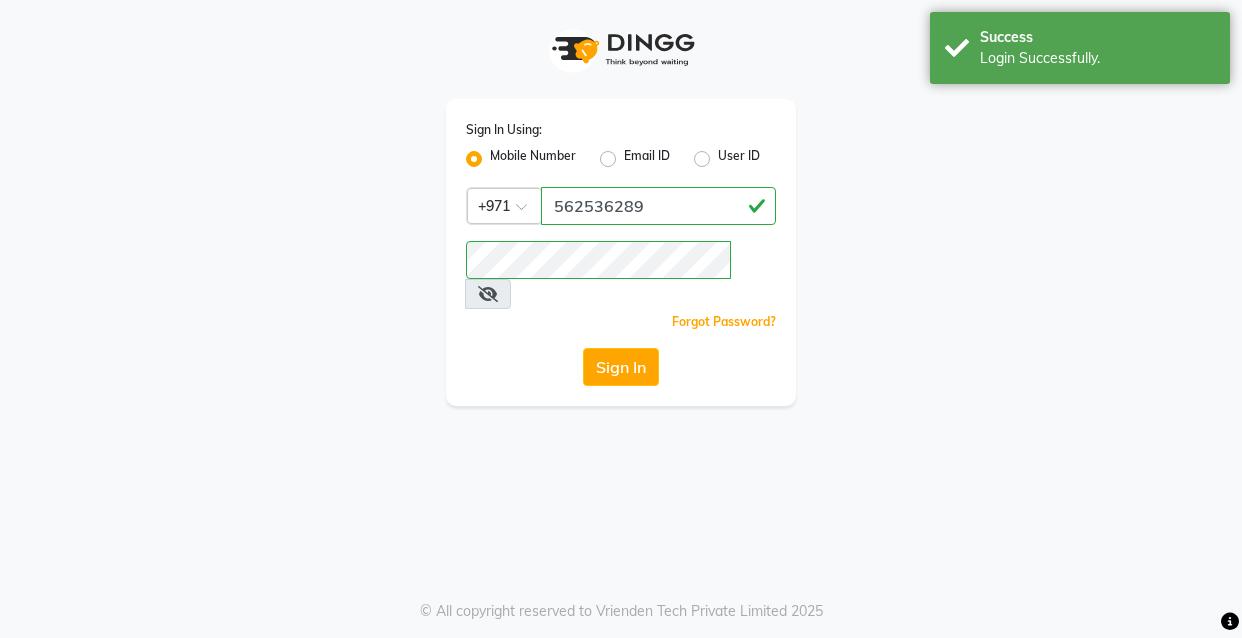 scroll, scrollTop: 0, scrollLeft: 0, axis: both 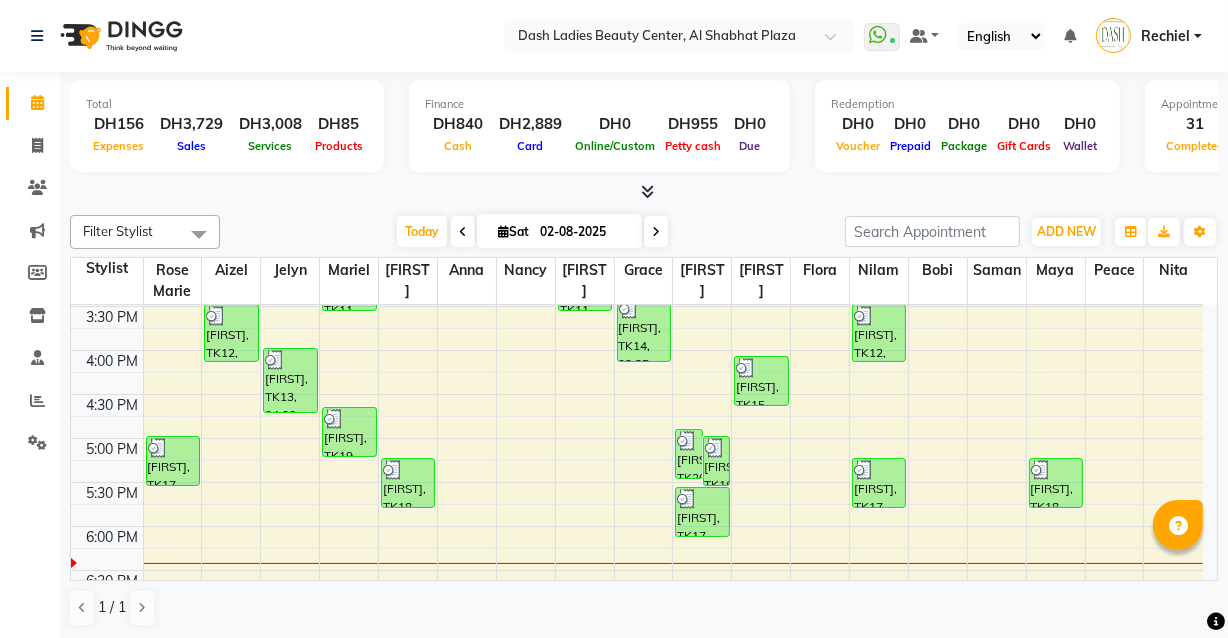click on "[FIRST], TK18, 05:15 PM-05:50 PM, Basic Manicure" at bounding box center (1056, 483) 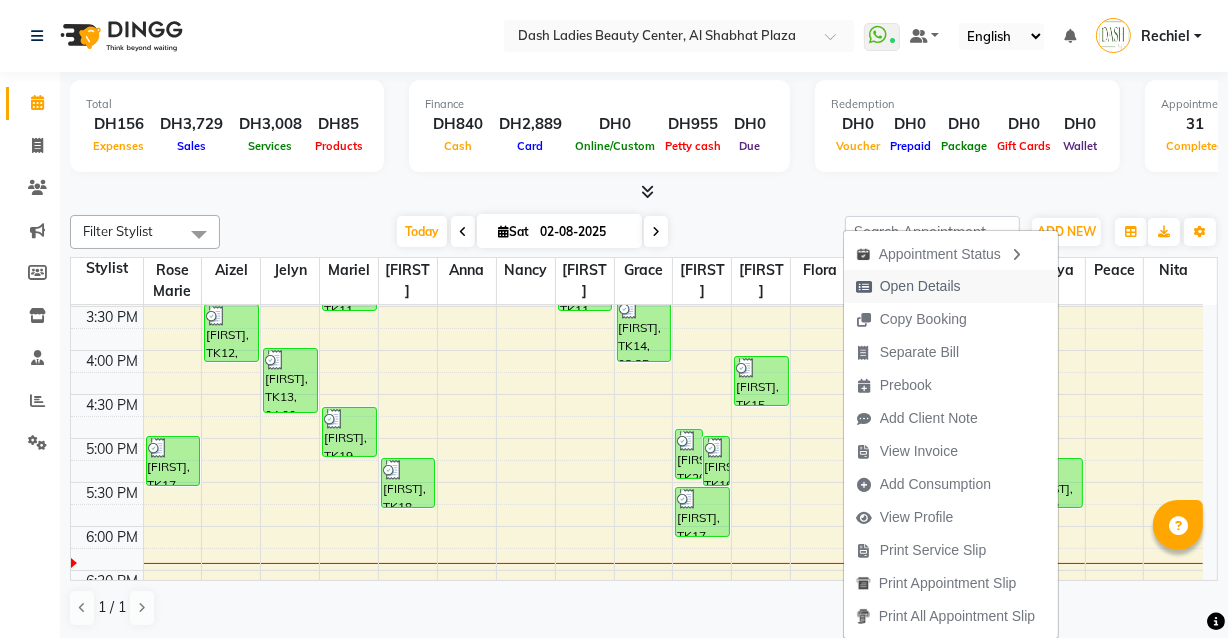 click on "Open Details" at bounding box center (920, 286) 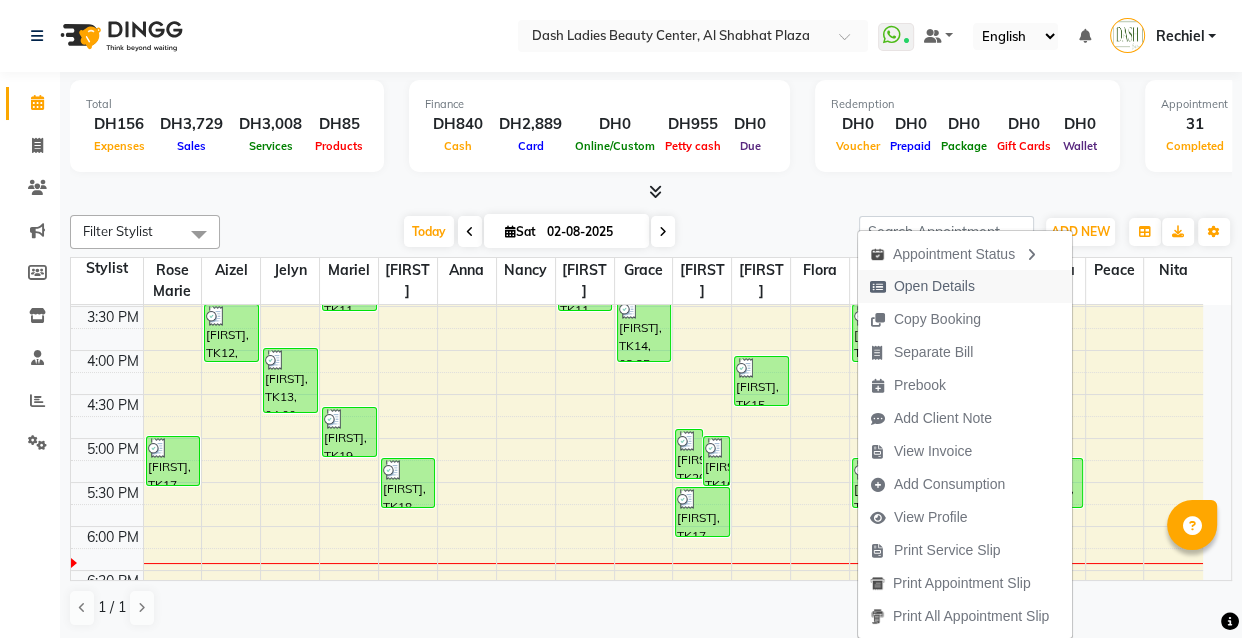 select on "3" 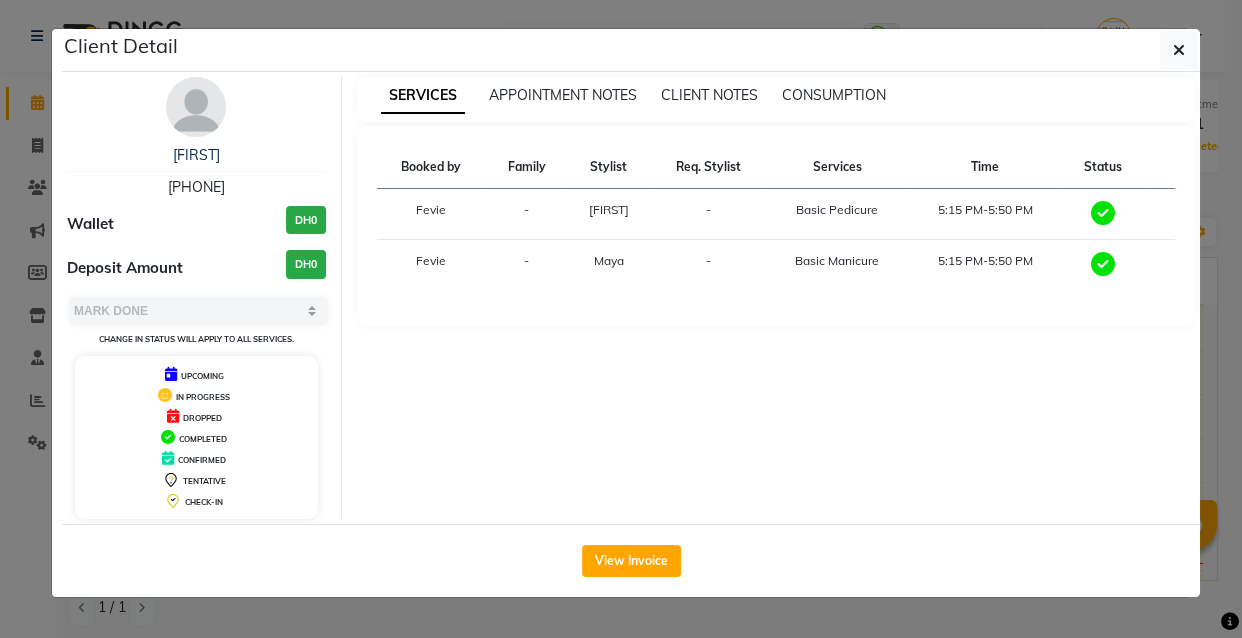 copy on "[PHONE]" 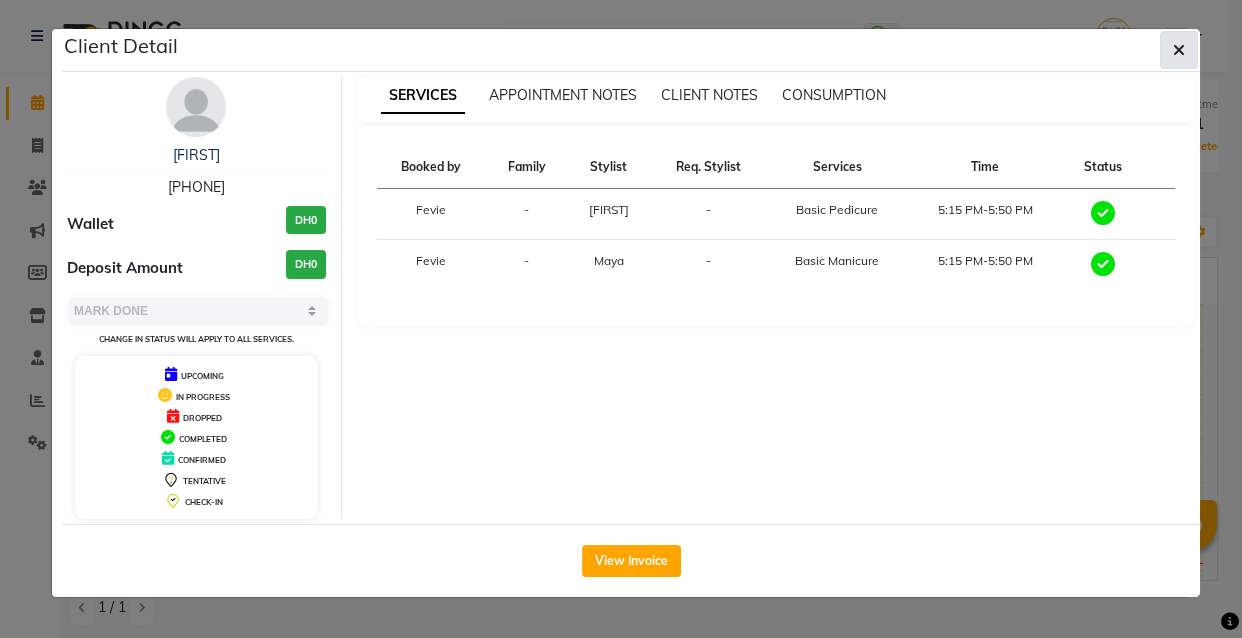 click 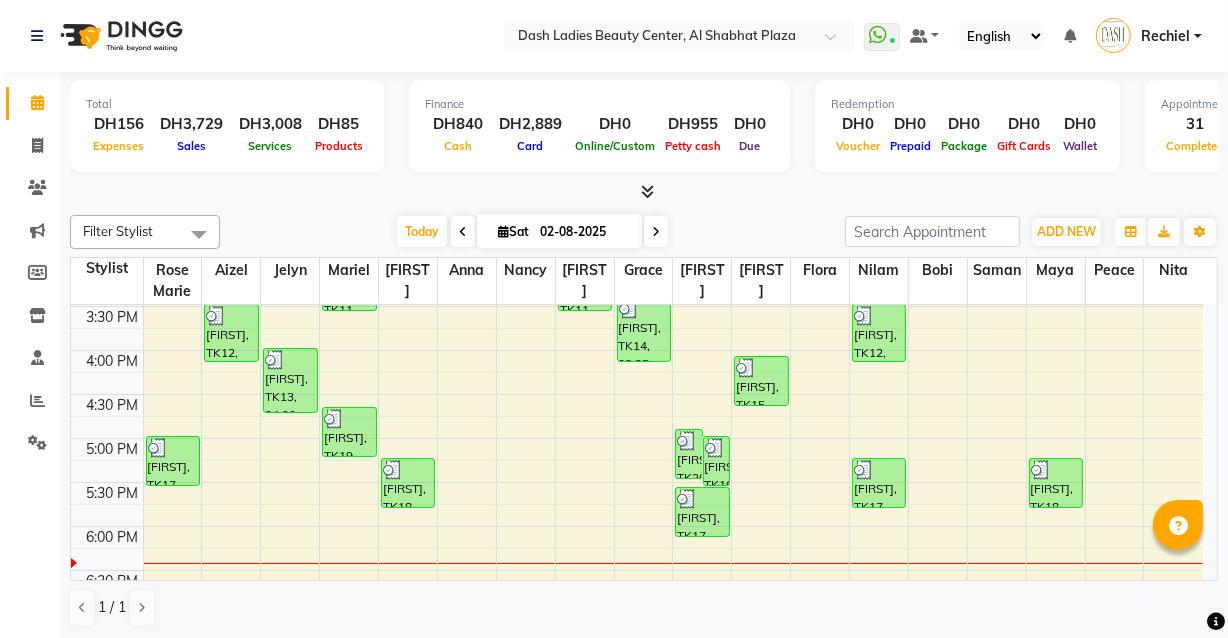 click at bounding box center [408, 470] 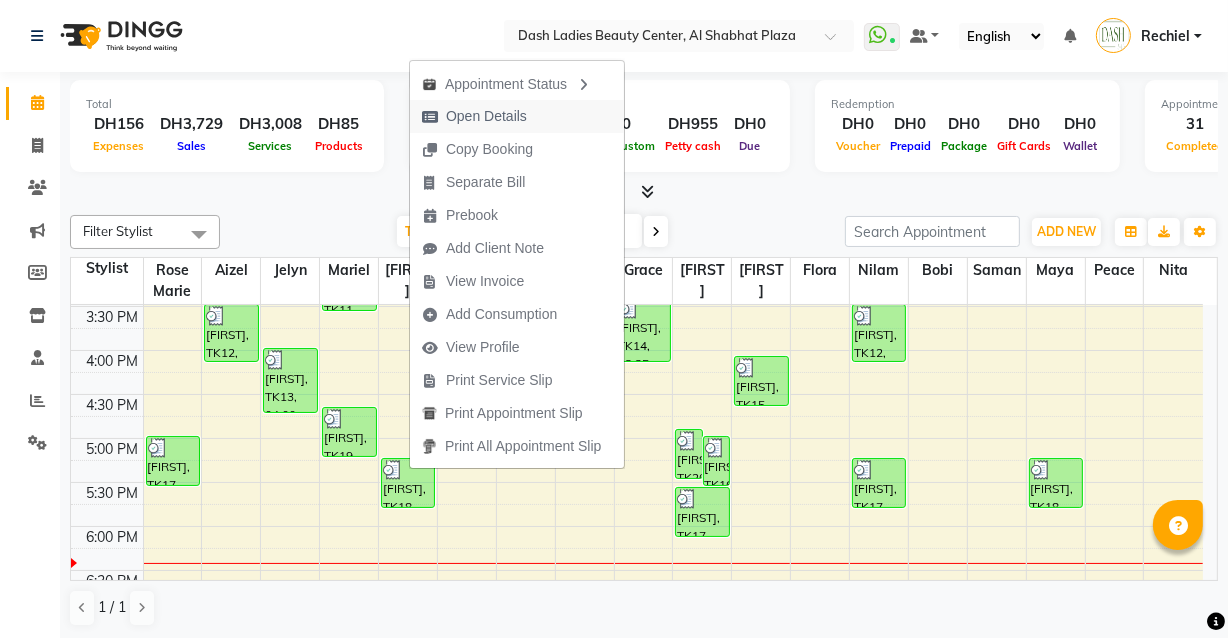 click on "Open Details" at bounding box center [517, 116] 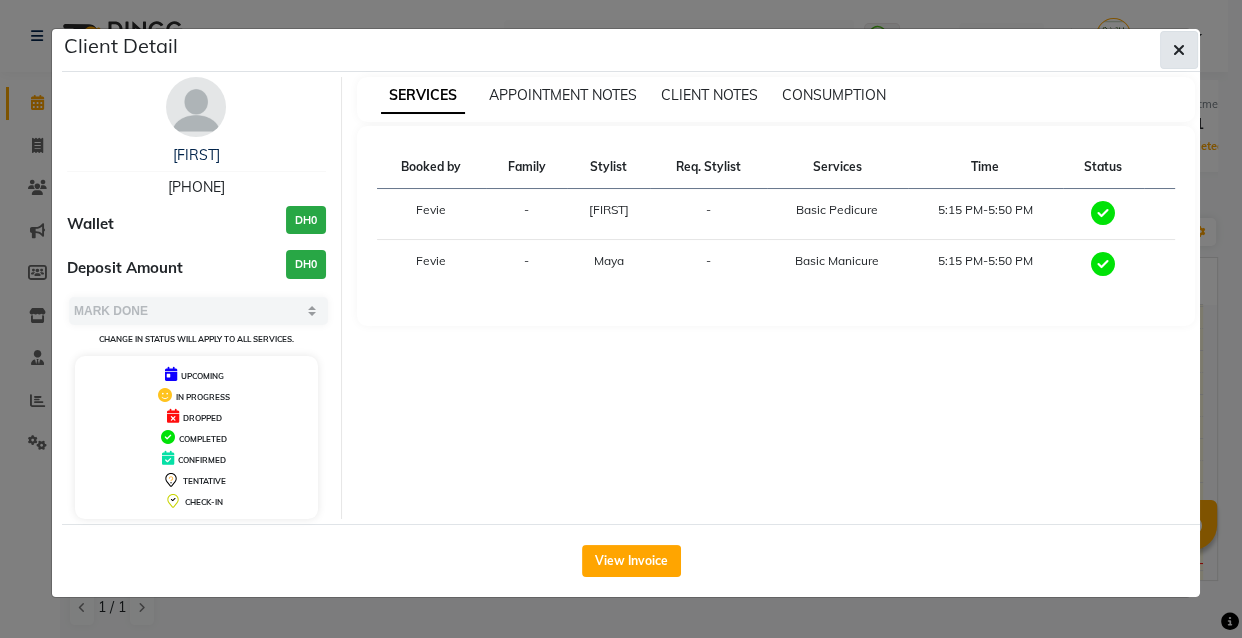 click 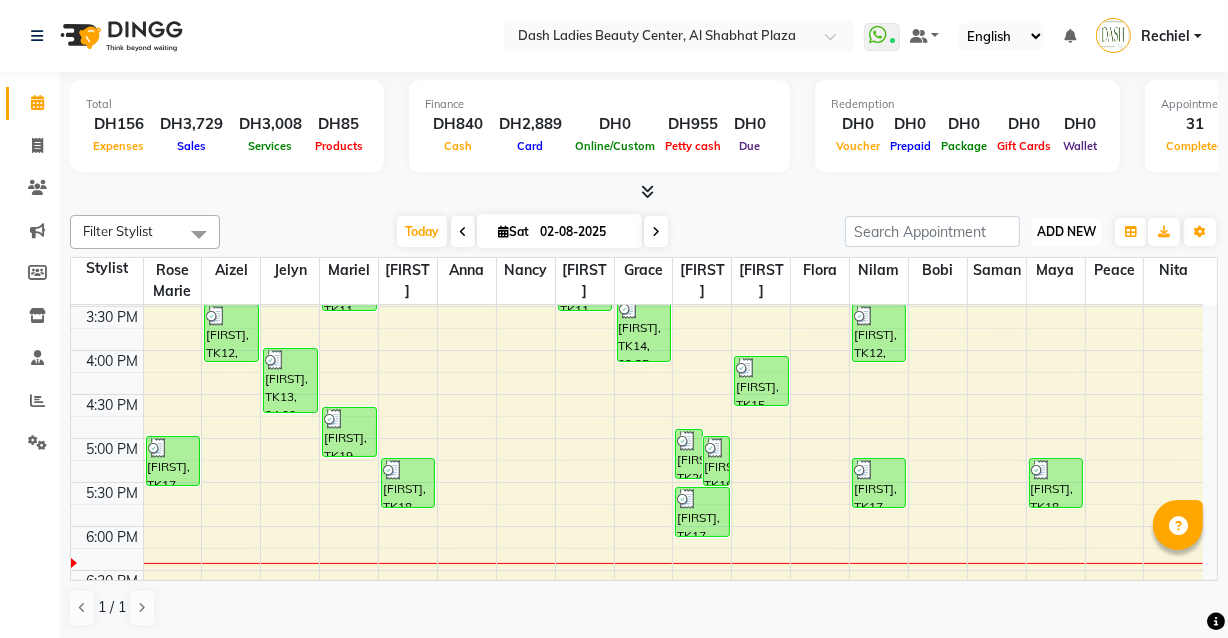 click on "ADD NEW" at bounding box center (1066, 231) 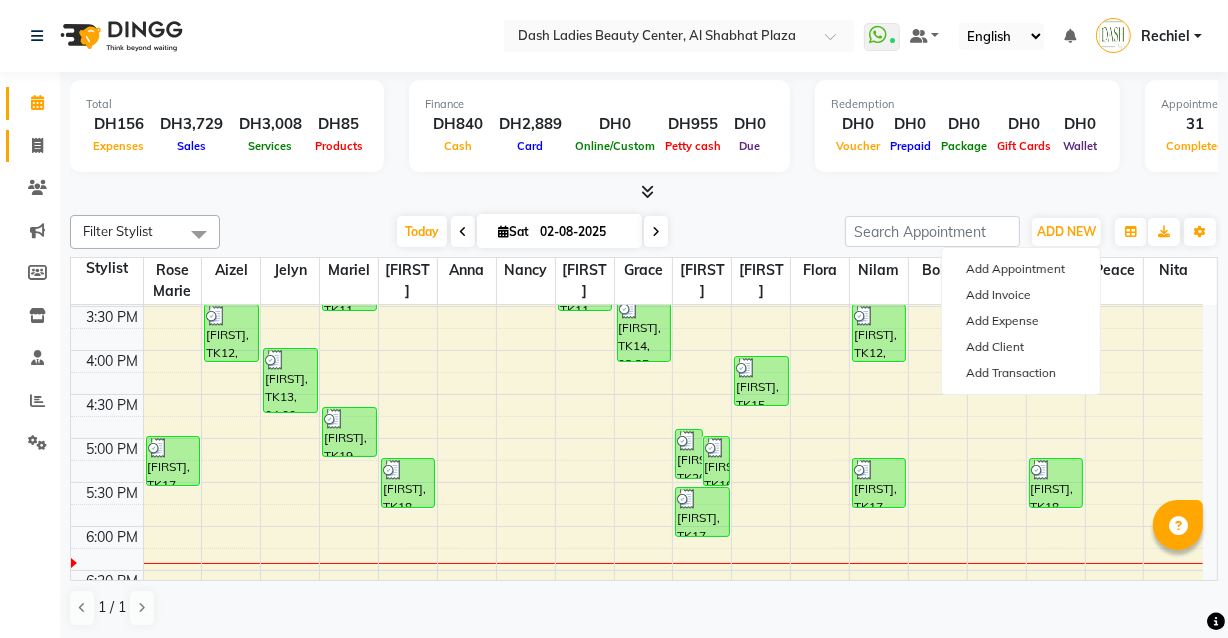 click 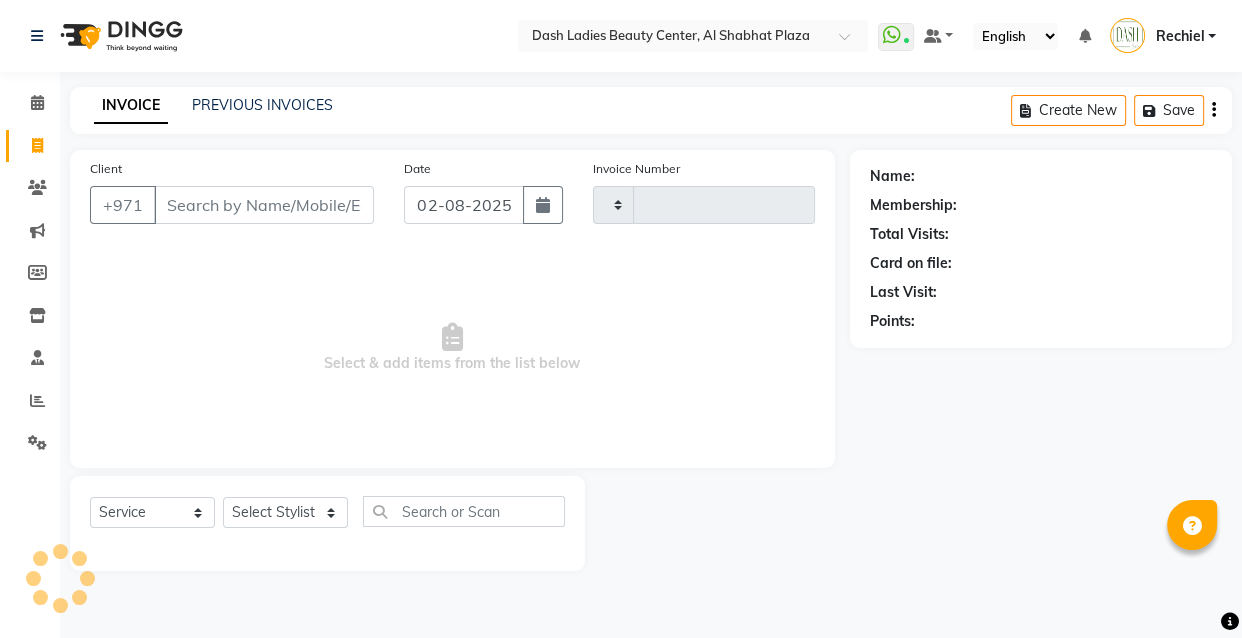 click on "Client" at bounding box center [264, 205] 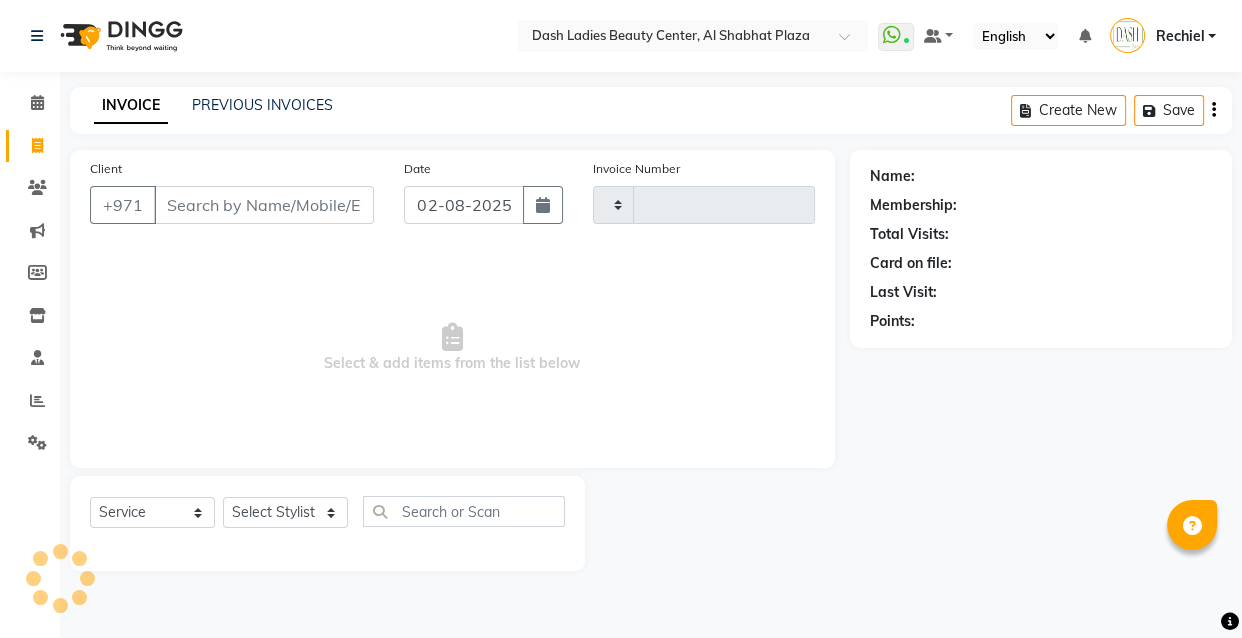 type on "2506" 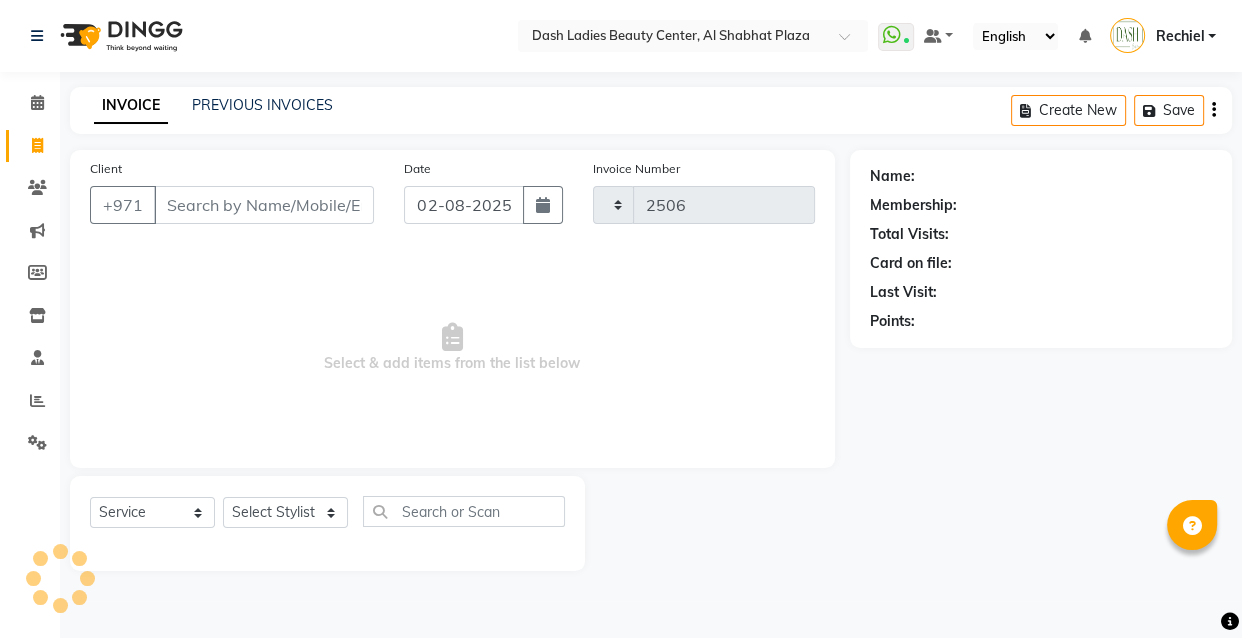 select on "8372" 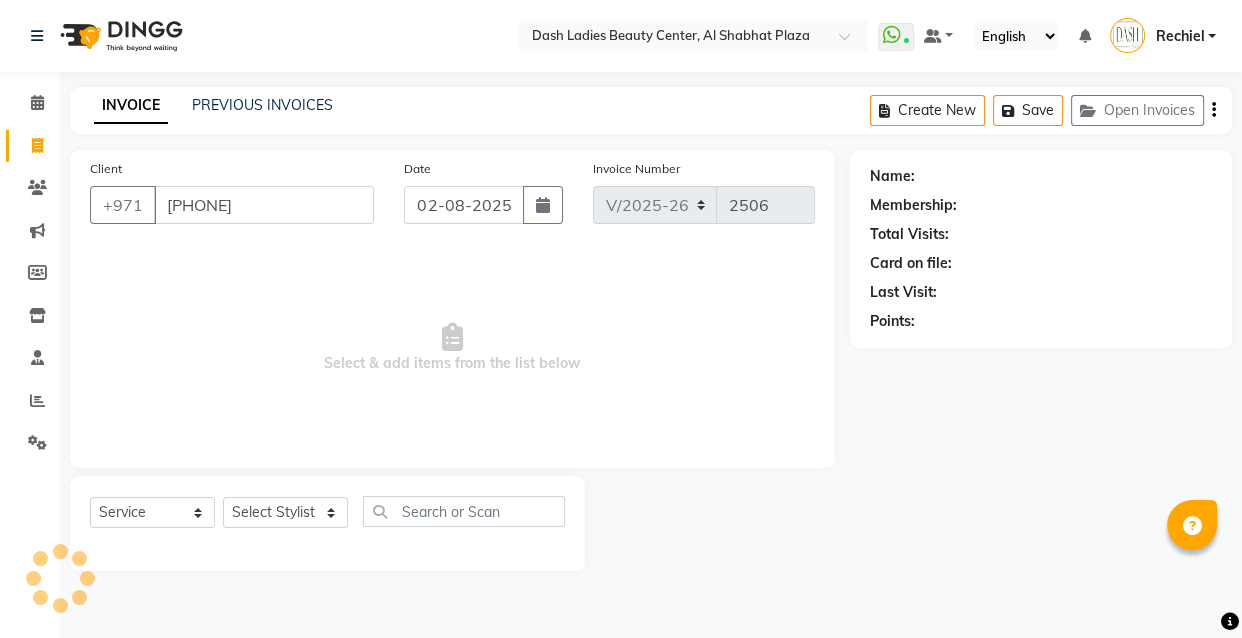 type on "[PHONE]" 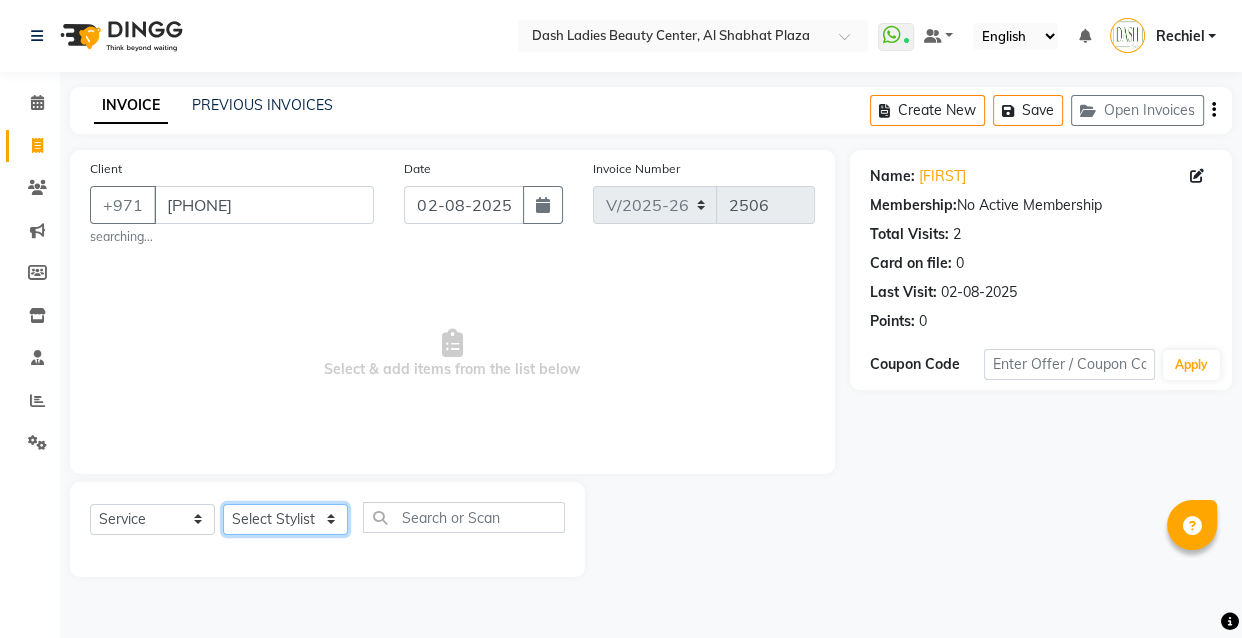 click on "Select Stylist Aizel Angelina Anna Bobi Edlyn Fevie  Flora Grace Hamda Janine Jelyn Mariel Maya Maya (Cafe) May Joy (Cafe) Nabasirye (Cafe) Nancy Nilam Nita Noreen Owner Peace Rechiel Rose Marie Saman Talina" 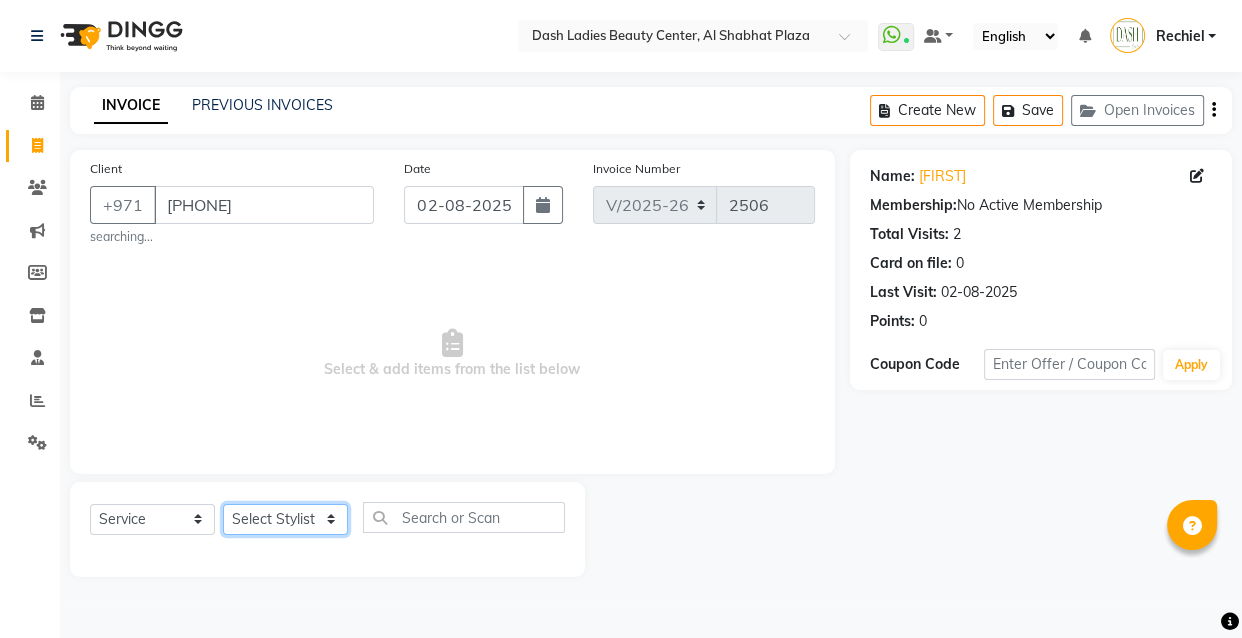 select on "81113" 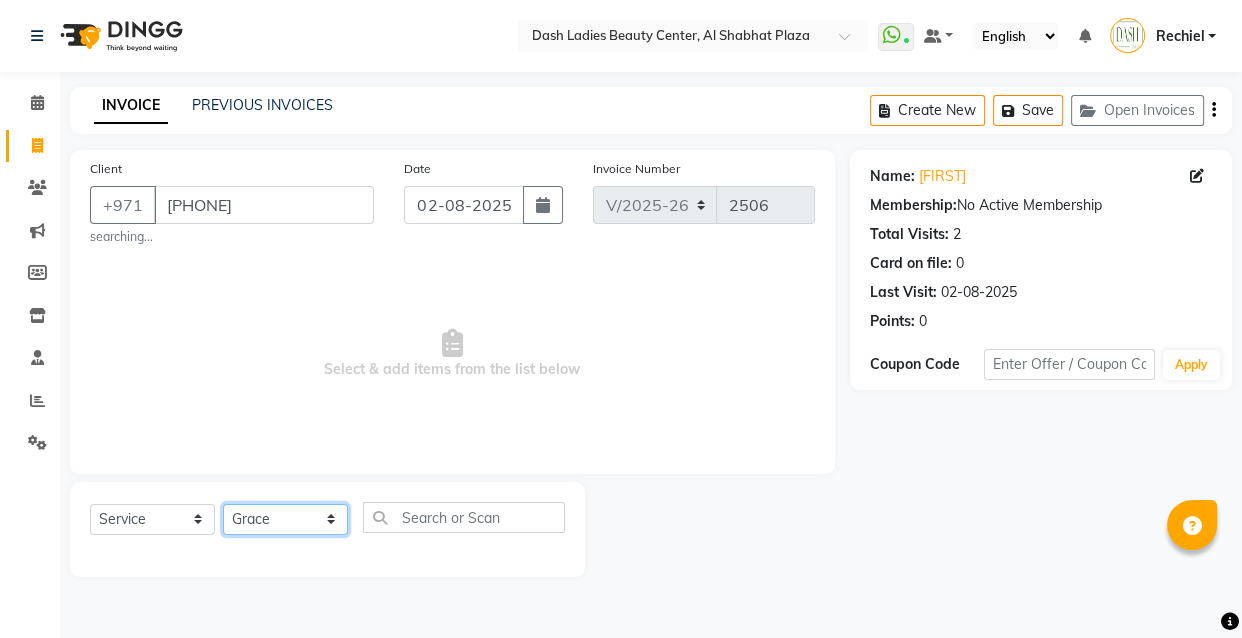 click on "Select Stylist Aizel Angelina Anna Bobi Edlyn Fevie  Flora Grace Hamda Janine Jelyn Mariel Maya Maya (Cafe) May Joy (Cafe) Nabasirye (Cafe) Nancy Nilam Nita Noreen Owner Peace Rechiel Rose Marie Saman Talina" 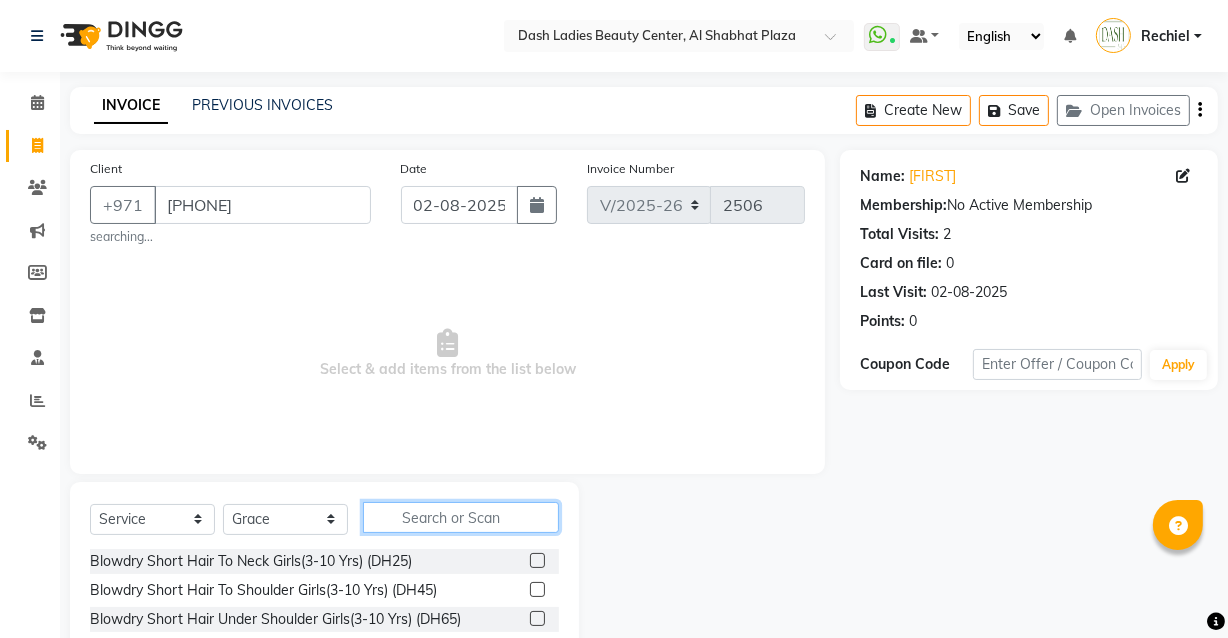 click 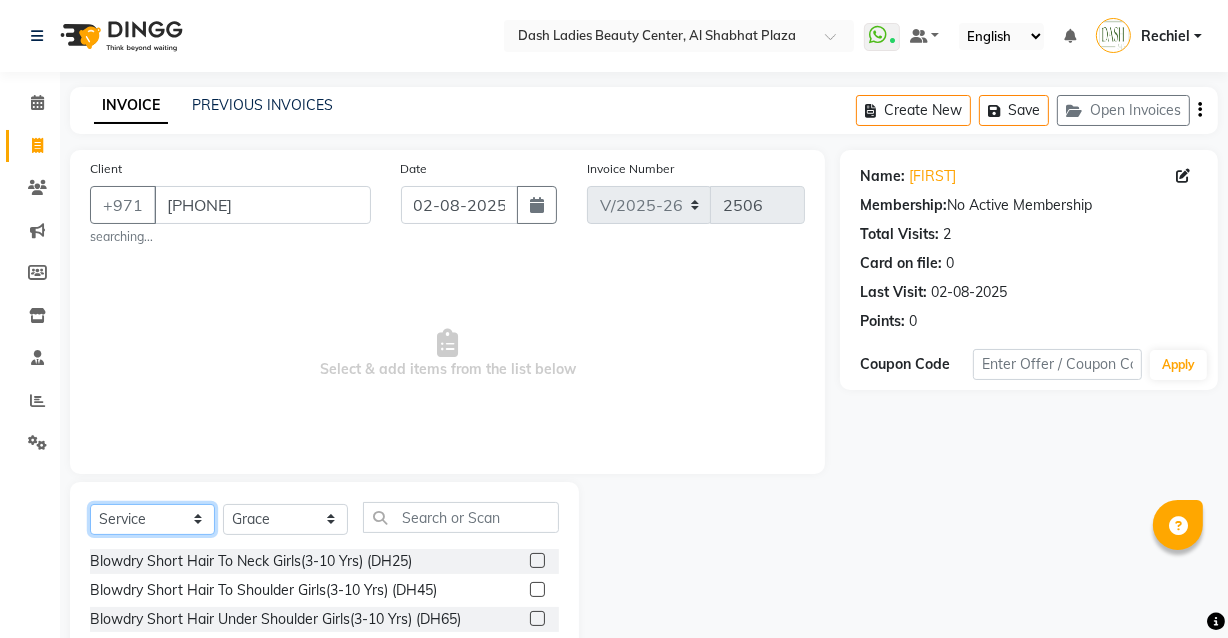click on "Select  Service  Product  Membership  Package Voucher Prepaid Gift Card" 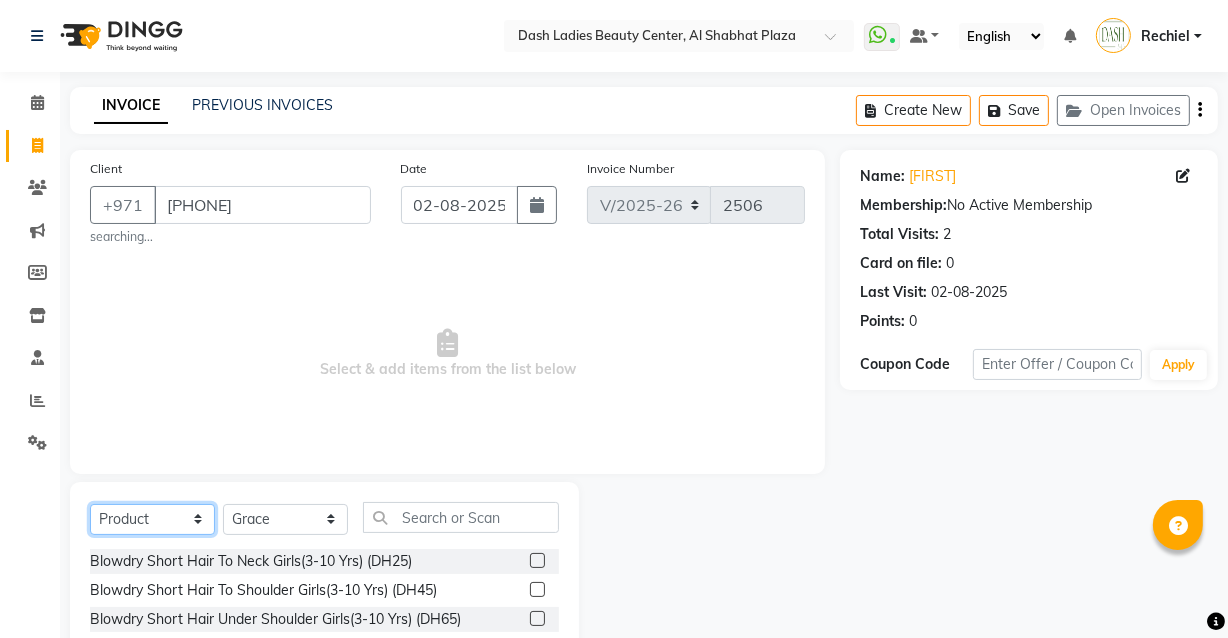 click on "Select  Service  Product  Membership  Package Voucher Prepaid Gift Card" 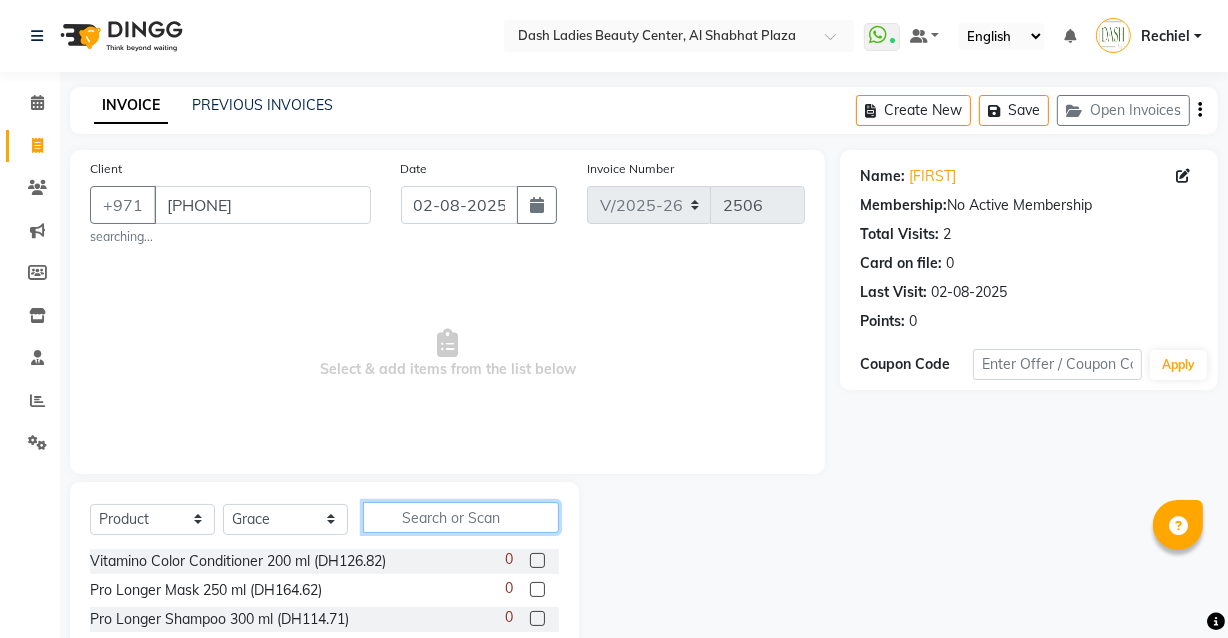 click 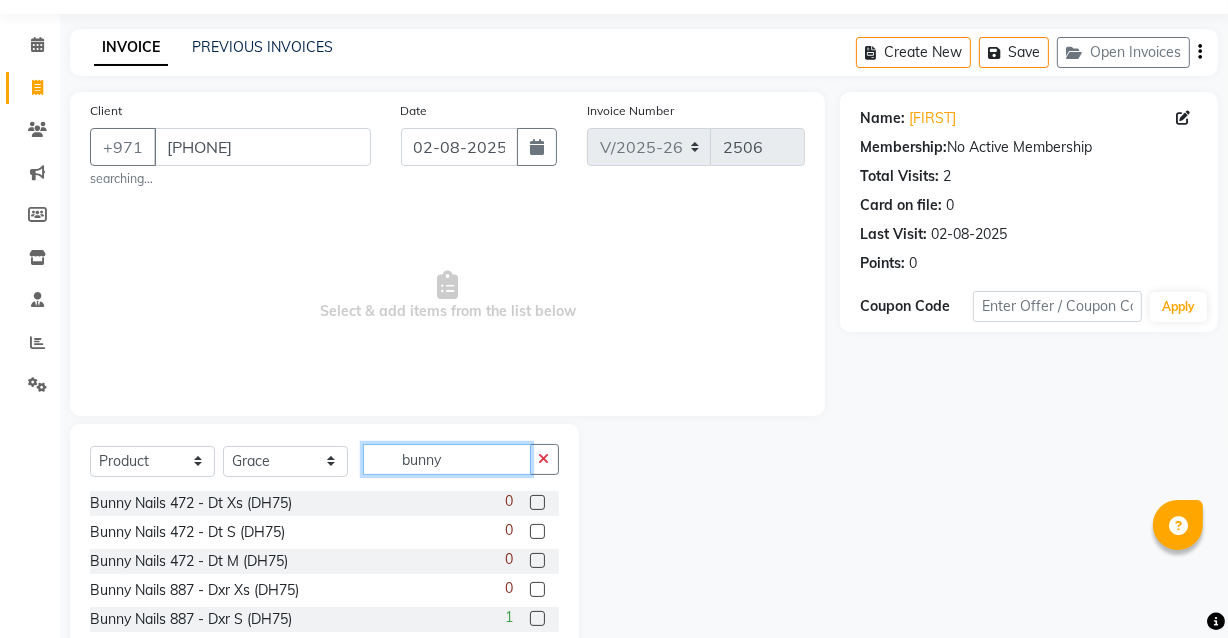 scroll, scrollTop: 117, scrollLeft: 0, axis: vertical 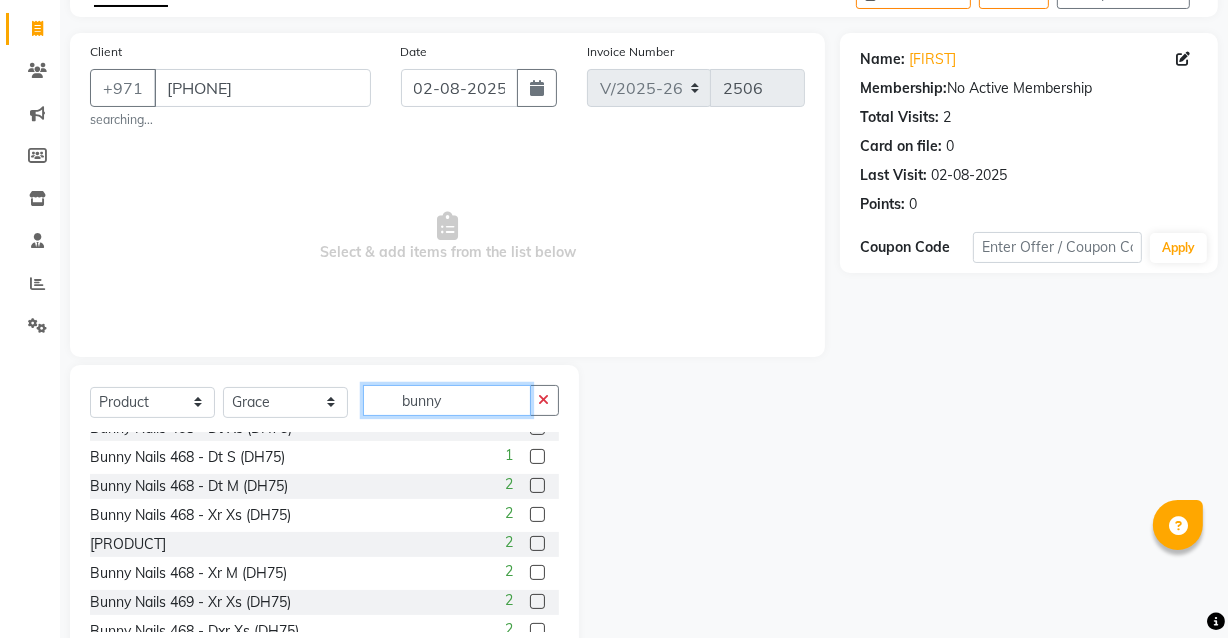 type on "bunny" 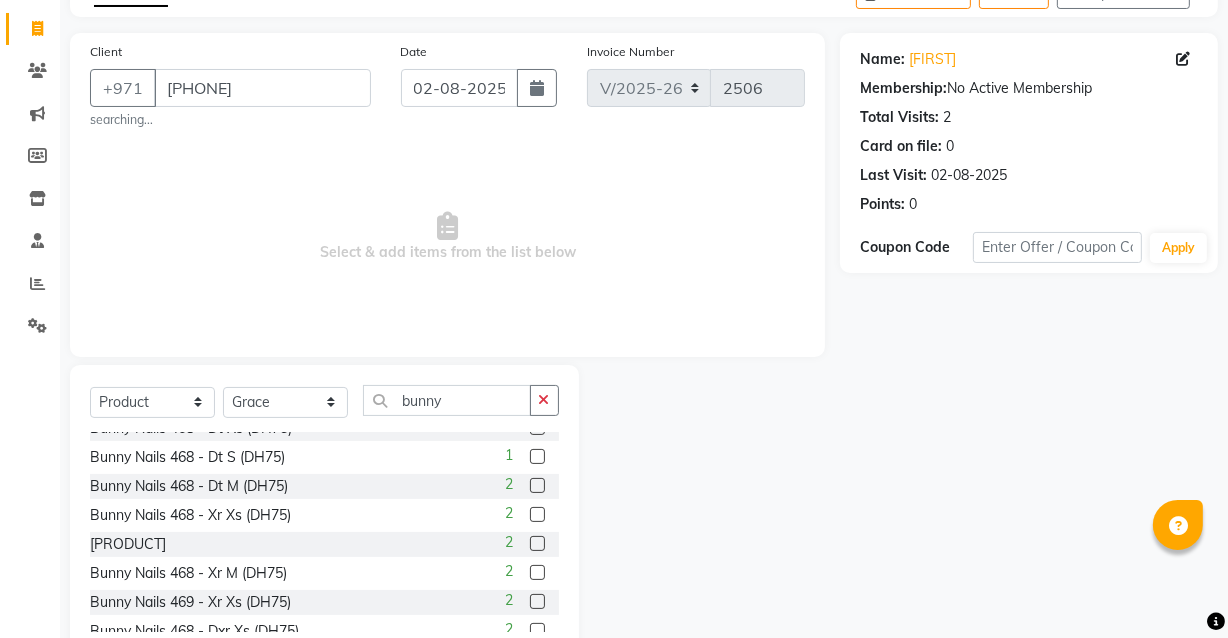 click 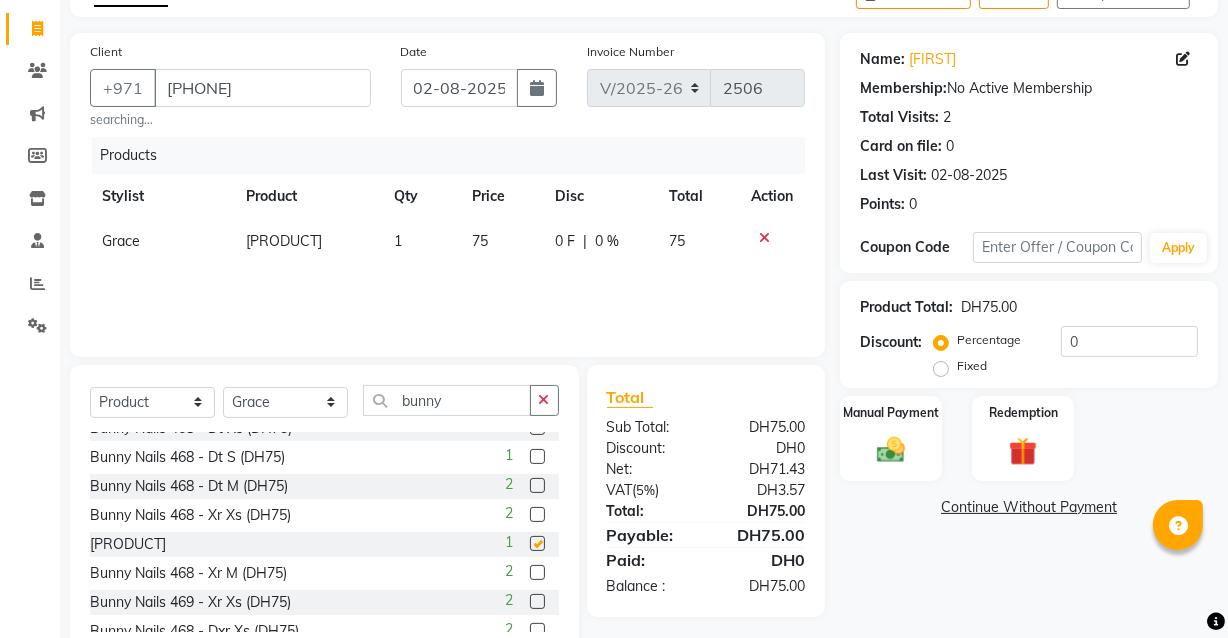 checkbox on "false" 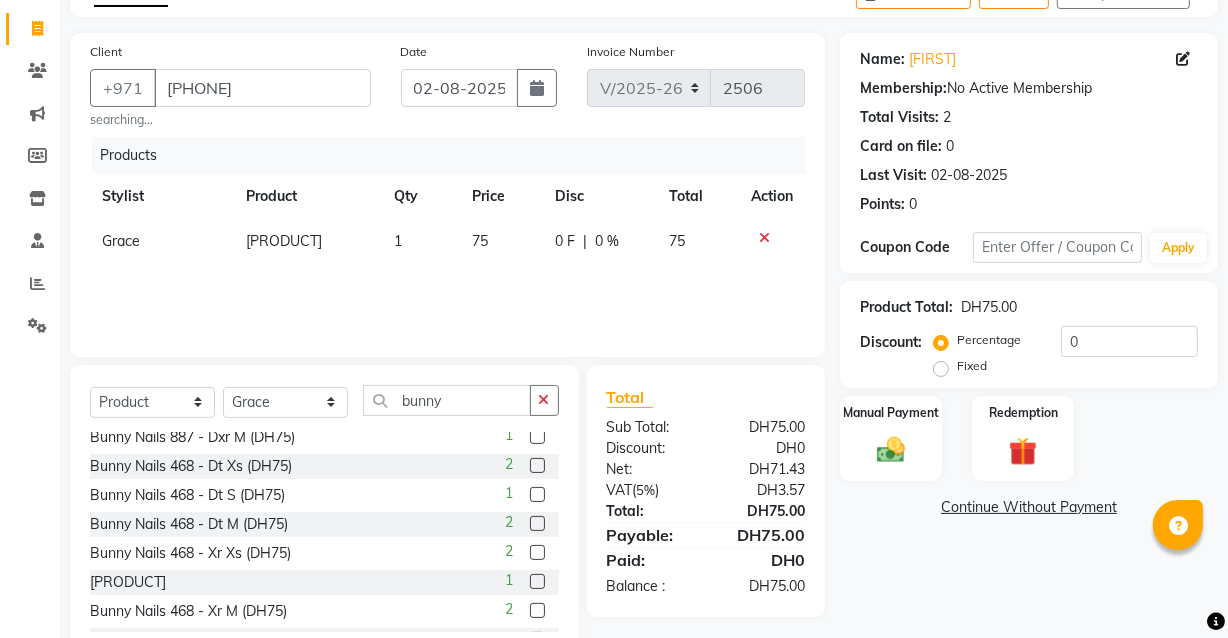 scroll, scrollTop: 149, scrollLeft: 0, axis: vertical 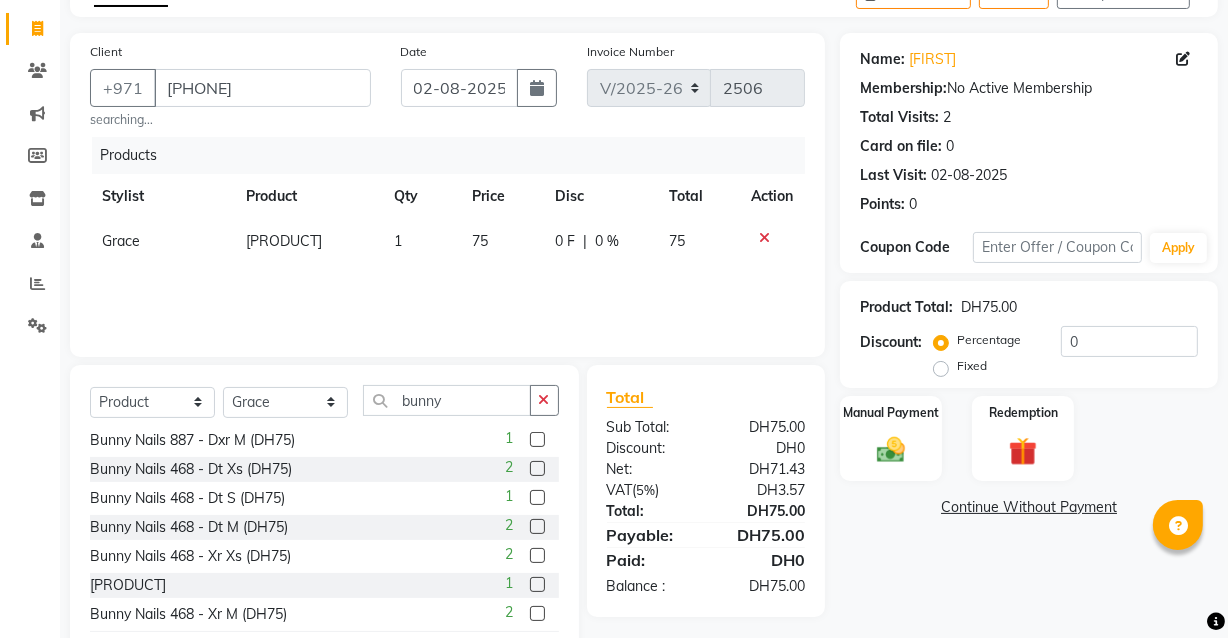 click 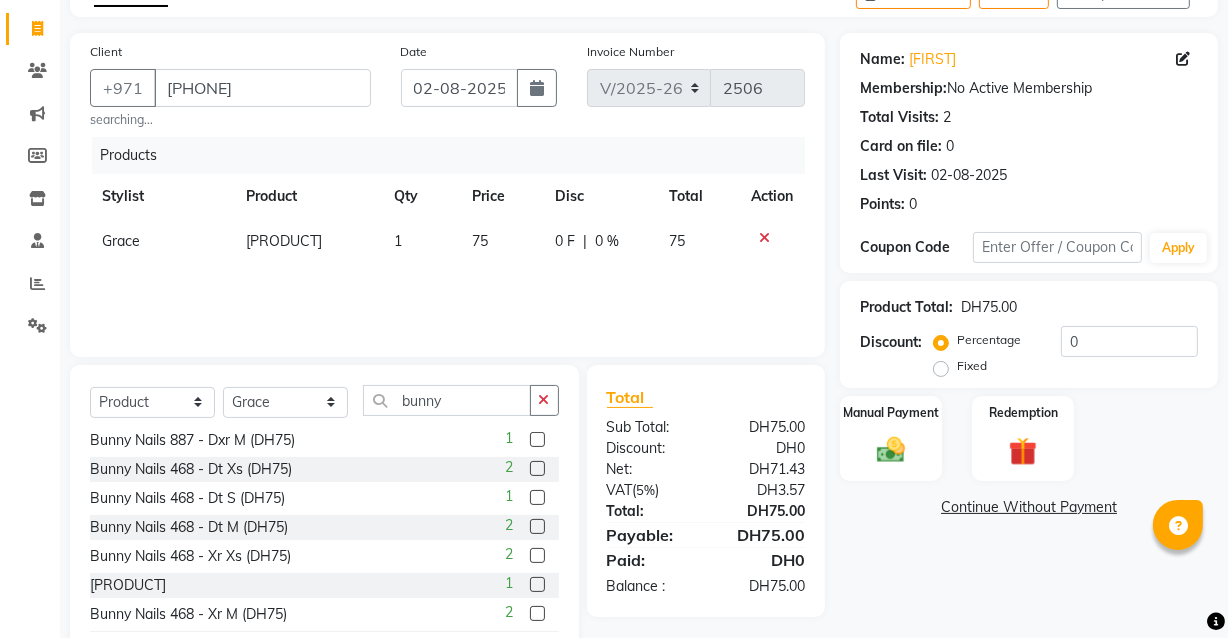 click at bounding box center (536, 498) 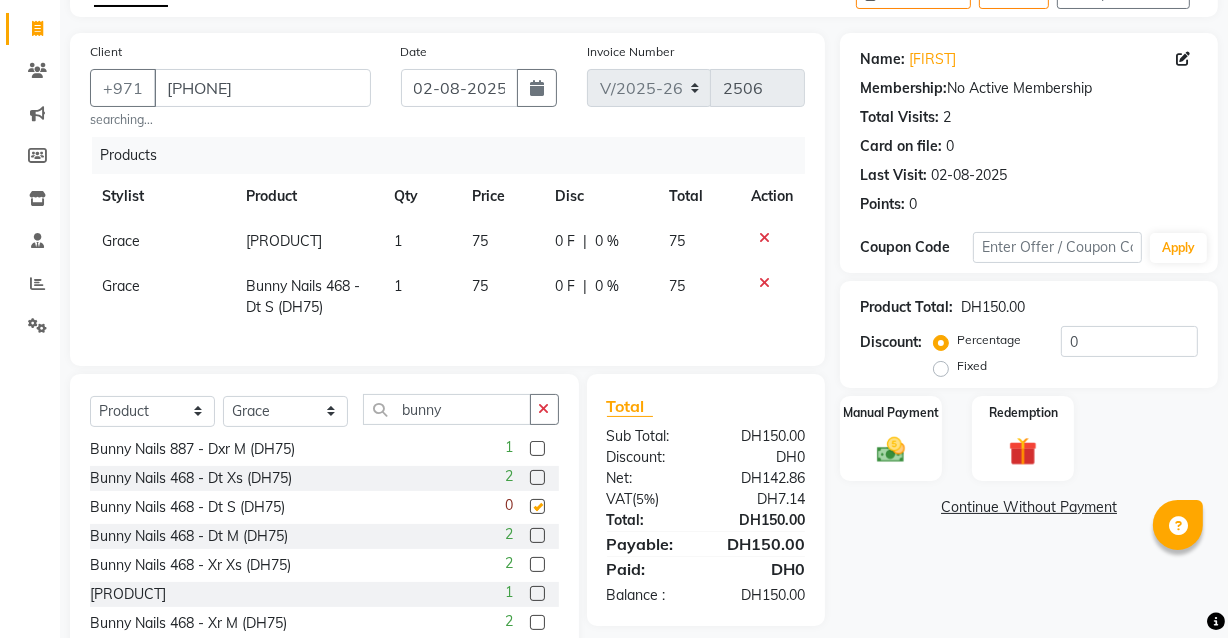 checkbox on "false" 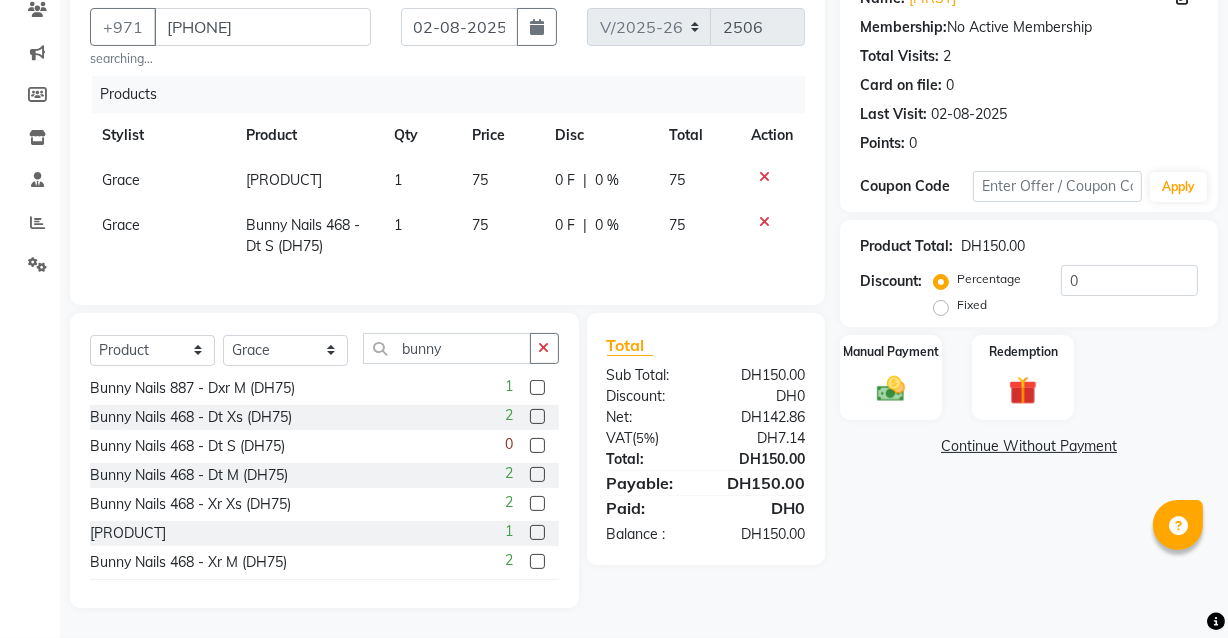 scroll, scrollTop: 213, scrollLeft: 0, axis: vertical 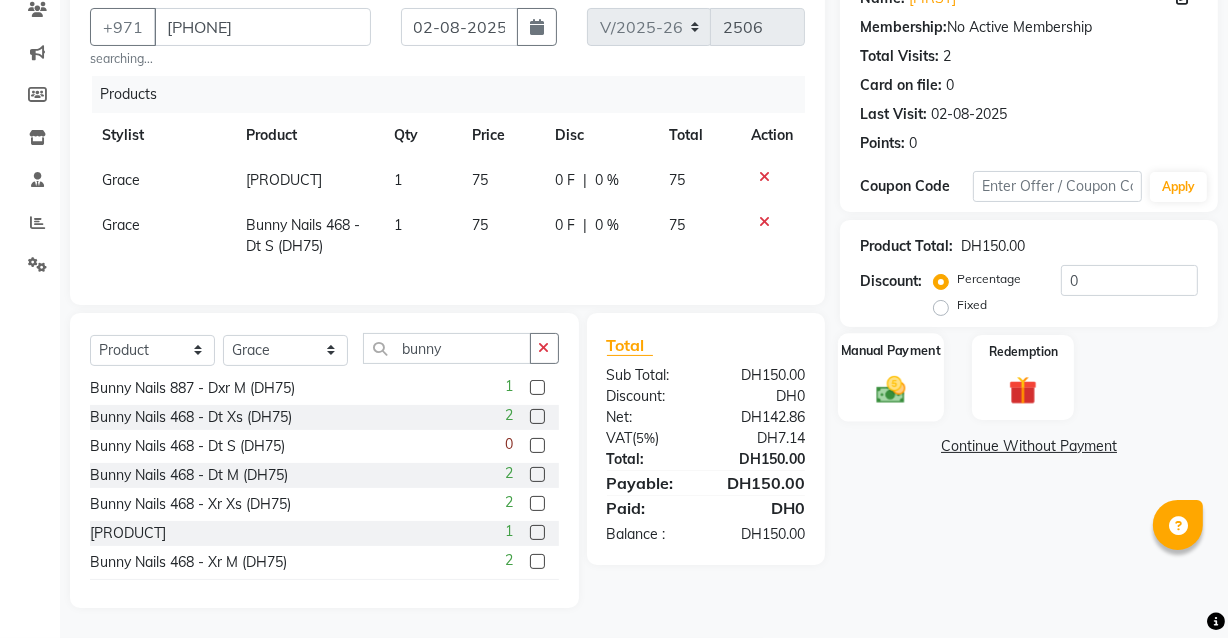 click 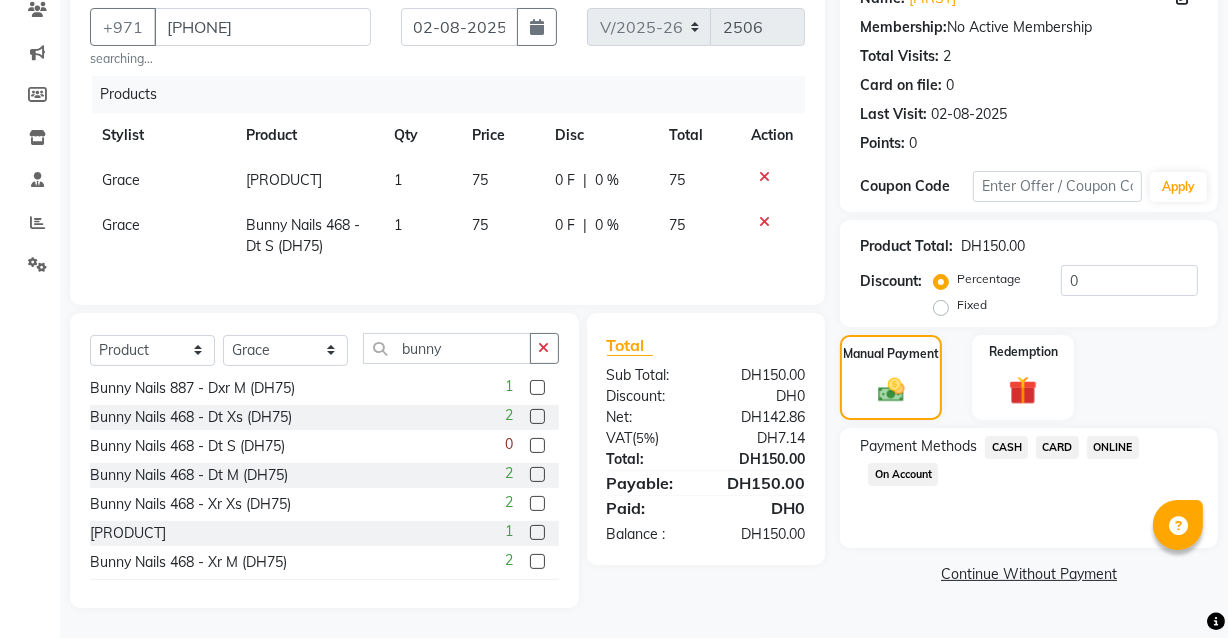 click on "CARD" 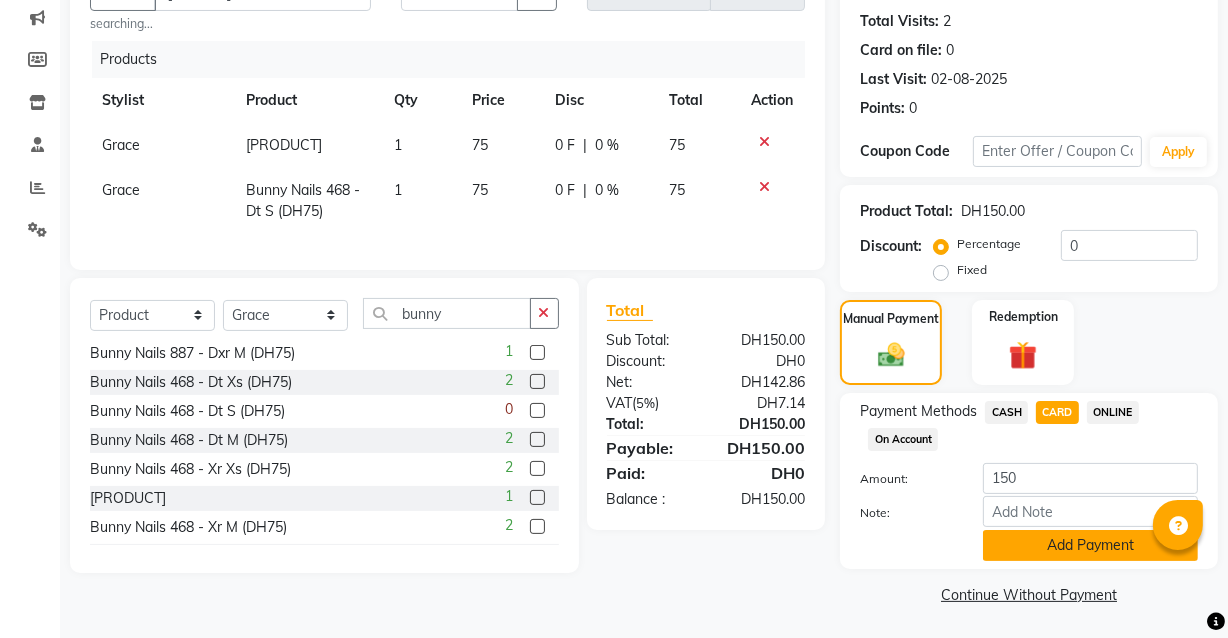 click on "Add Payment" 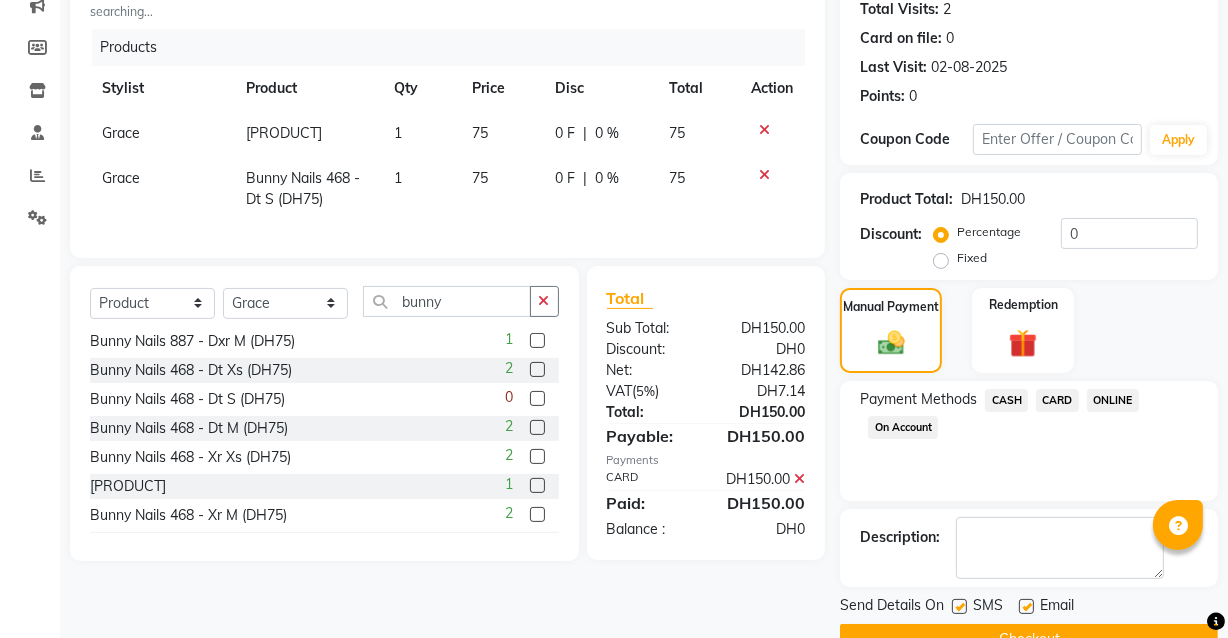 scroll, scrollTop: 270, scrollLeft: 0, axis: vertical 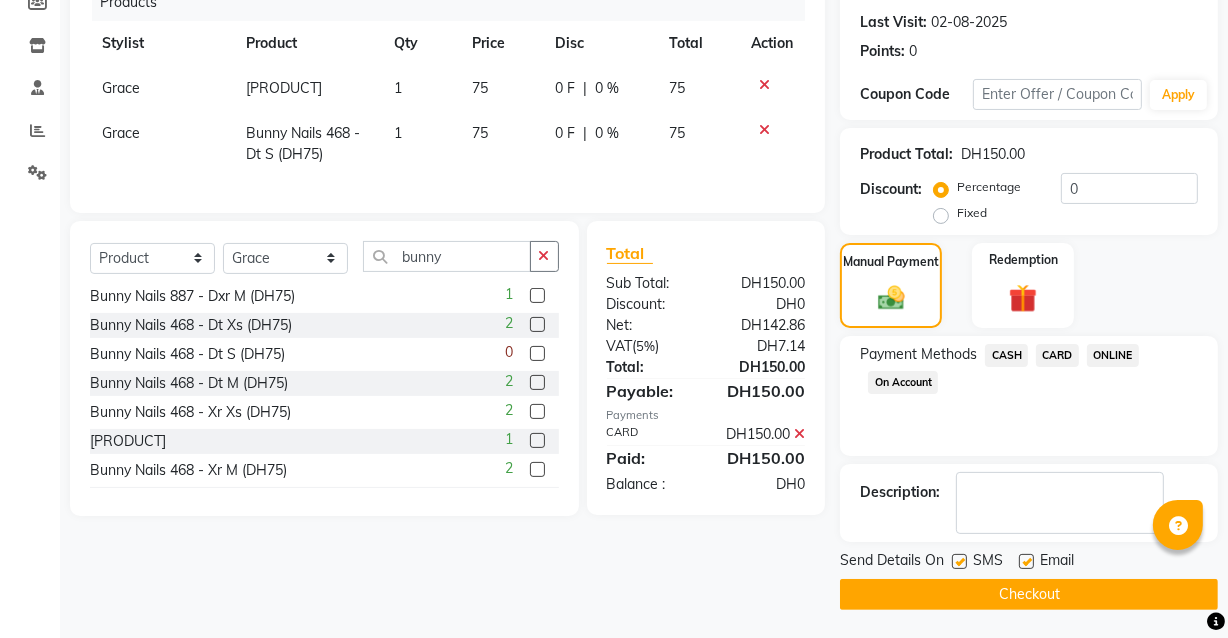 click 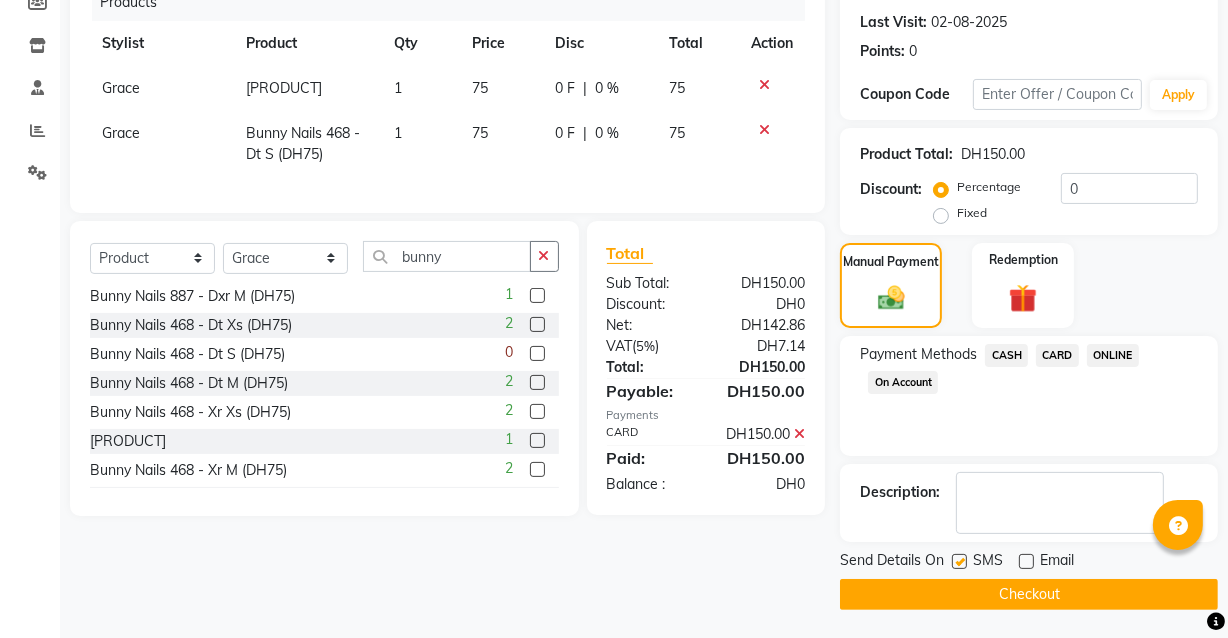 click 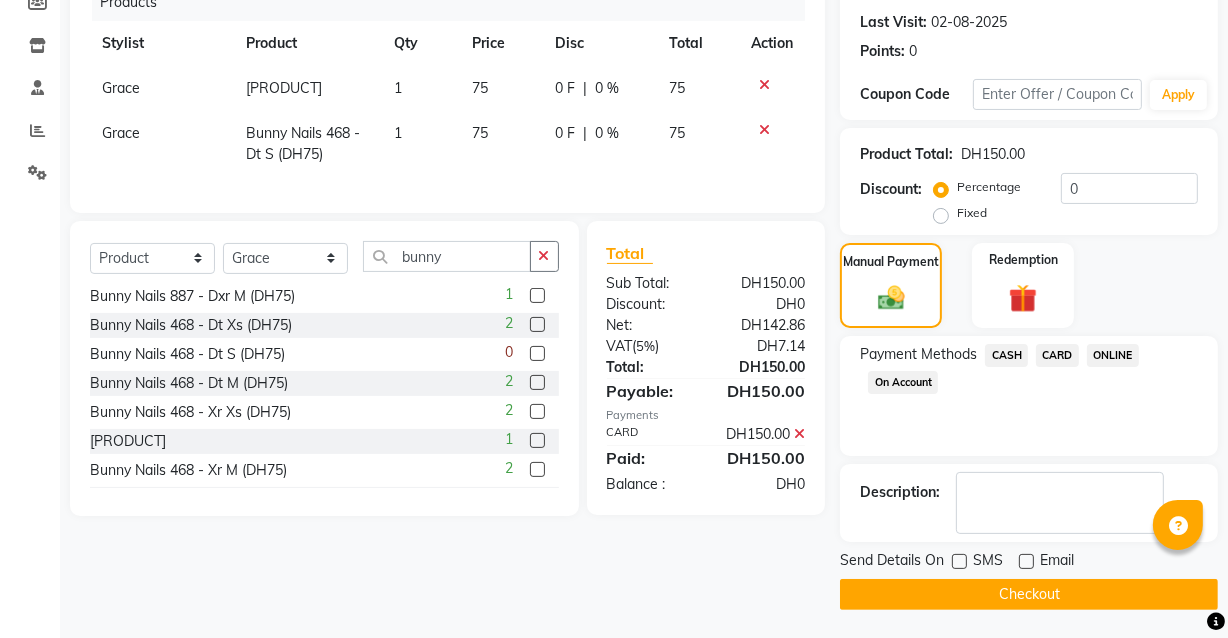 click on "Checkout" 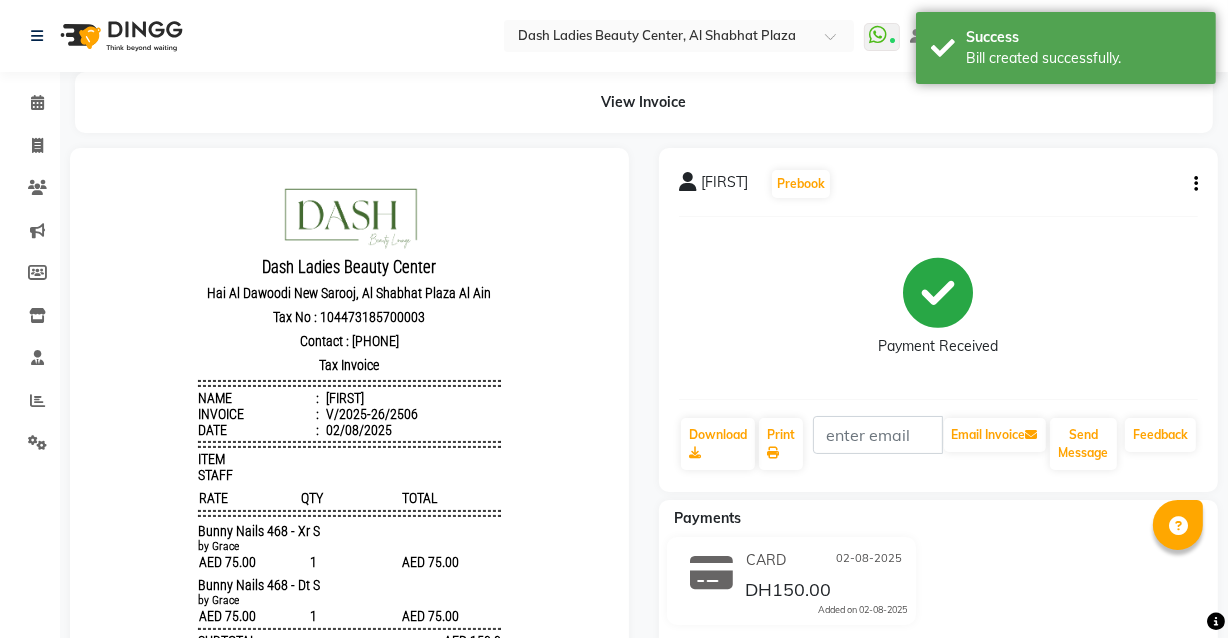 scroll, scrollTop: 0, scrollLeft: 0, axis: both 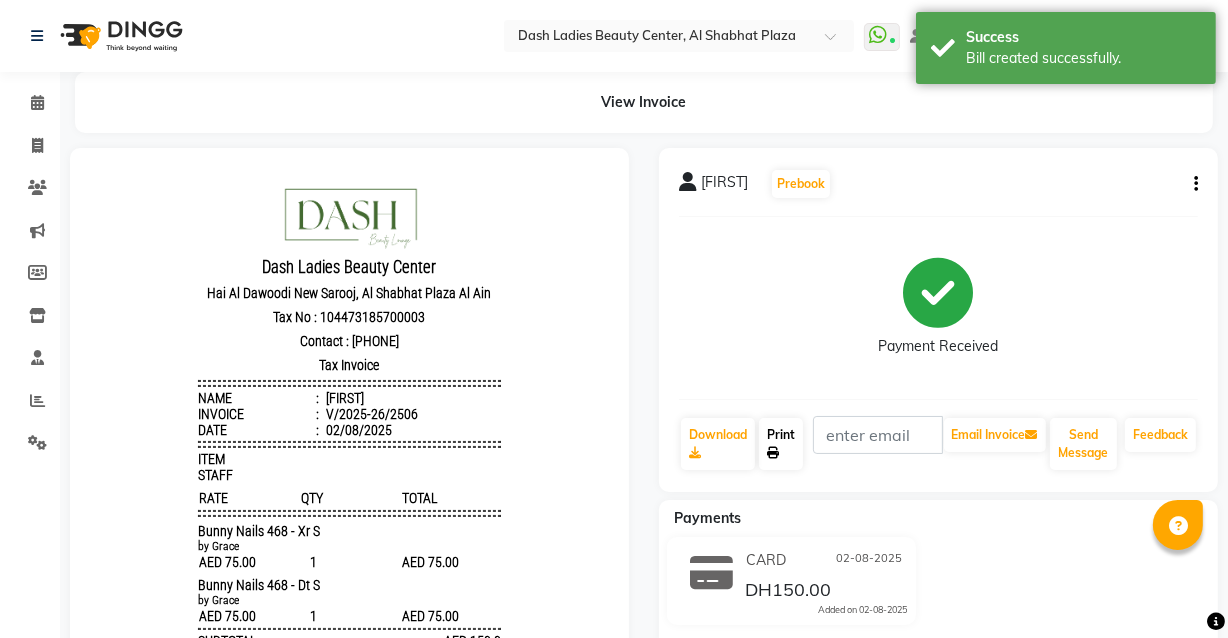 click on "Print" 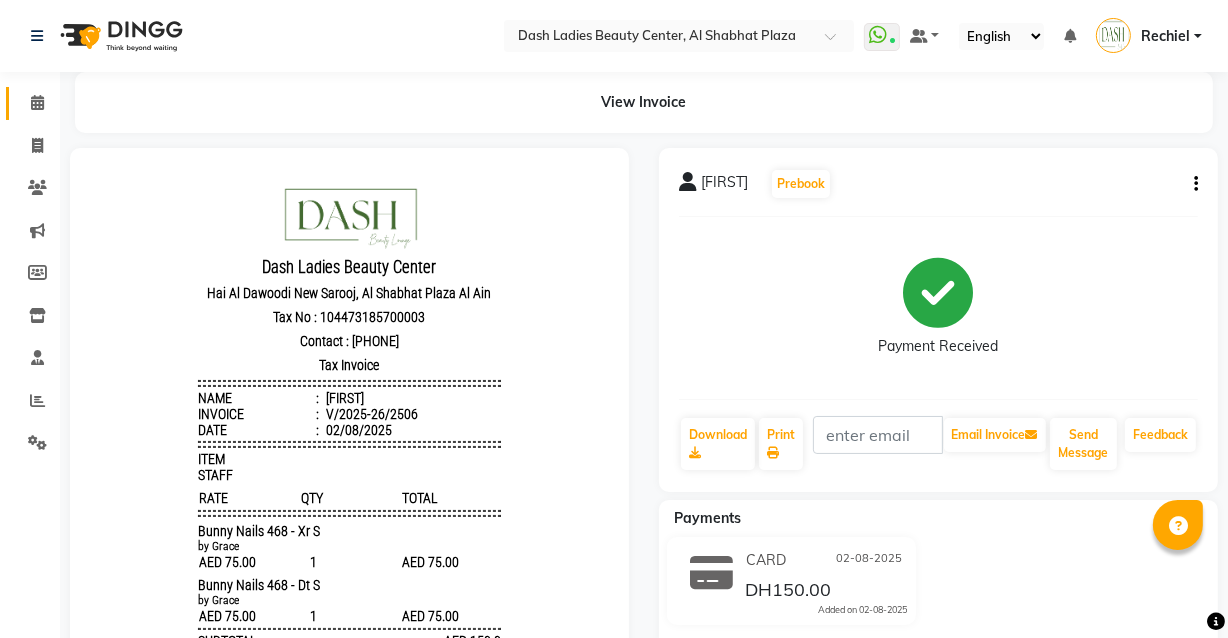 click 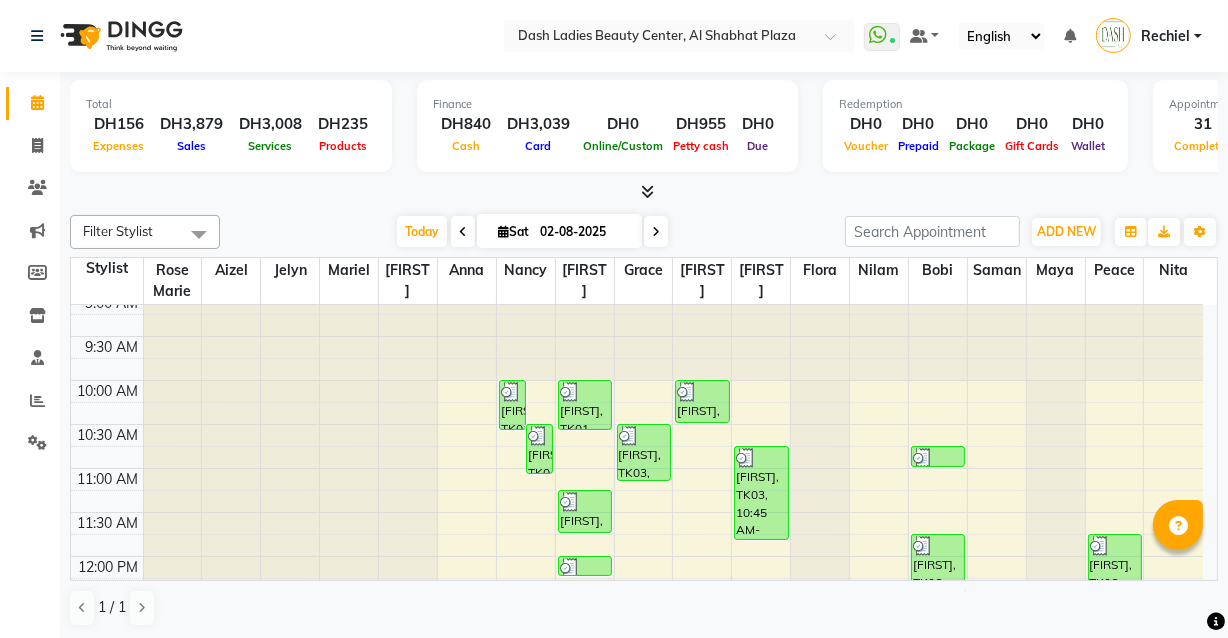 scroll, scrollTop: 10, scrollLeft: 0, axis: vertical 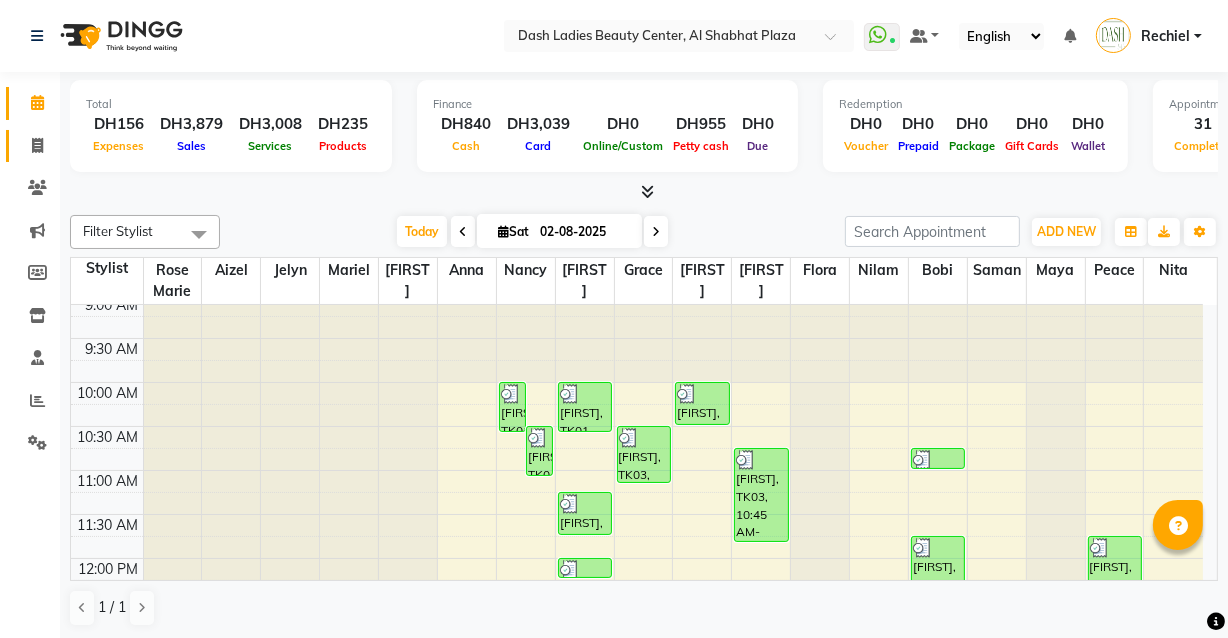 click 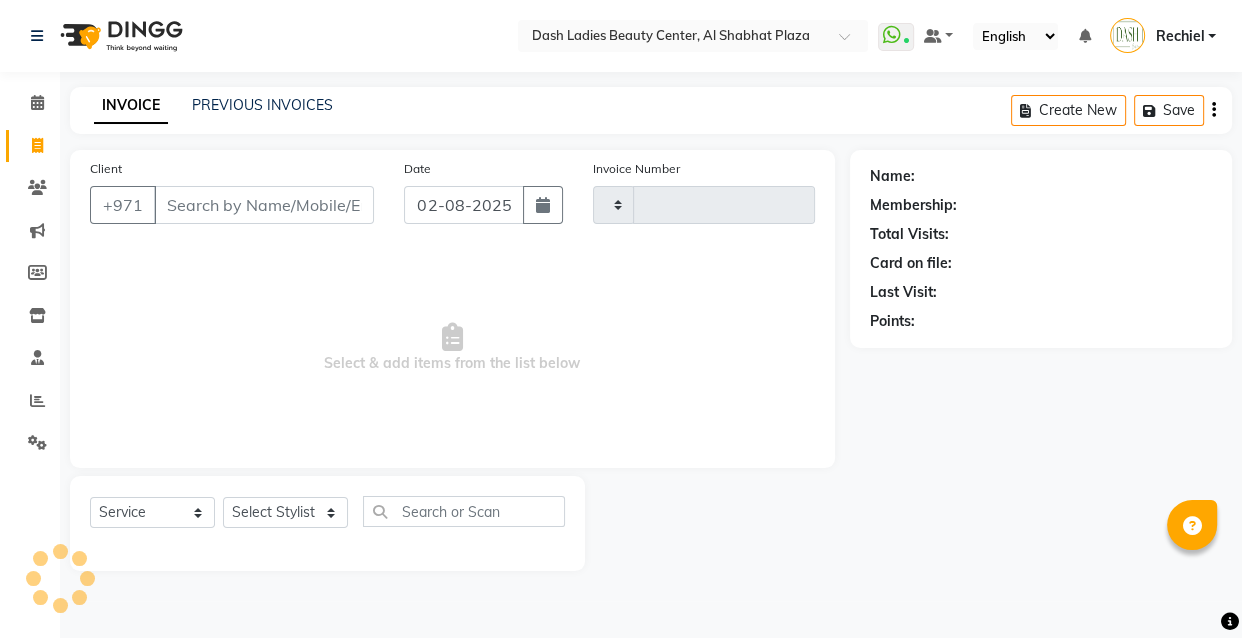 type on "2507" 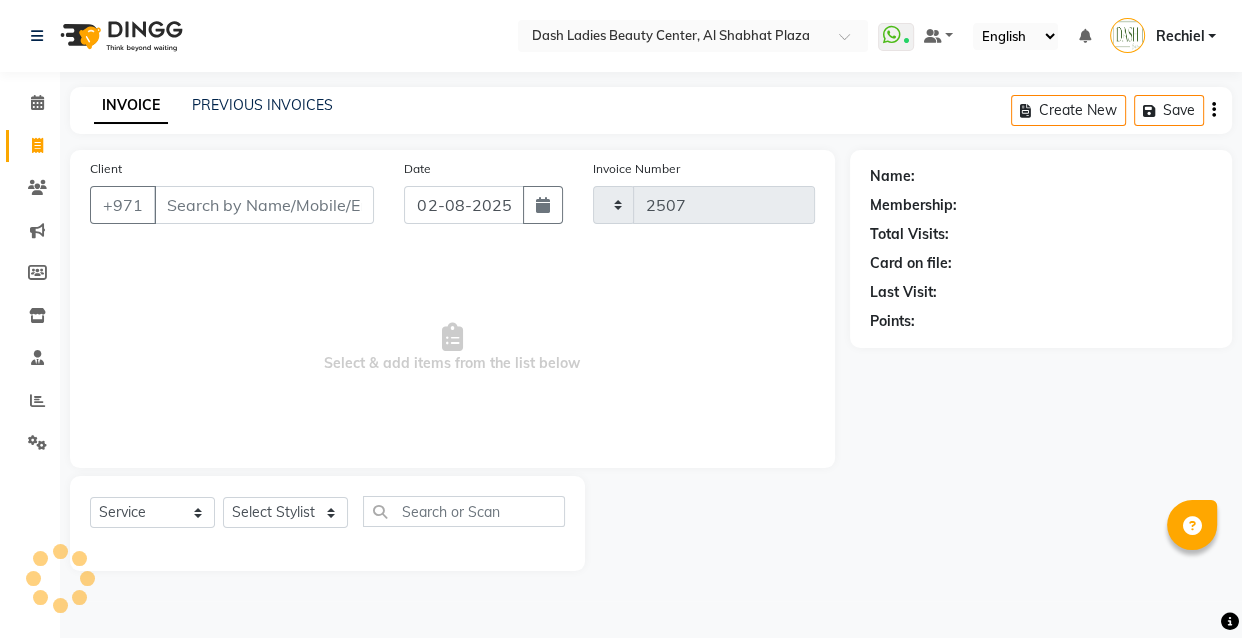 select on "8372" 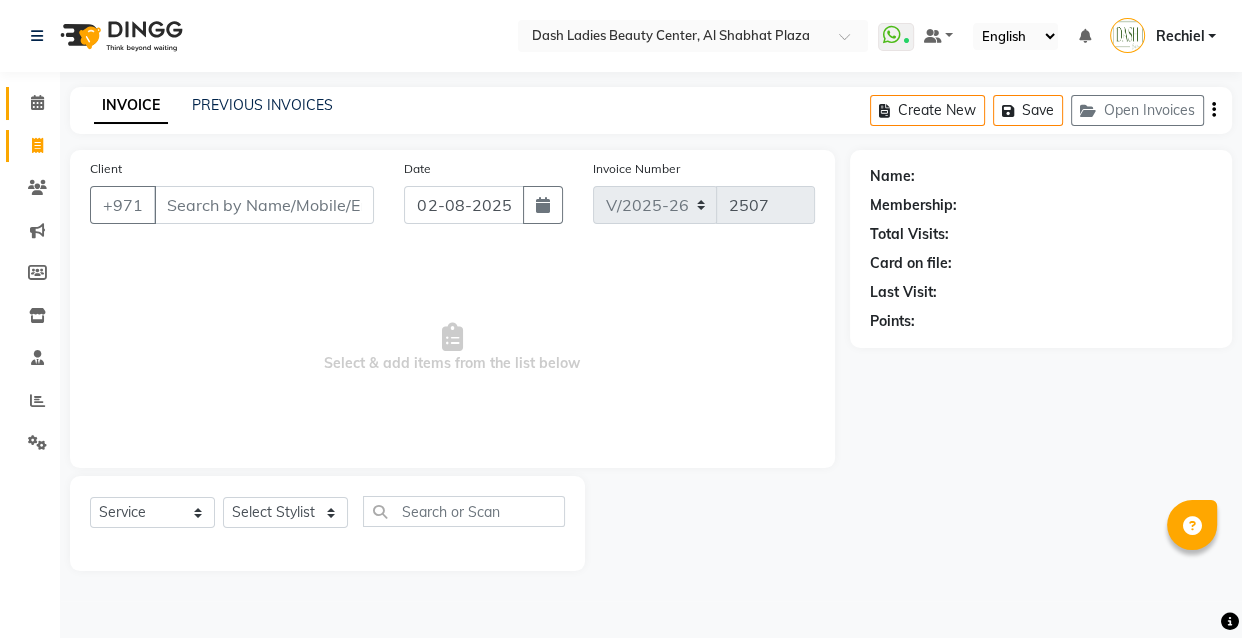 click 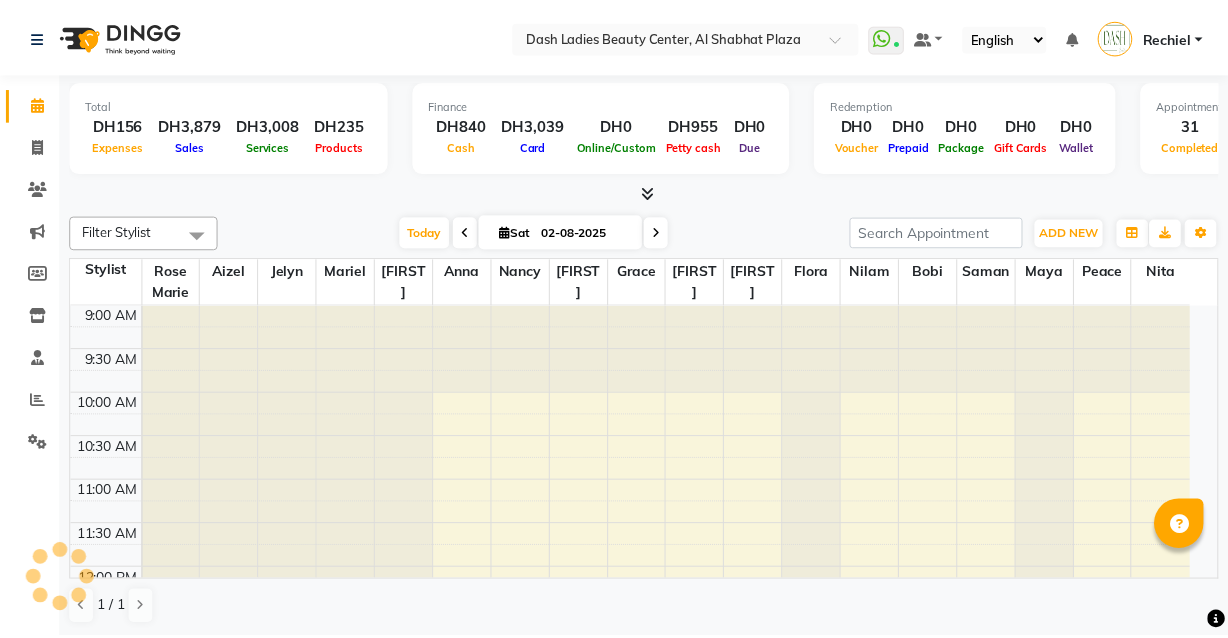 scroll, scrollTop: 0, scrollLeft: 0, axis: both 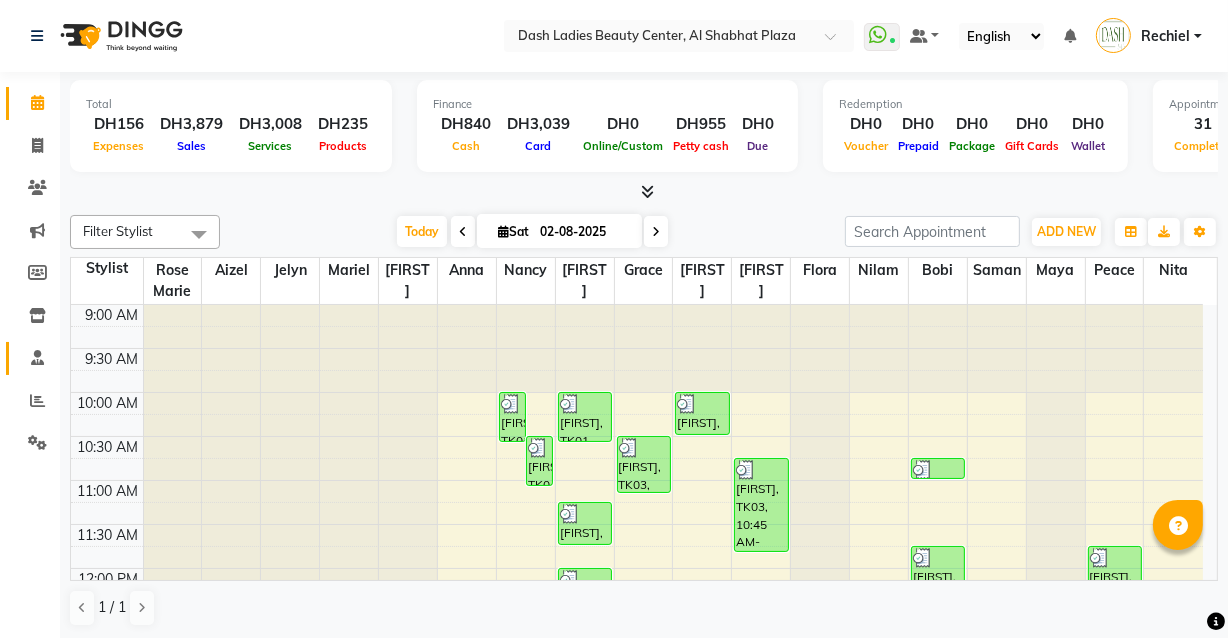 click 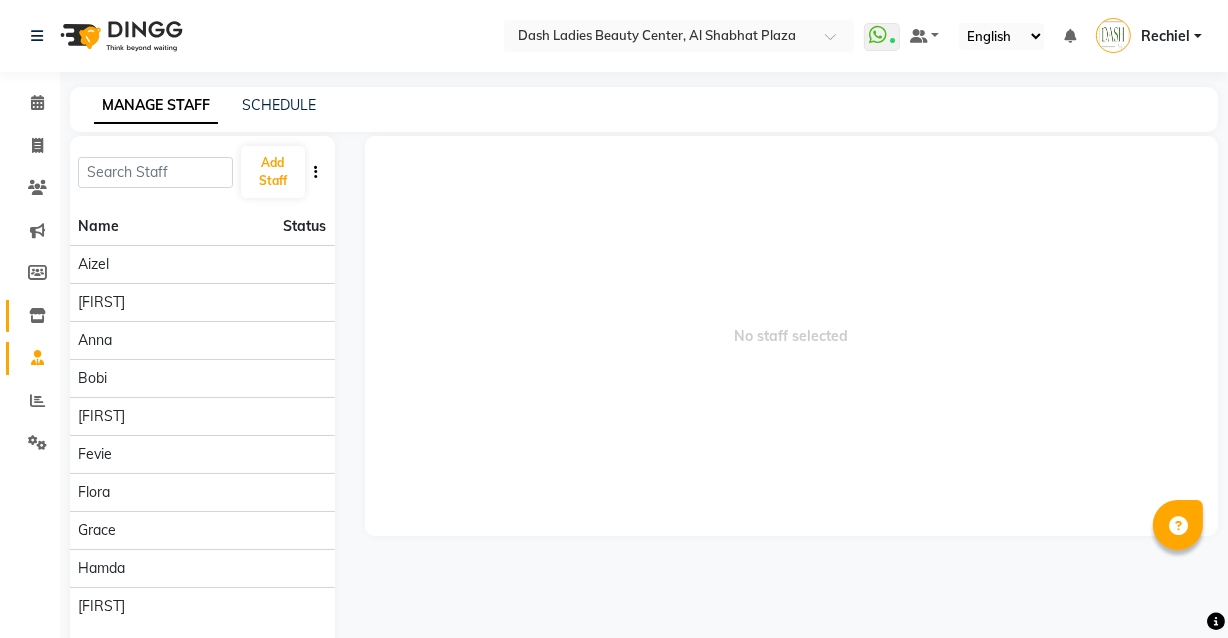 click 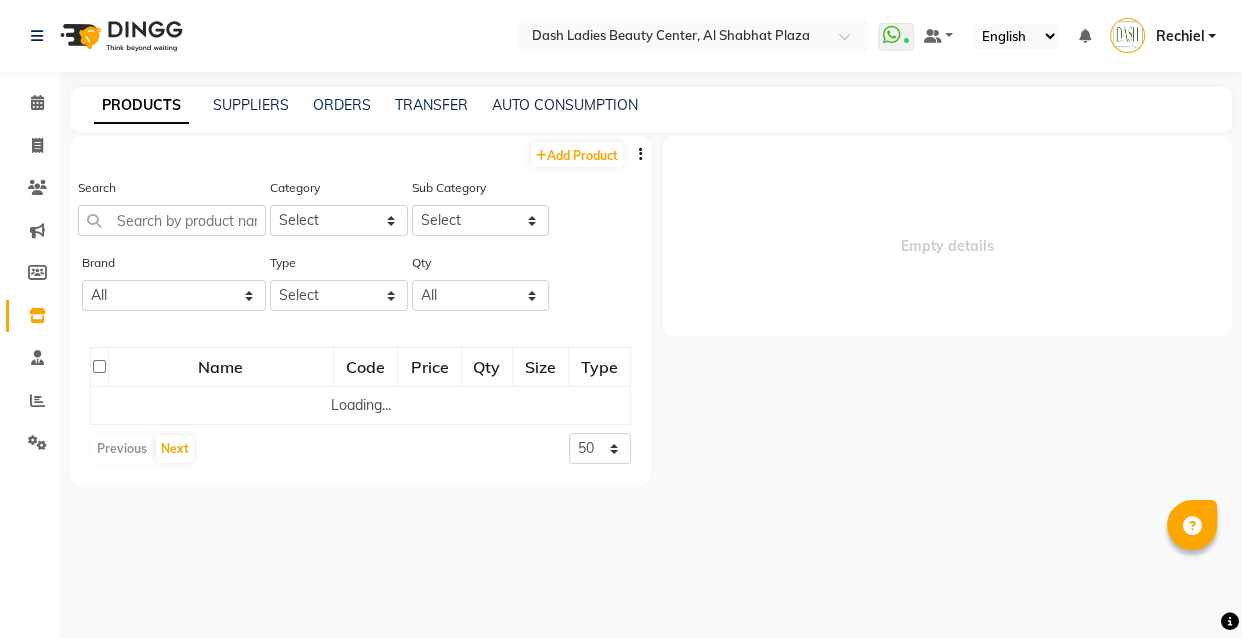 select 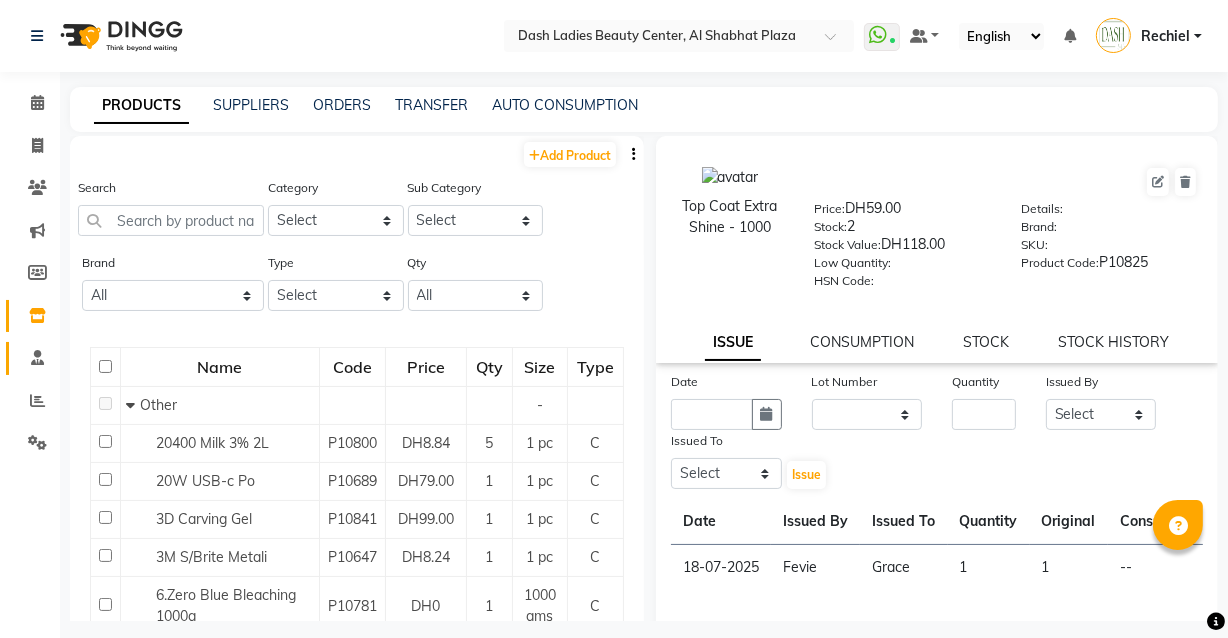 click 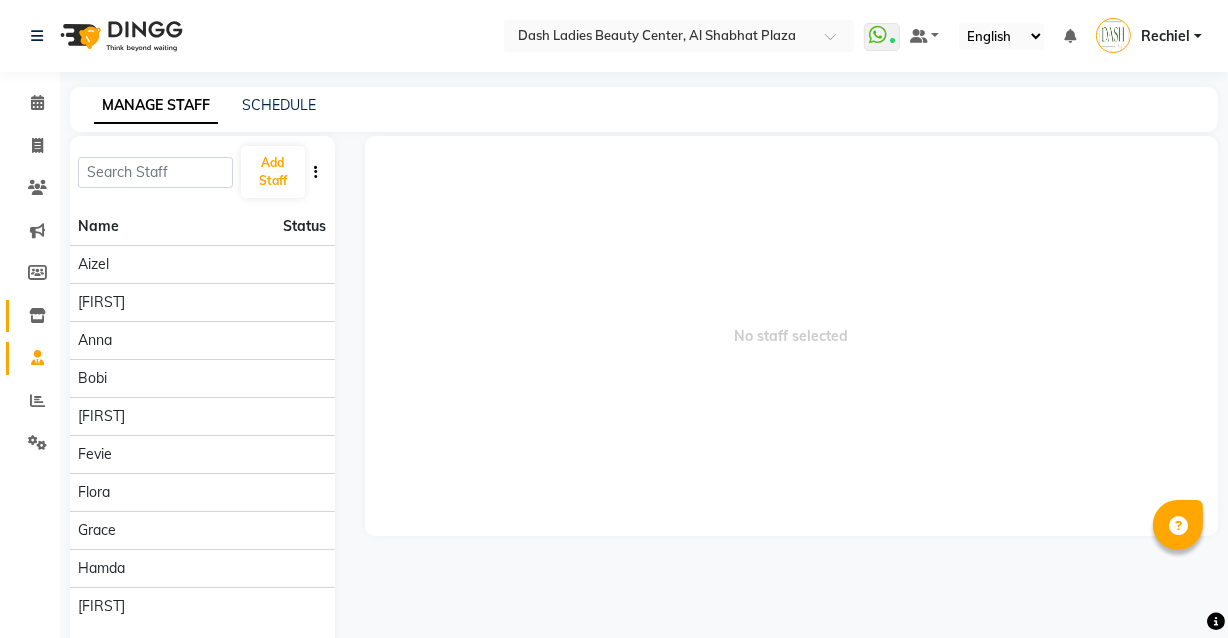 click 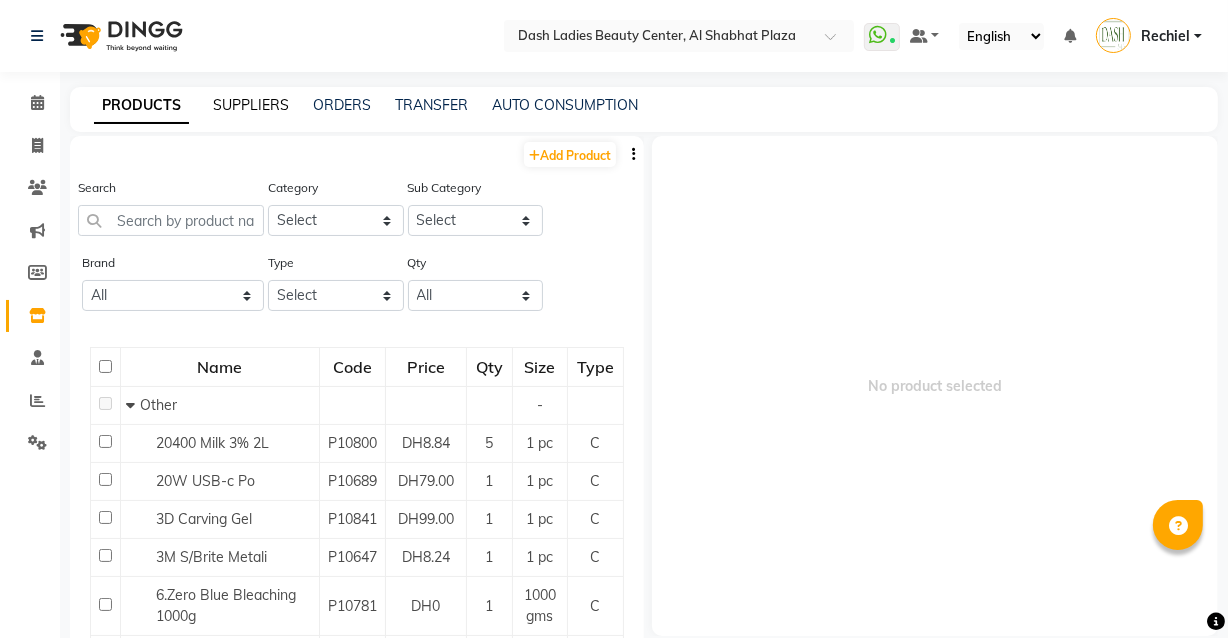 click on "SUPPLIERS" 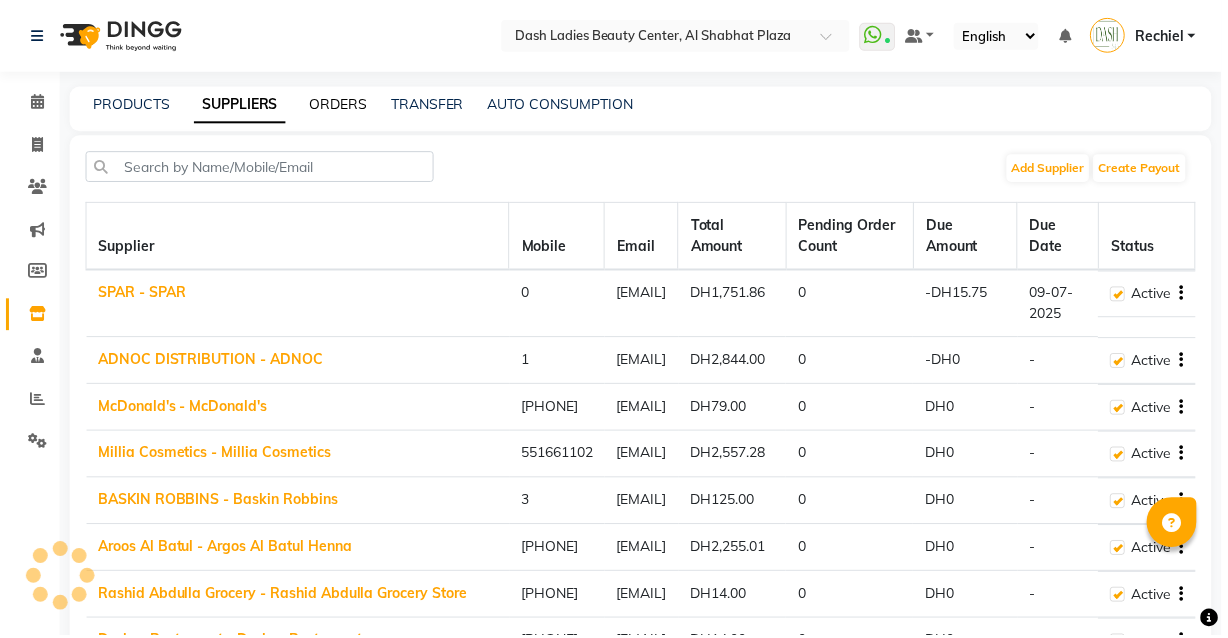 click on "ORDERS" 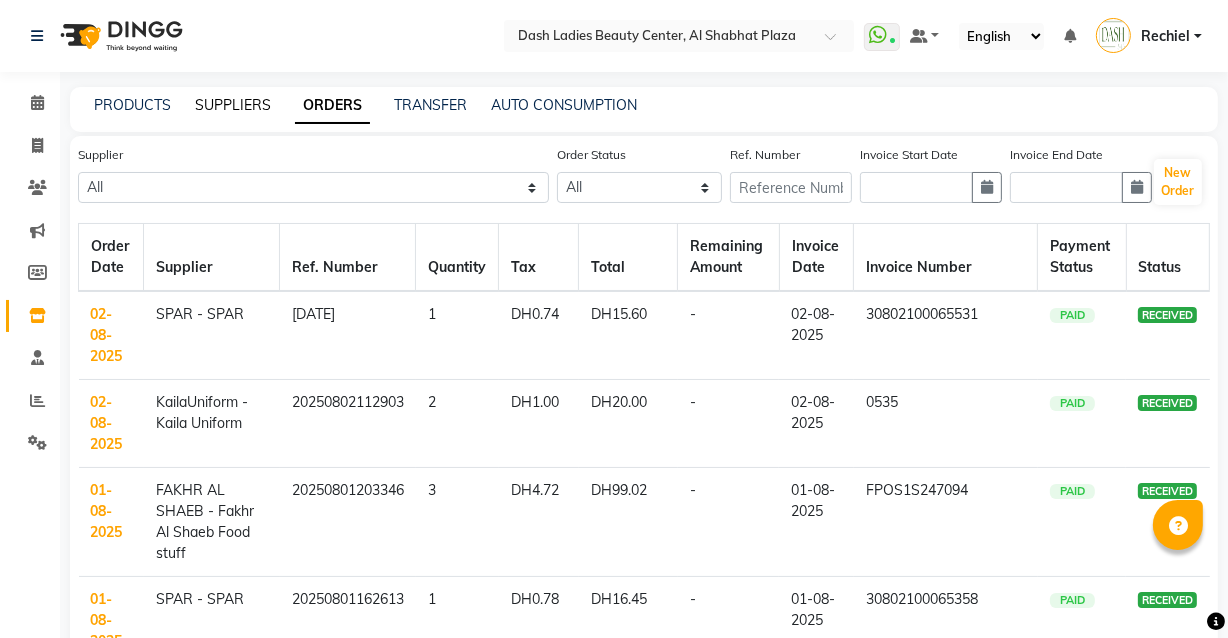 click on "SUPPLIERS" 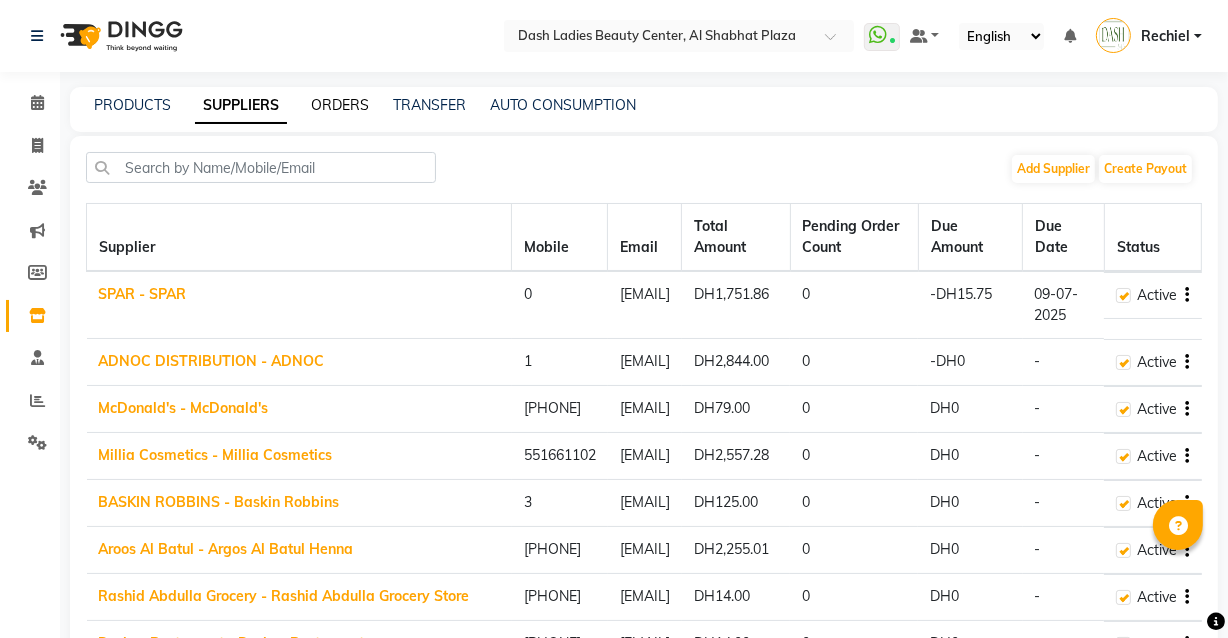 click on "ORDERS" 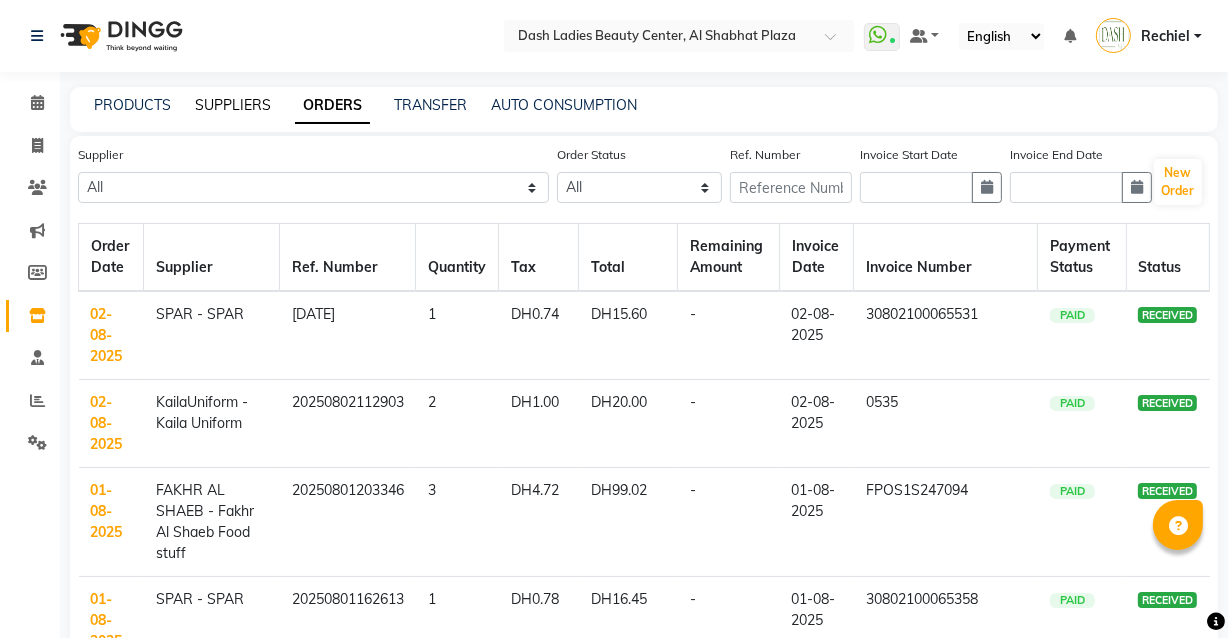 click on "SUPPLIERS" 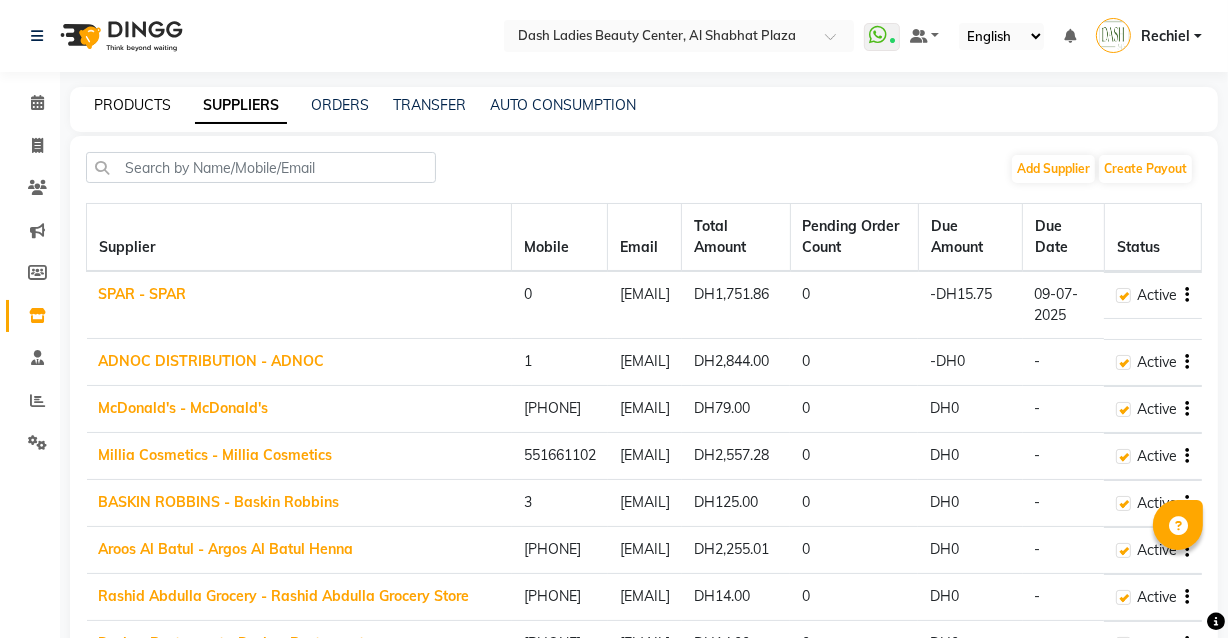 click on "PRODUCTS" 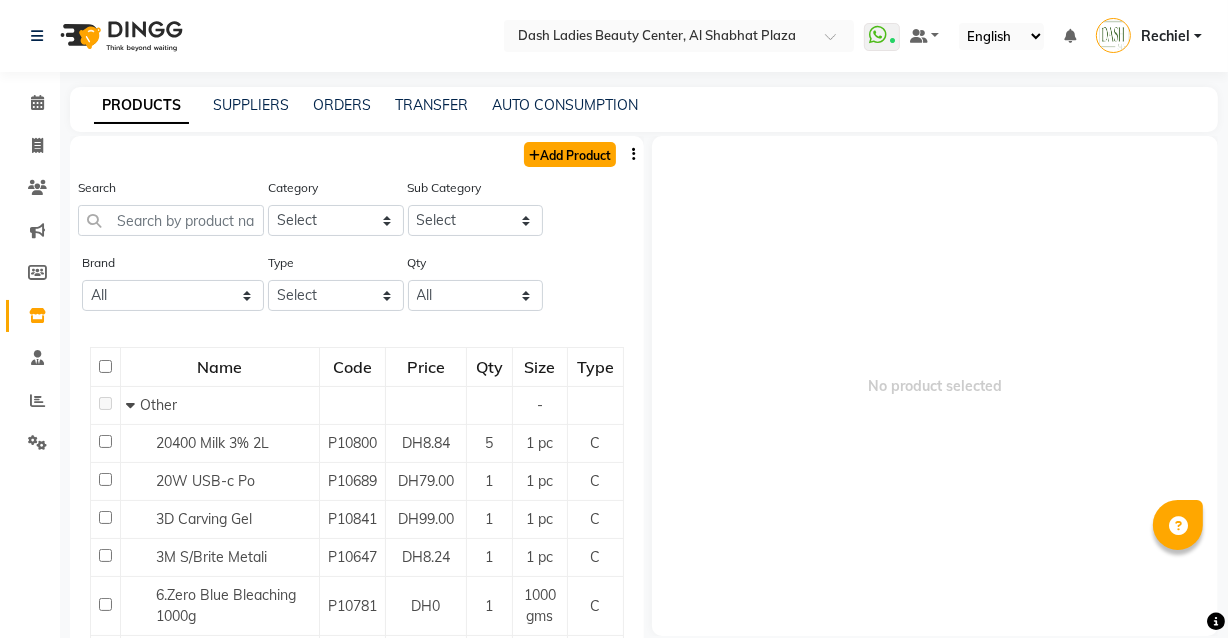 click on "Add Product" 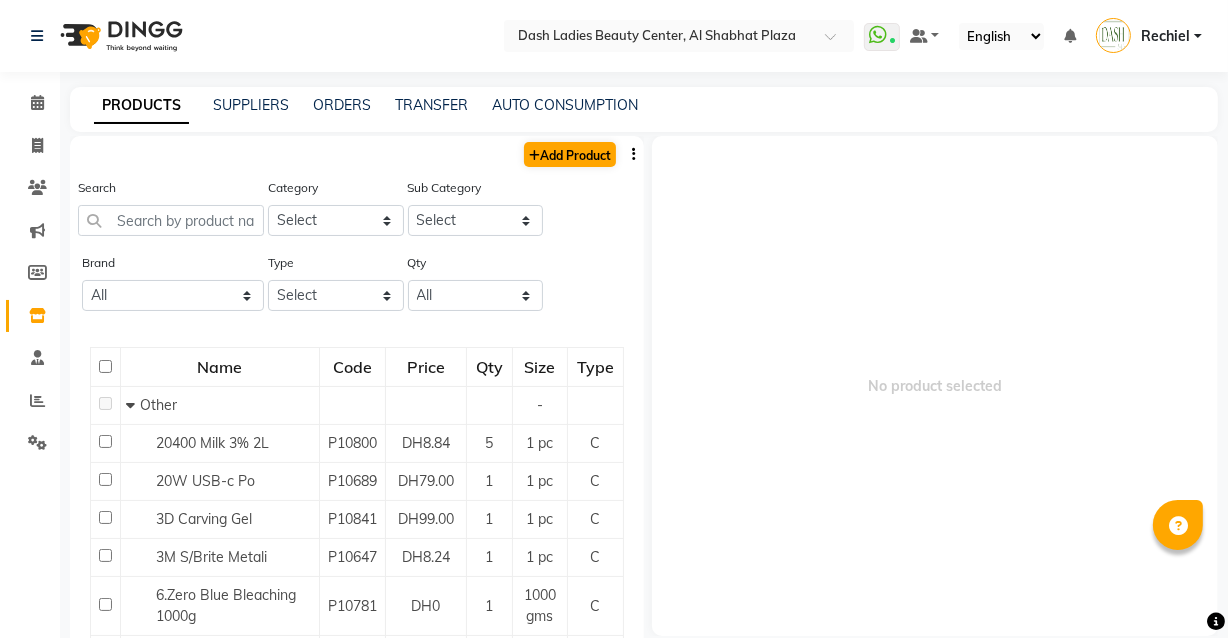select on "true" 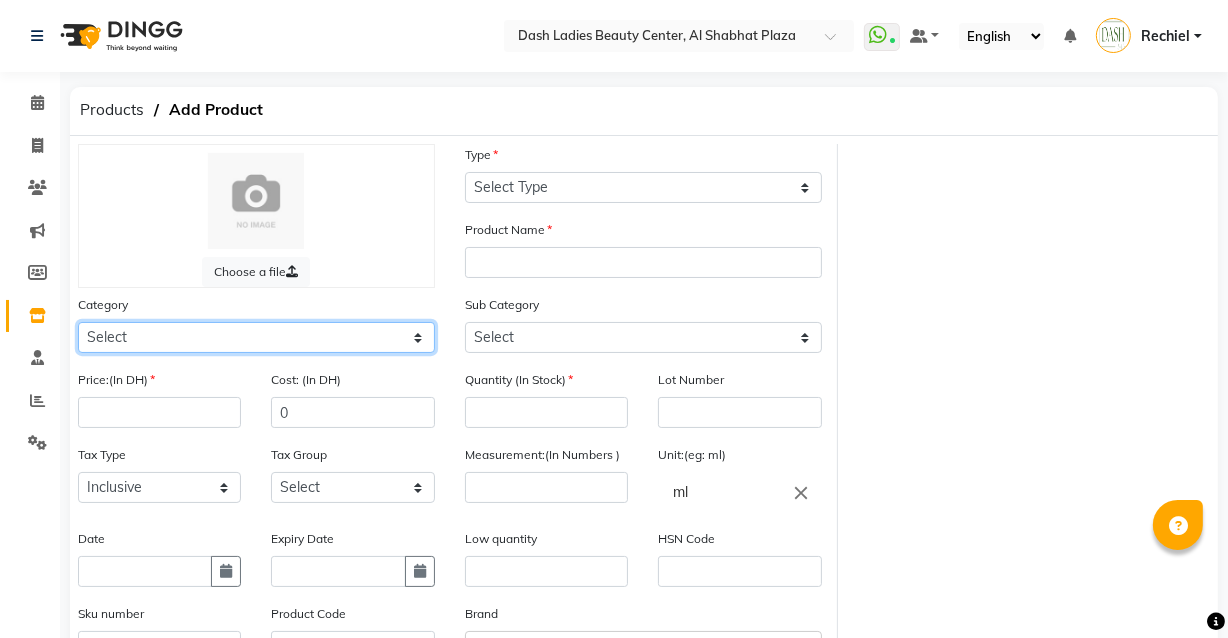 click on "Select Hair Skin Makeup Personal Care Appliances Beard Waxing Disposable Threading Hands and Feet Beauty Planet Botox Cadiveu Casmara Cheryls Loreal Olaplex Dash Ladies Beauty Center Other" 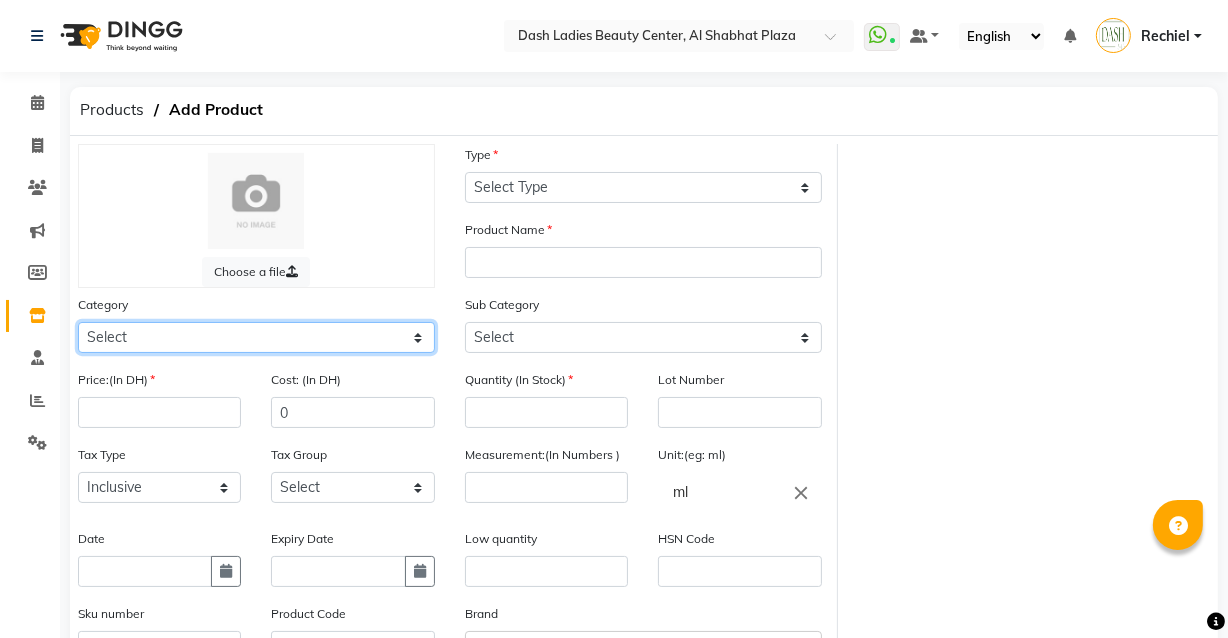 select on "[DATE]" 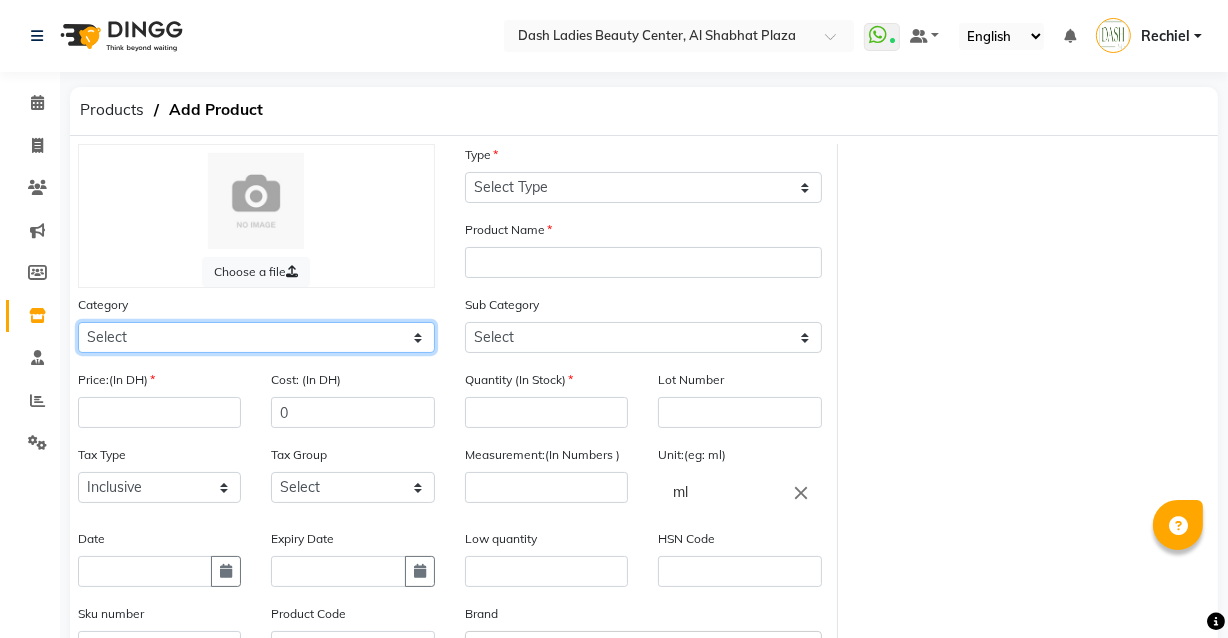 click on "Select Hair Skin Makeup Personal Care Appliances Beard Waxing Disposable Threading Hands and Feet Beauty Planet Botox Cadiveu Casmara Cheryls Loreal Olaplex Dash Ladies Beauty Center Other" 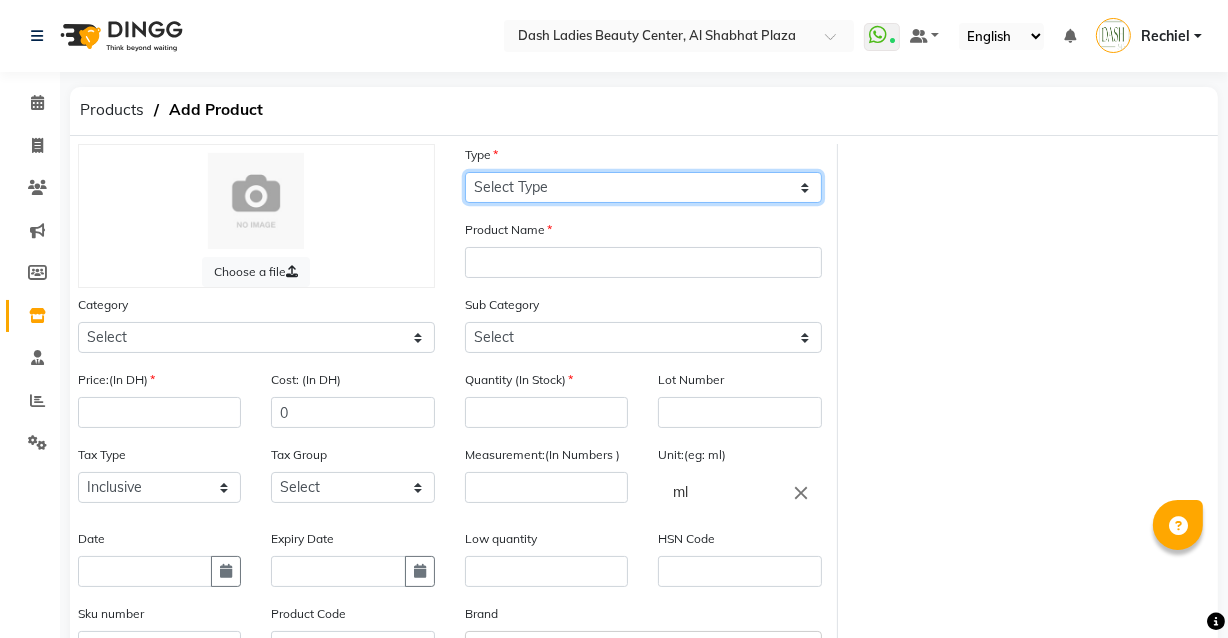 click on "Select Type Both Retail Consumable" 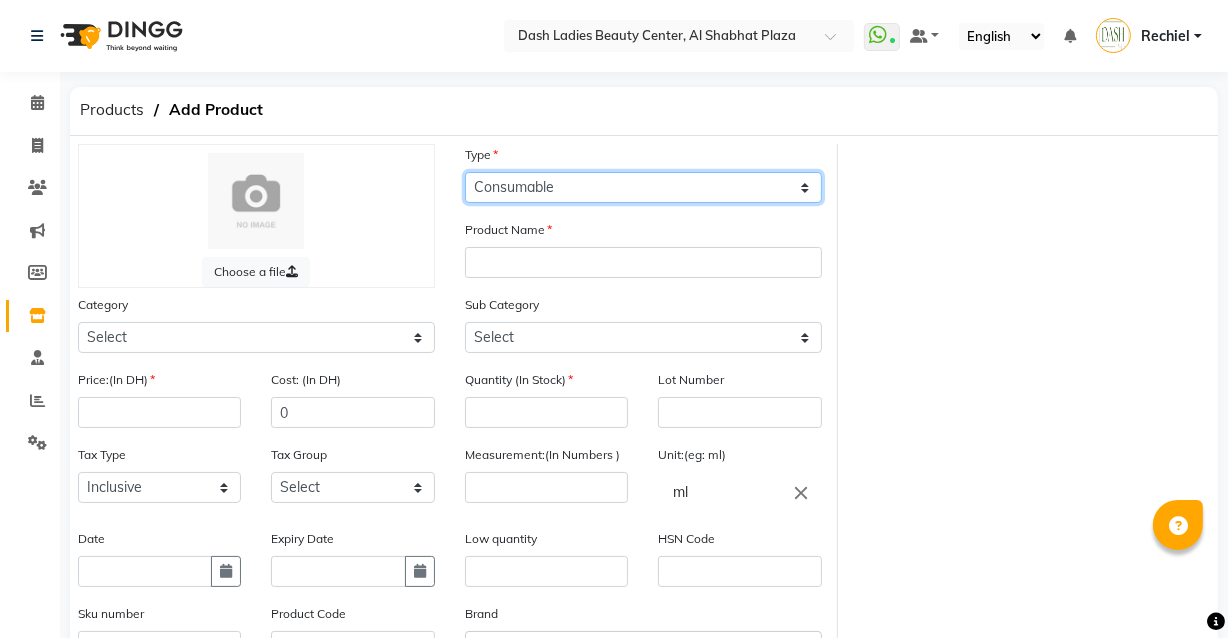 click on "Select Type Both Retail Consumable" 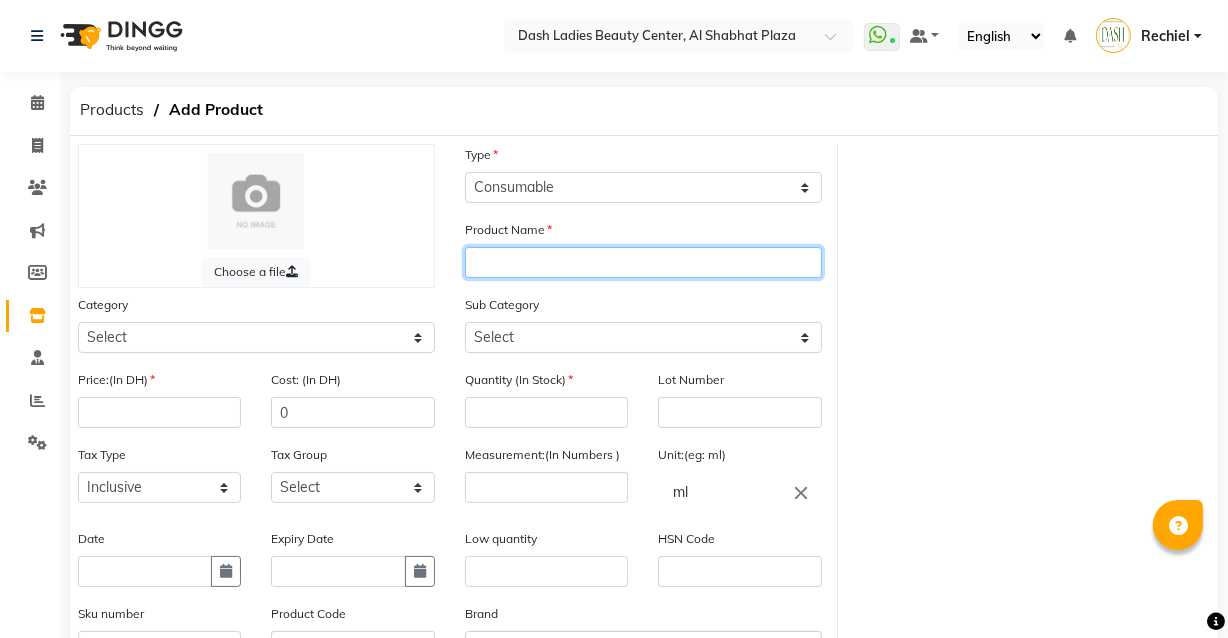 click 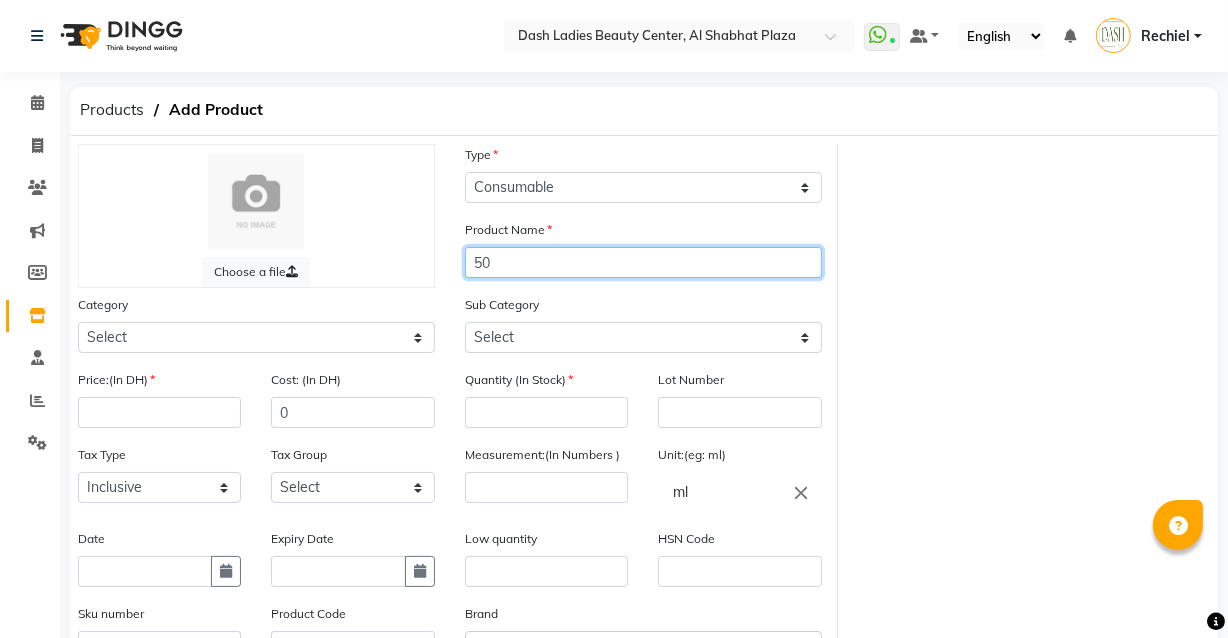 type on "5" 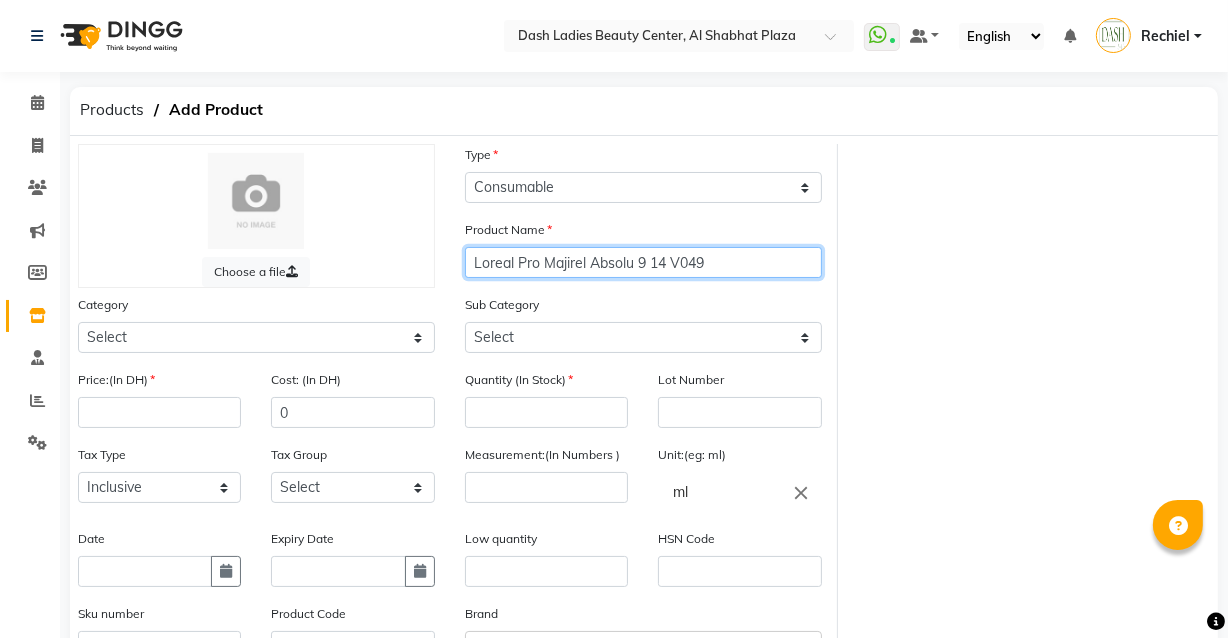 click on "Loreal Pro Majirel Absolu 9 14 V049" 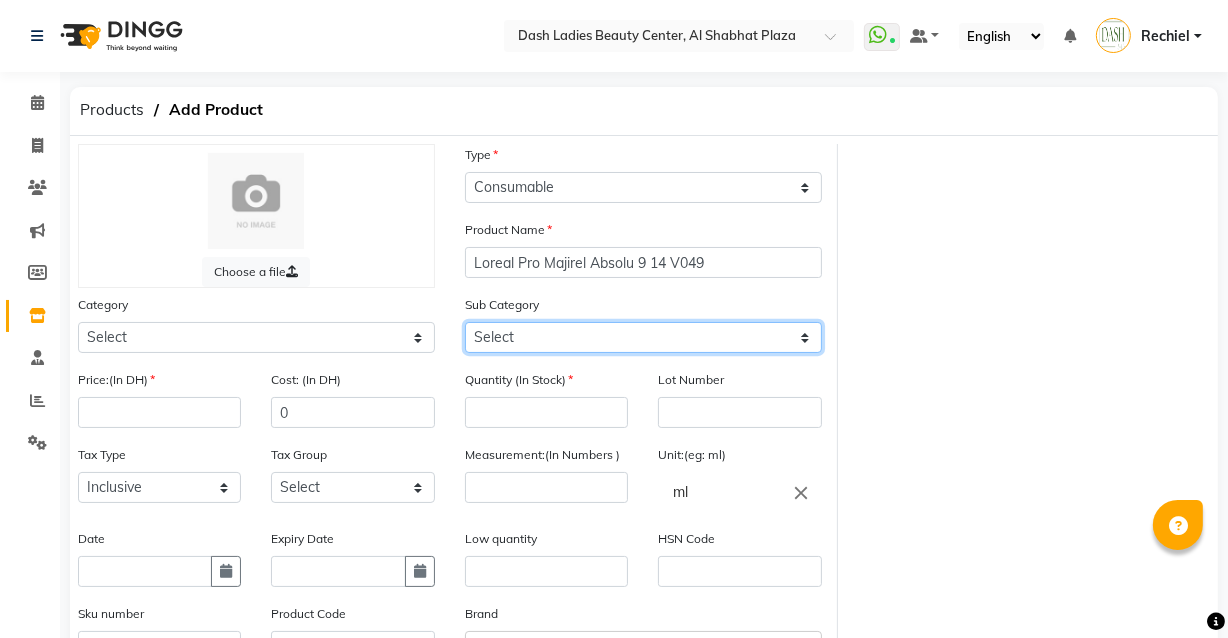 click on "Select Shampoo Conditioner Cream Mask Oil Serum Color Appliances Treatment Styling Kit & Combo Other" 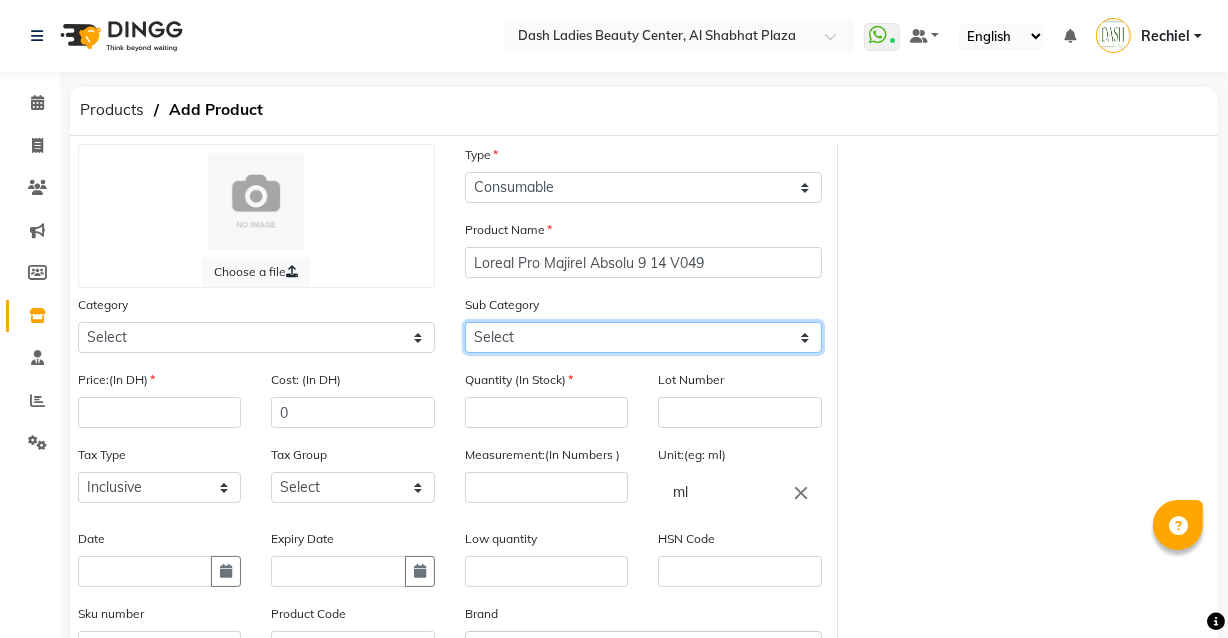 select on "[DATE]" 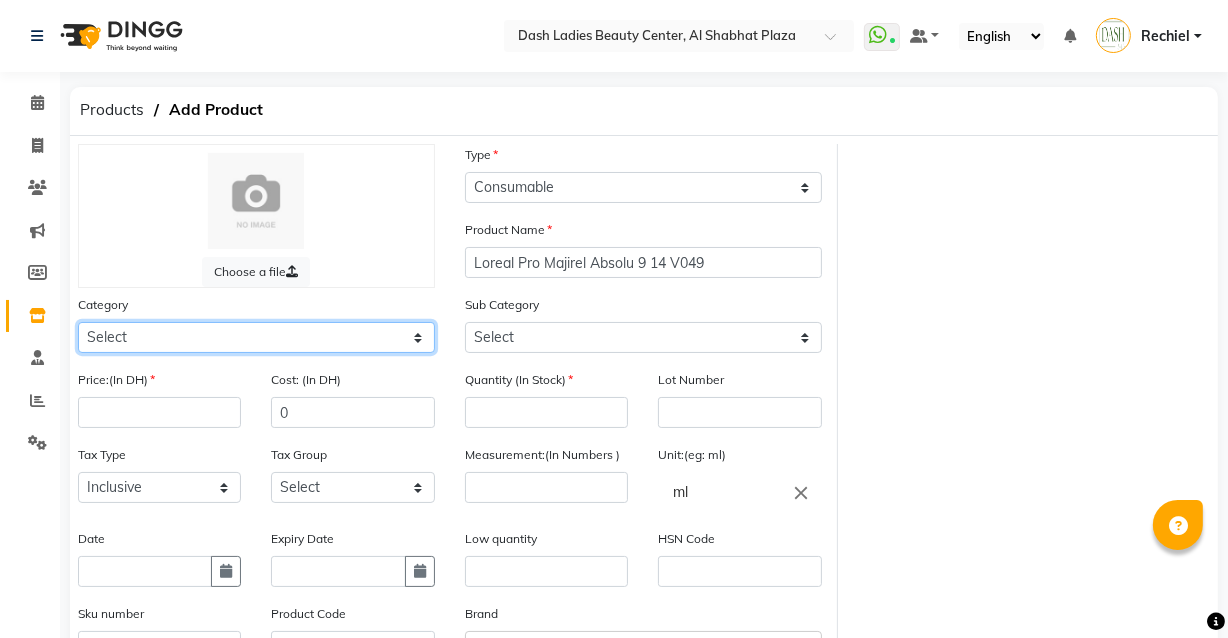 click on "Select Hair Skin Makeup Personal Care Appliances Beard Waxing Disposable Threading Hands and Feet Beauty Planet Botox Cadiveu Casmara Cheryls Loreal Olaplex Dash Ladies Beauty Center Other" 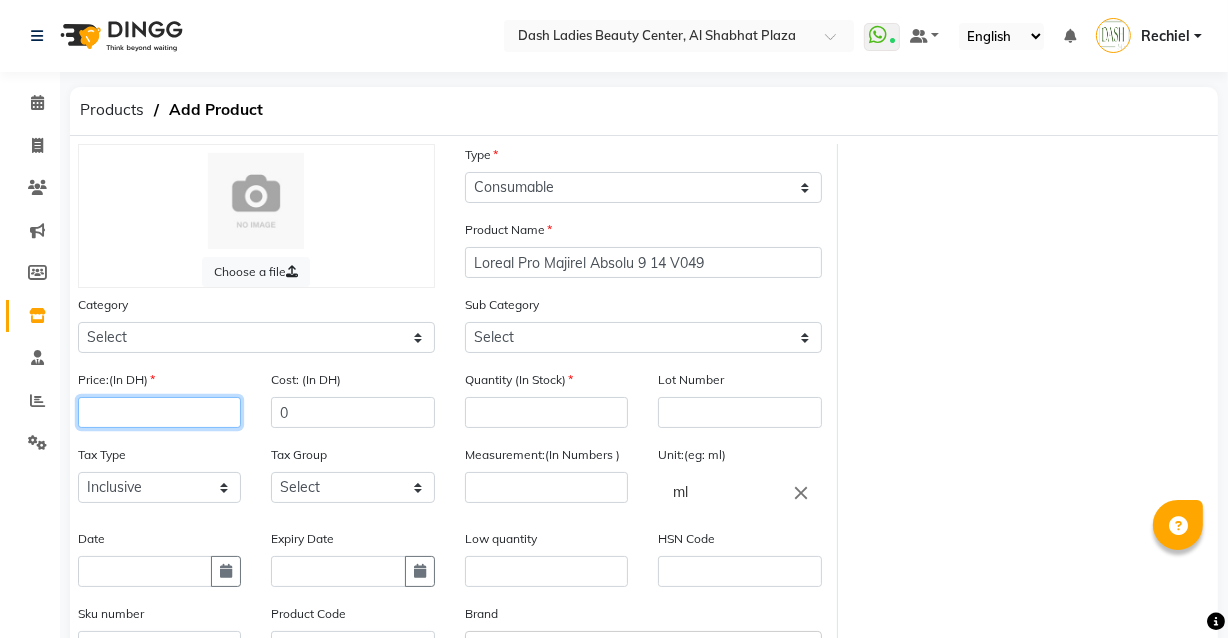click 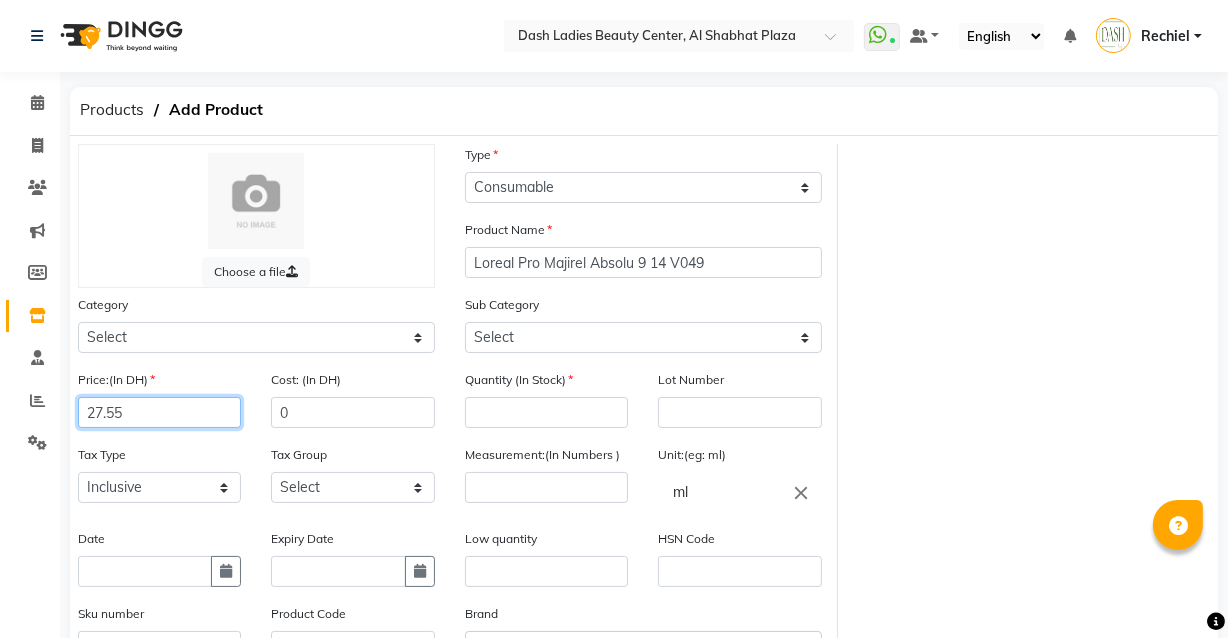 type on "27.55" 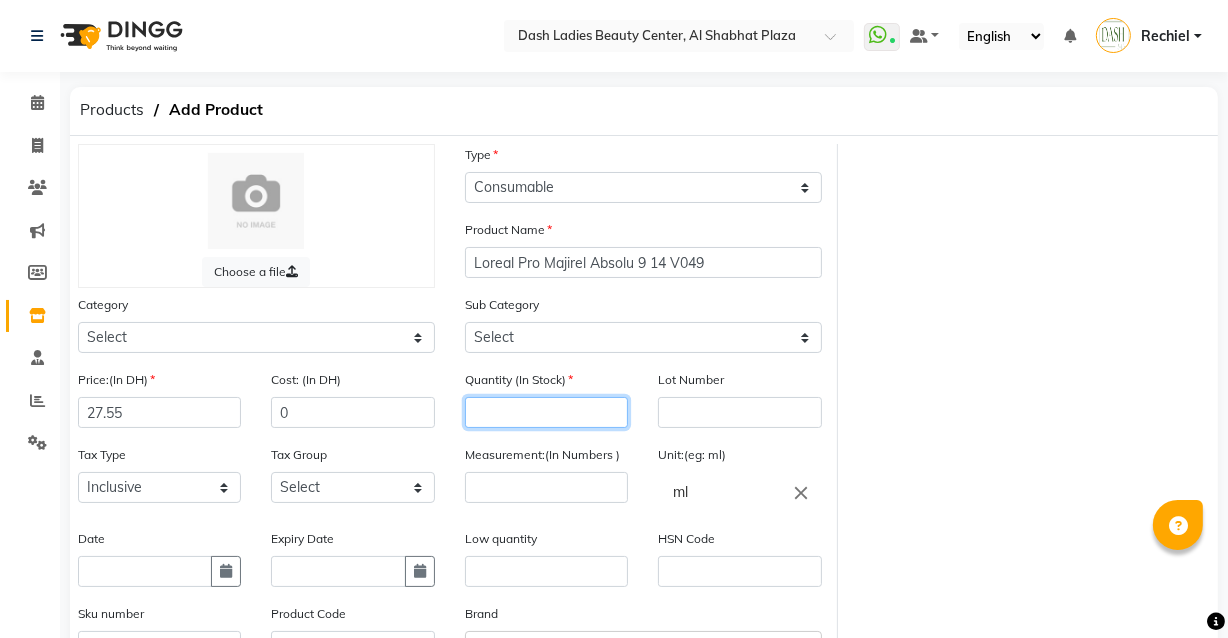 click 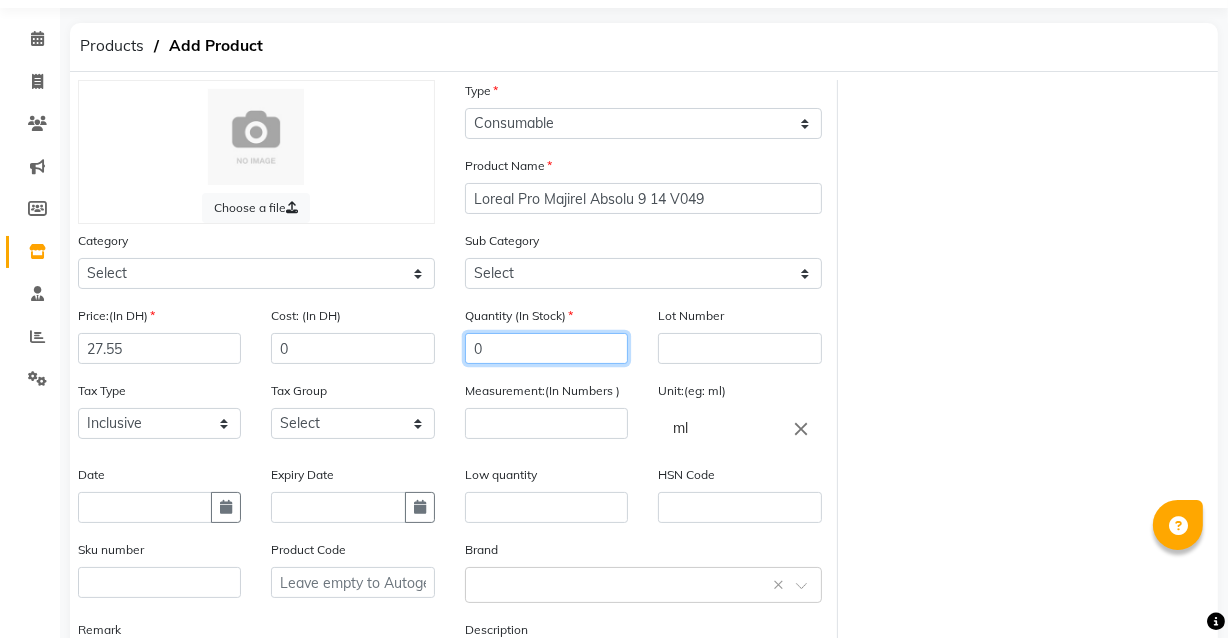 scroll, scrollTop: 67, scrollLeft: 0, axis: vertical 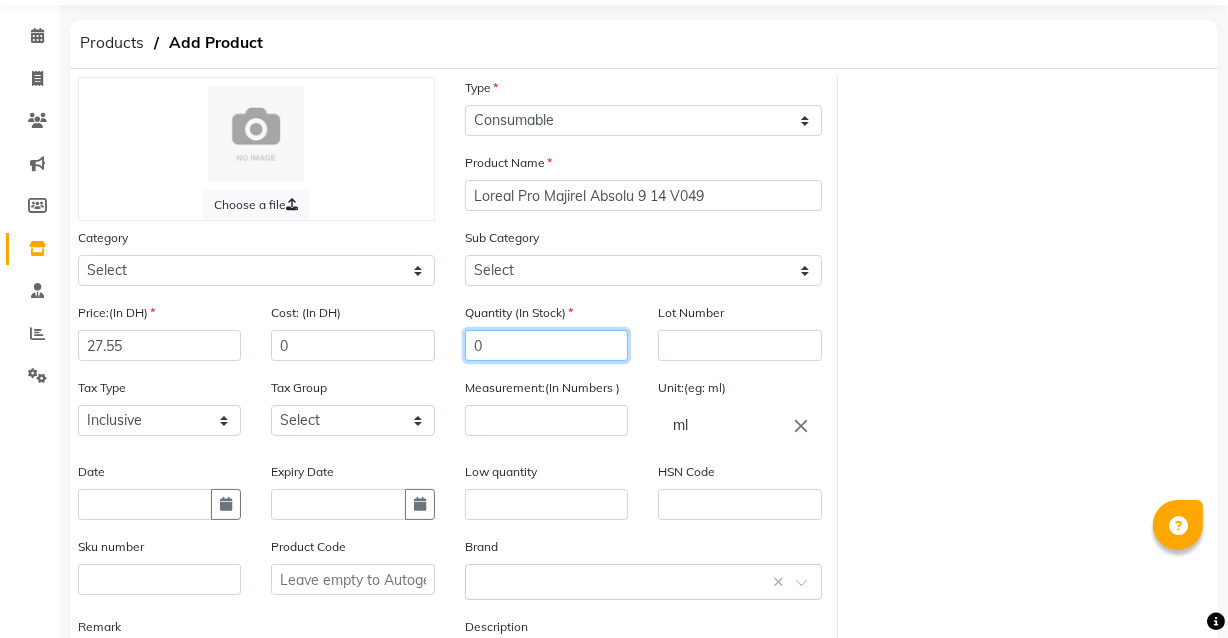 type on "0" 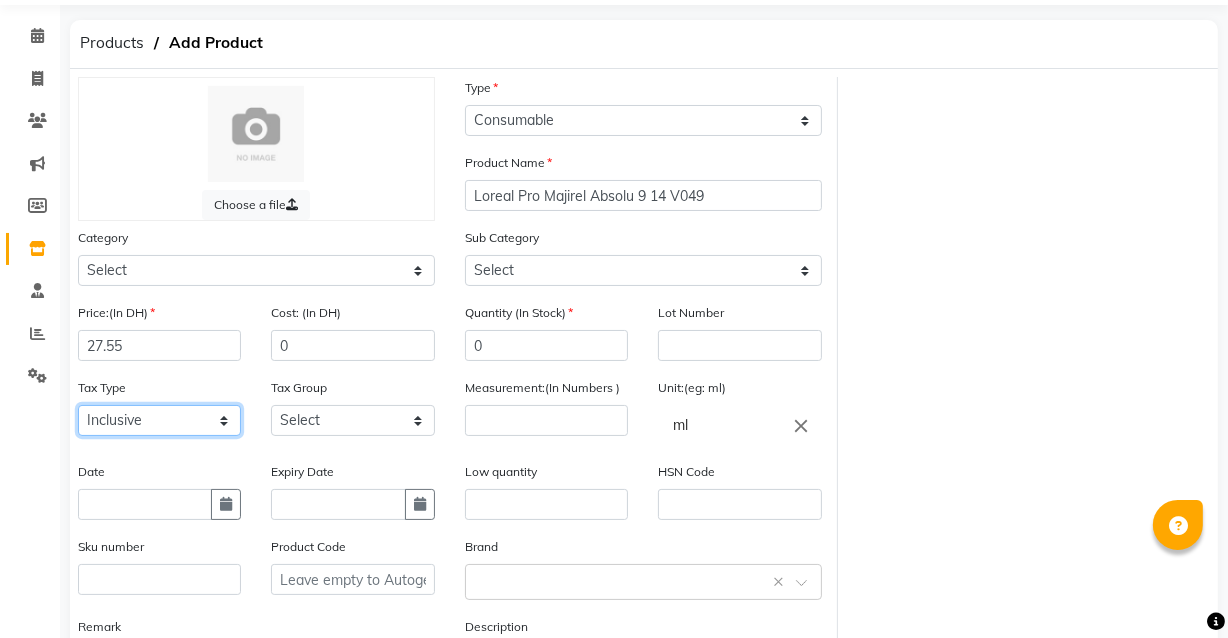 click on "Select Inclusive Exclusive" 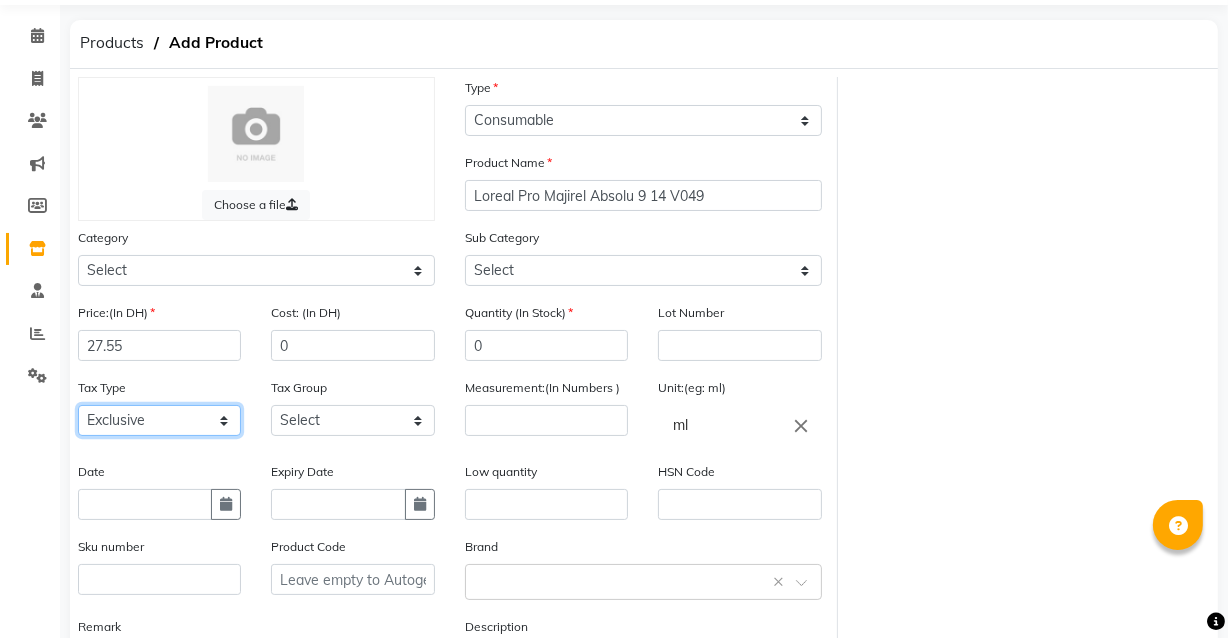 click on "Select Inclusive Exclusive" 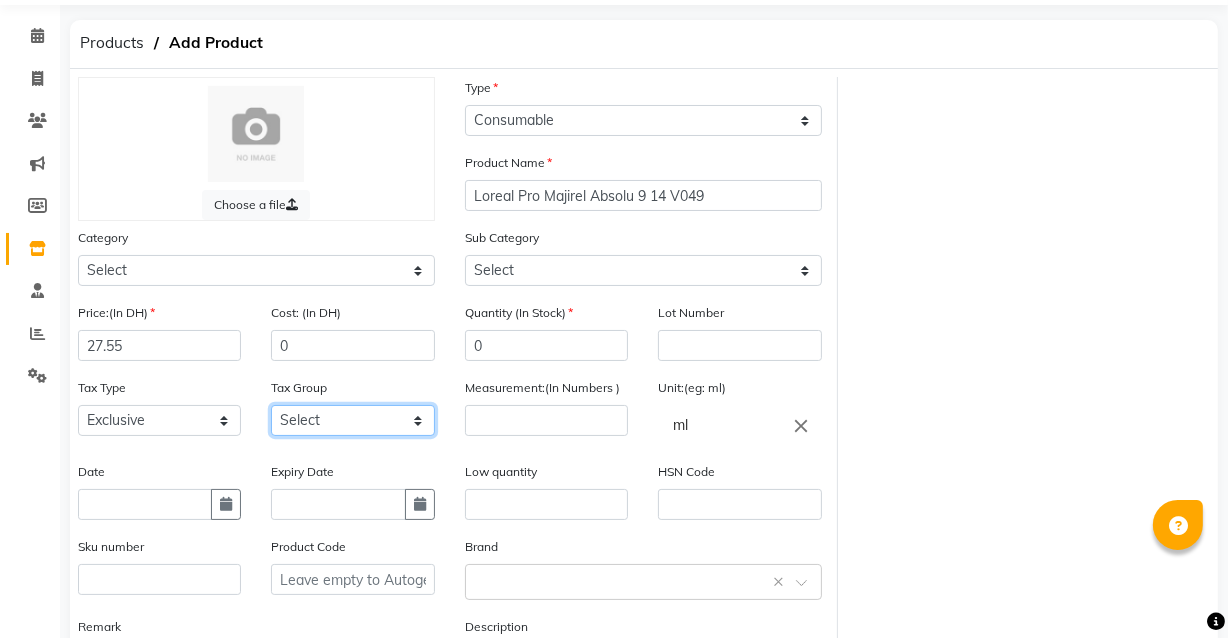 click on "Select Vat" 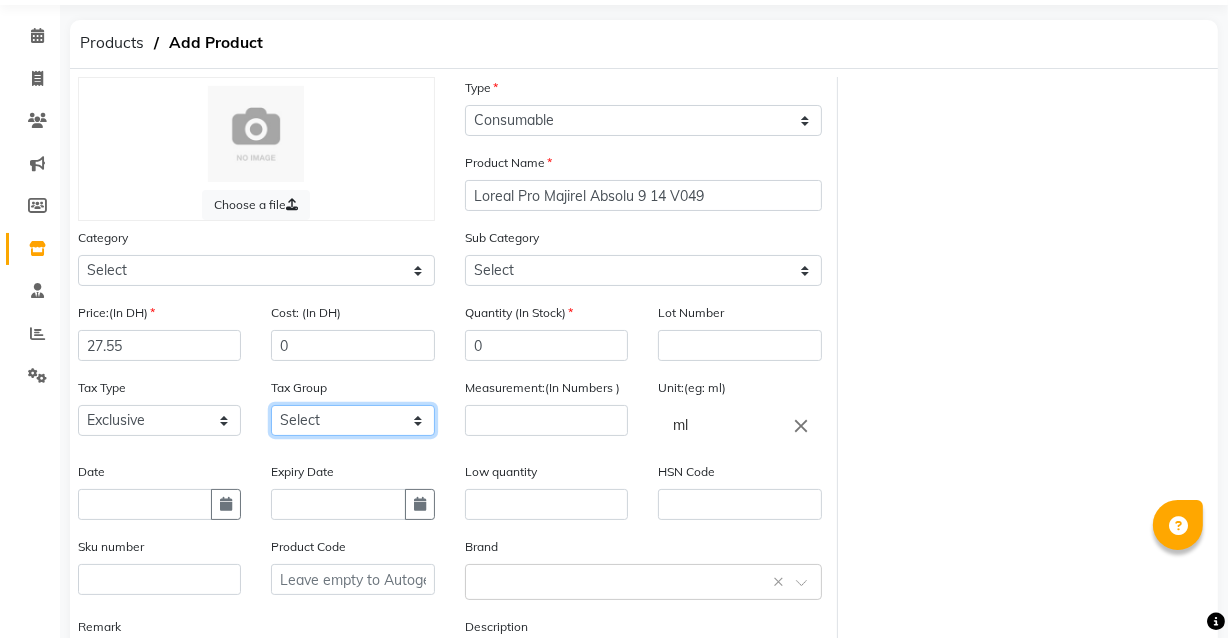 select on "3972" 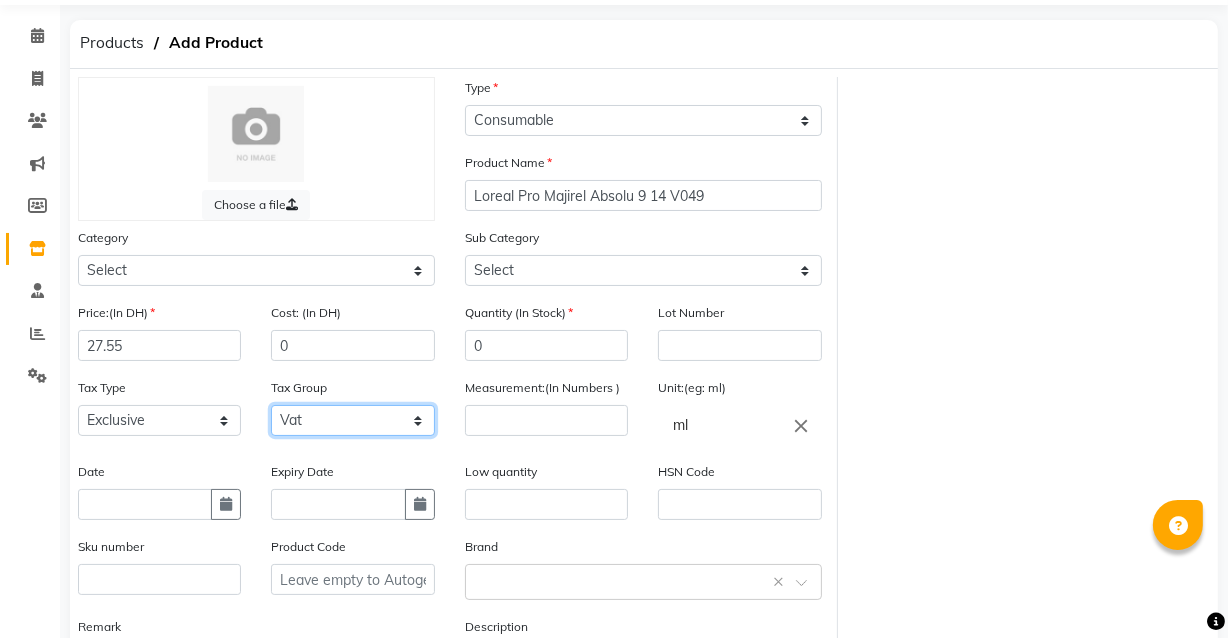 click on "Select Vat" 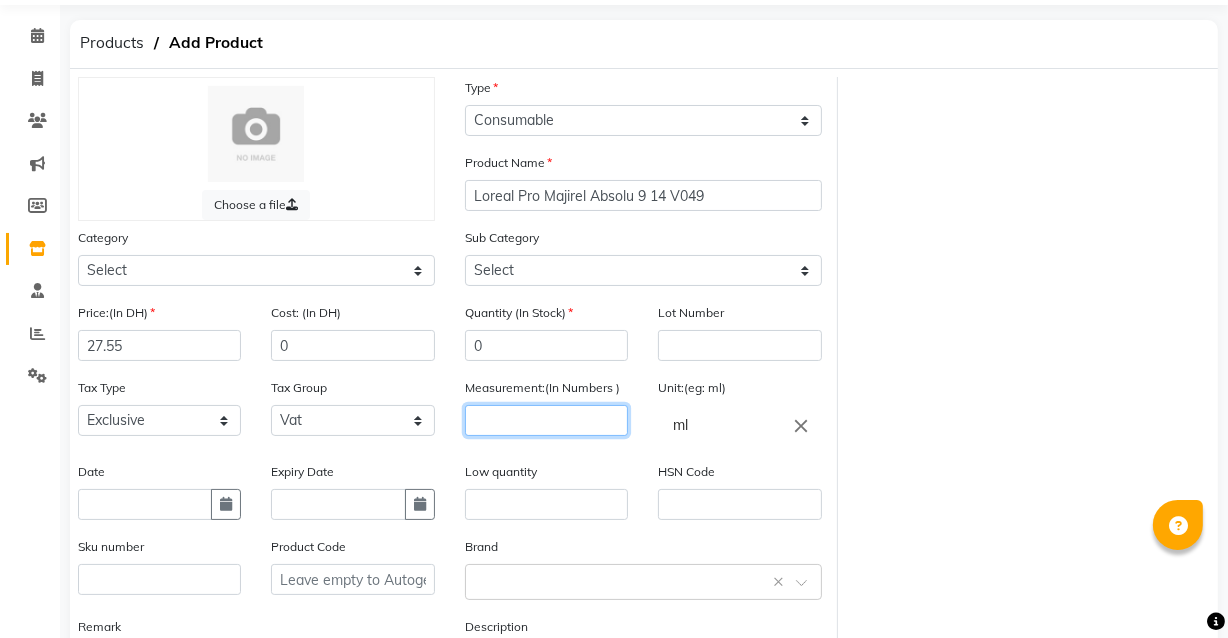 click 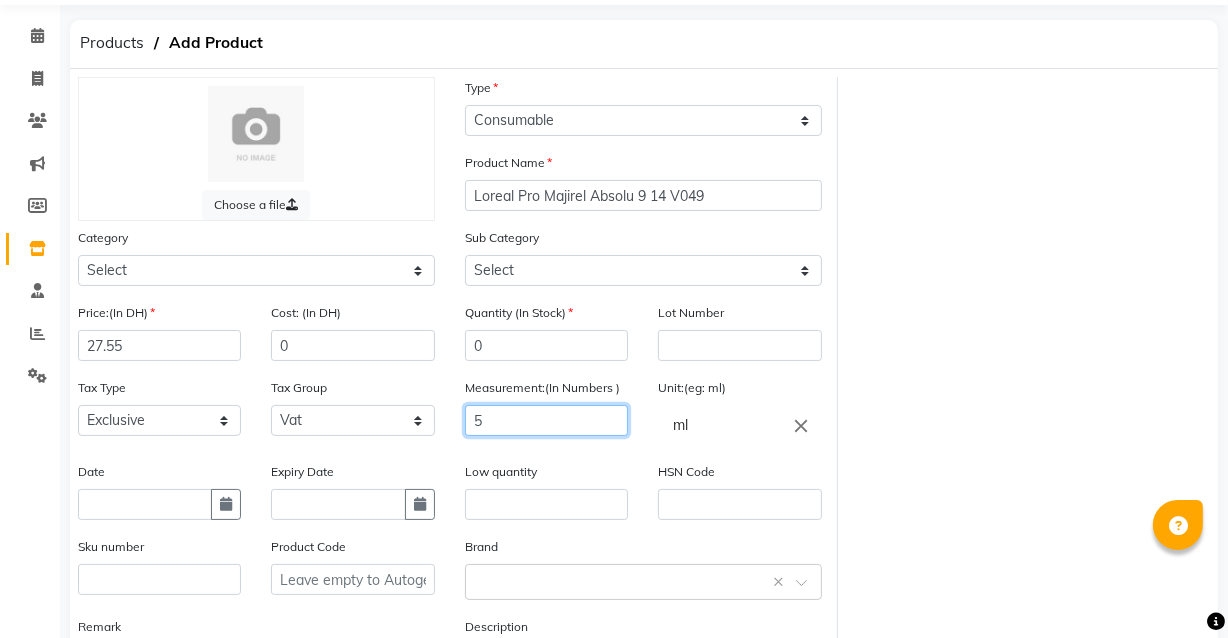 type on "5" 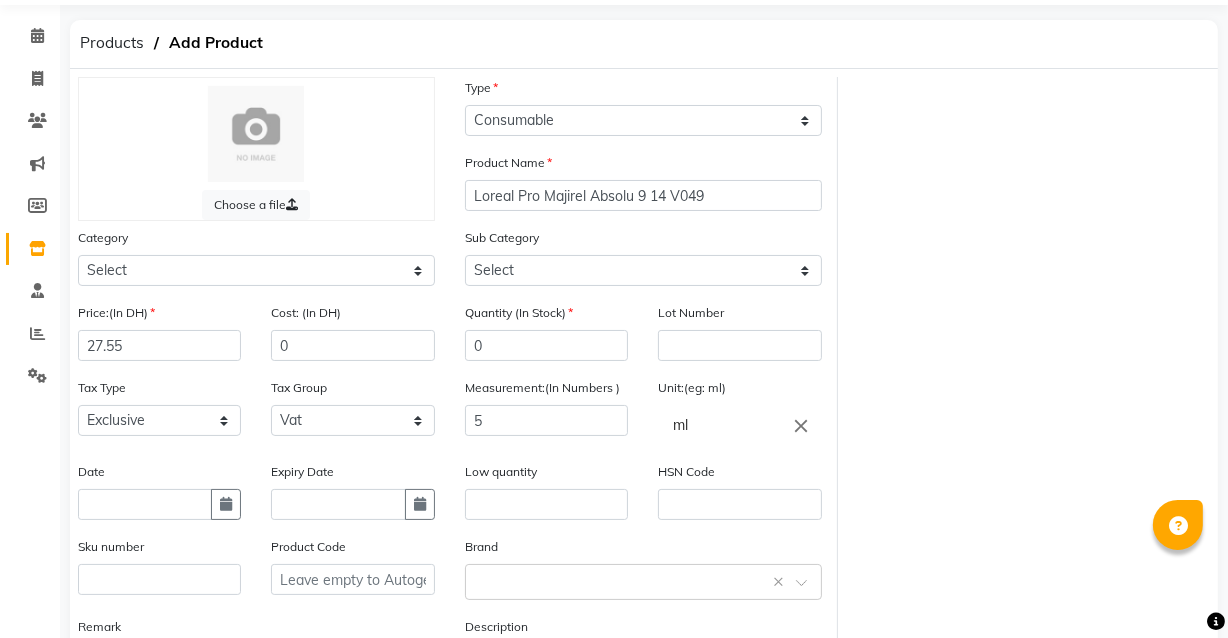 click on "close" 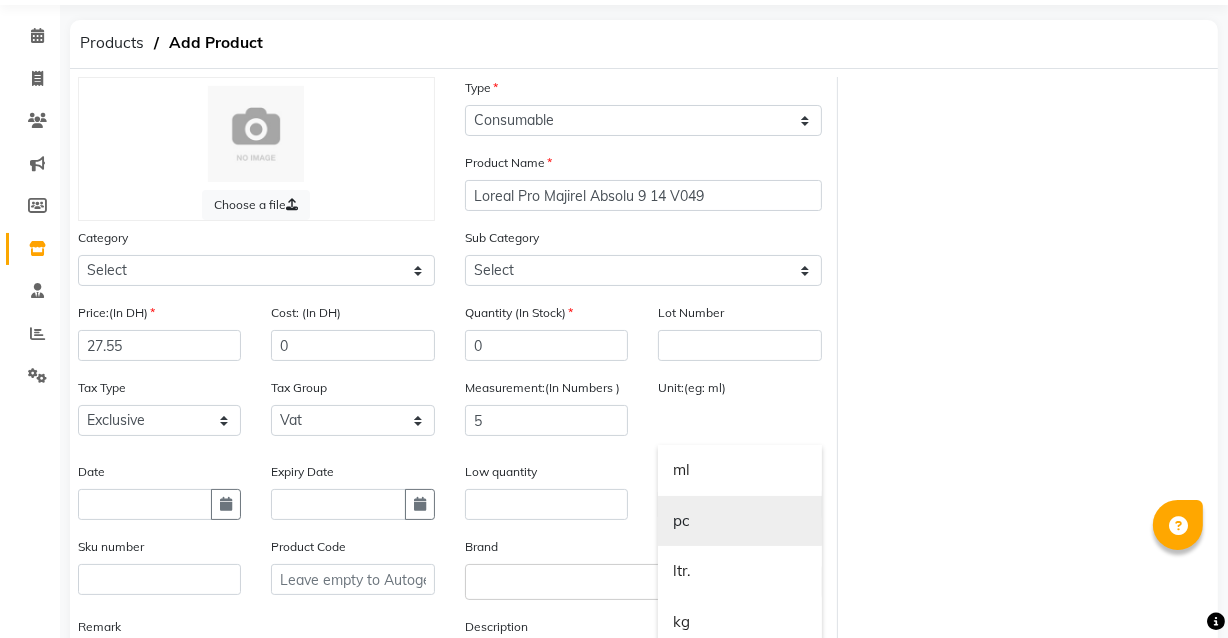click on "pc" at bounding box center [739, 521] 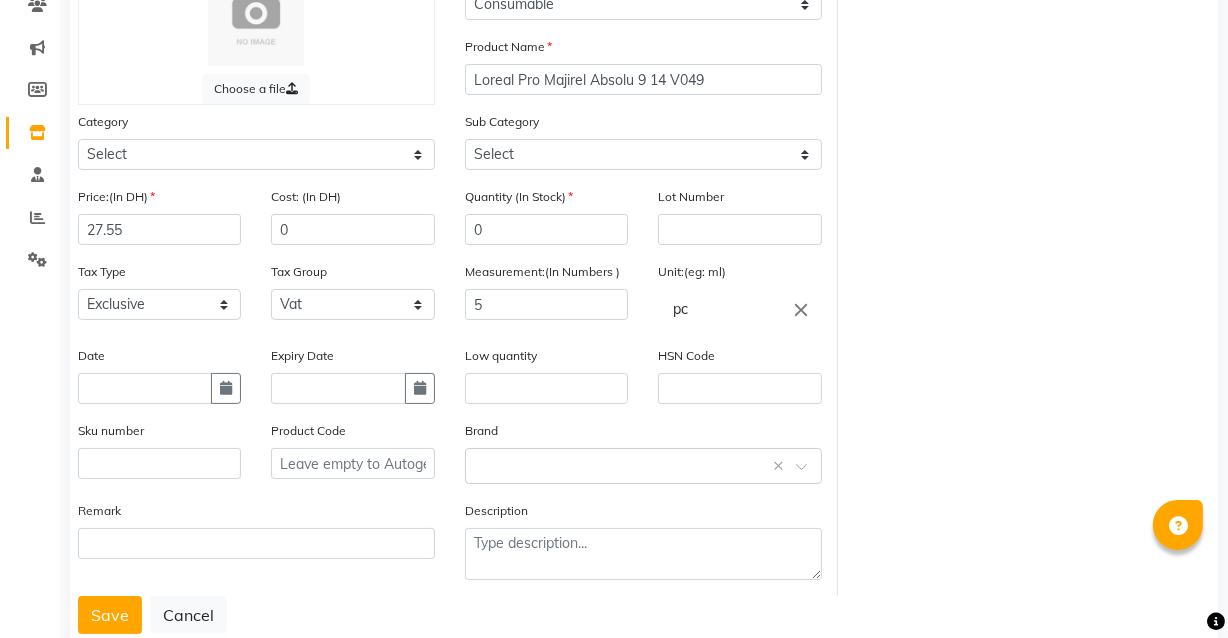 scroll, scrollTop: 241, scrollLeft: 0, axis: vertical 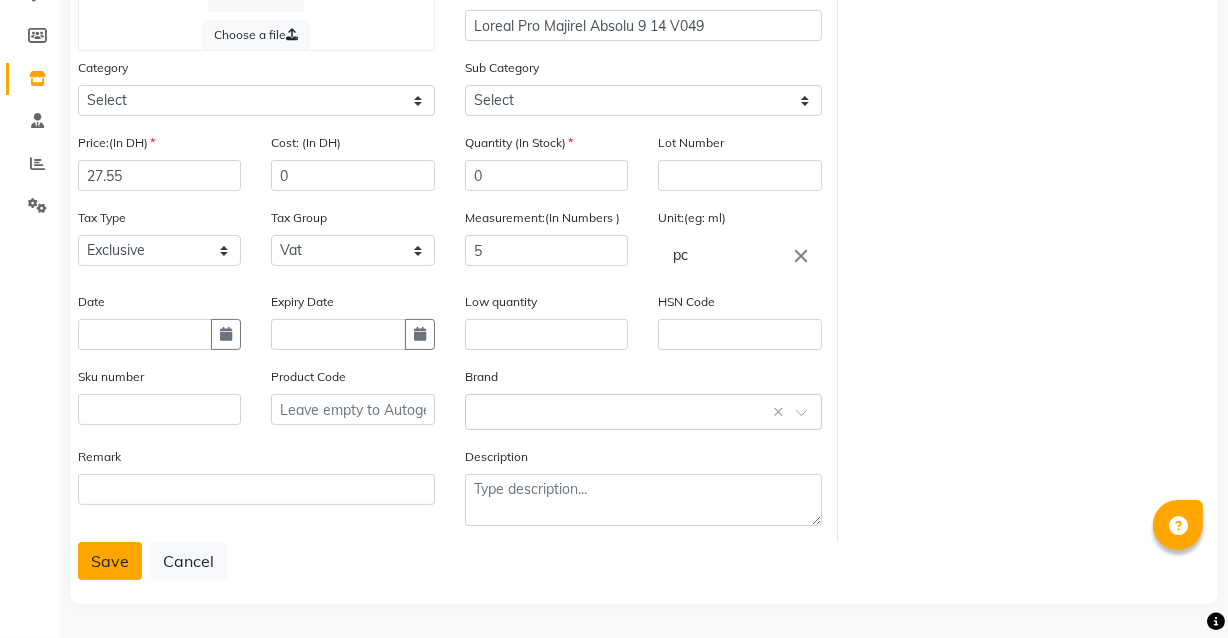click on "Save" 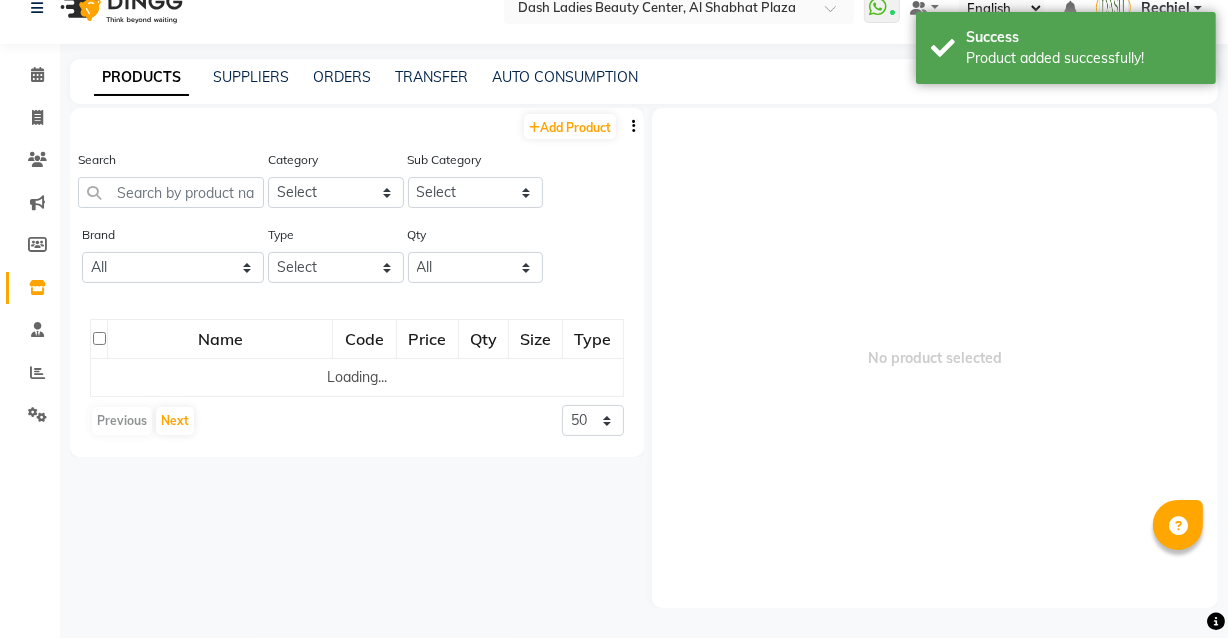 scroll, scrollTop: 28, scrollLeft: 0, axis: vertical 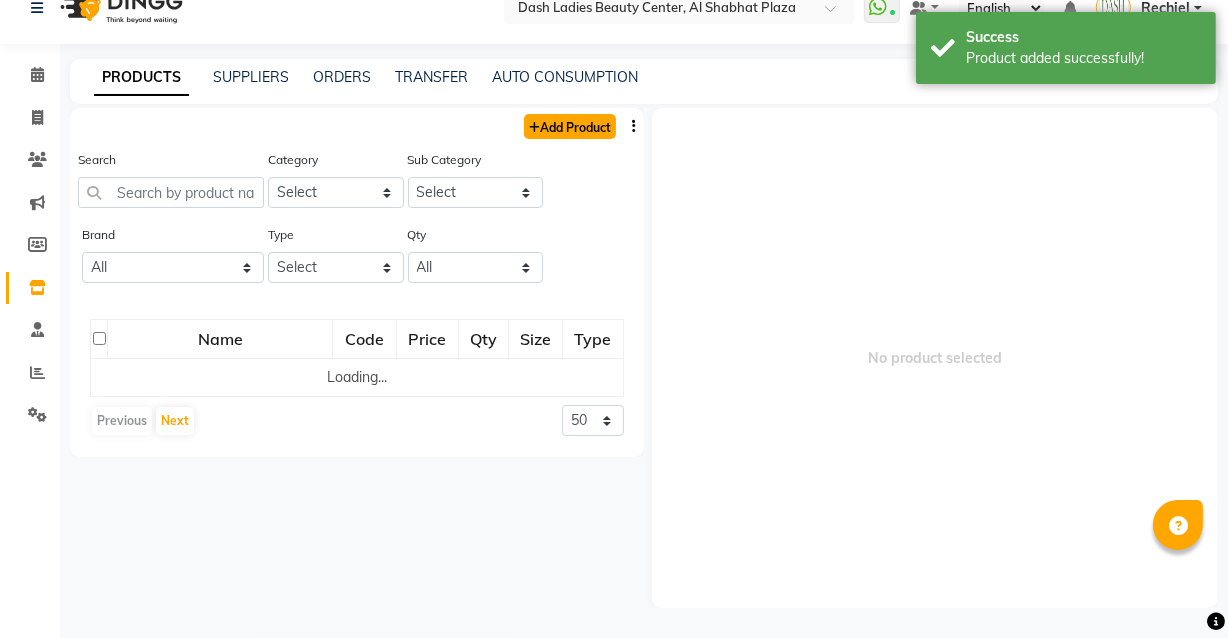 click on "Add Product" 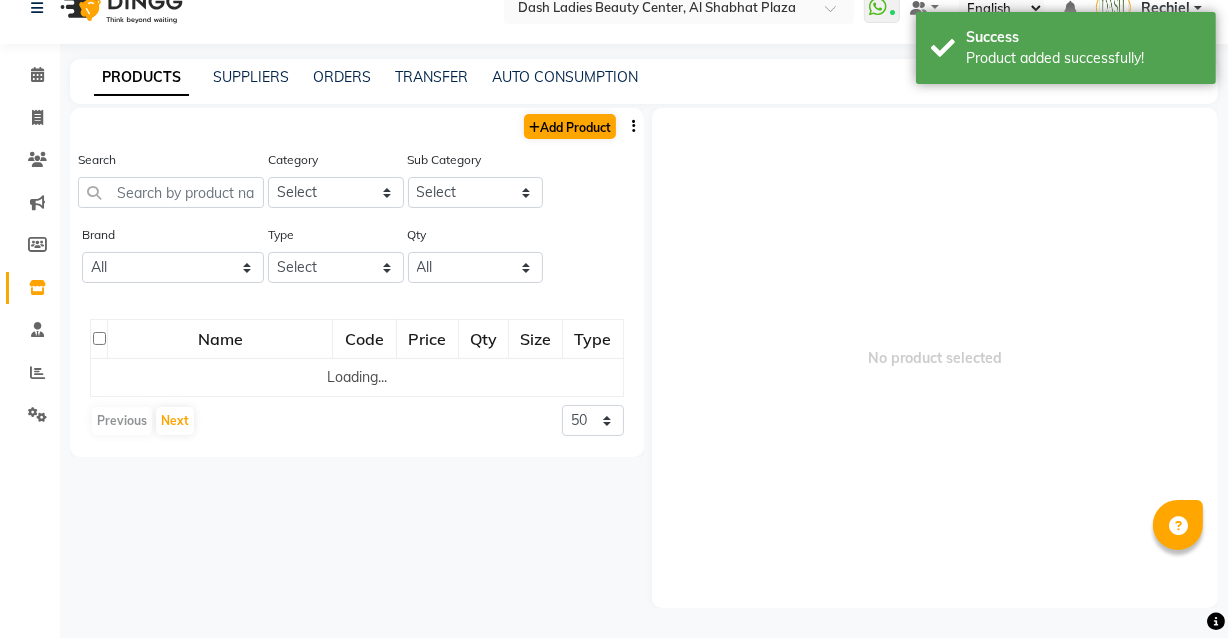 select on "true" 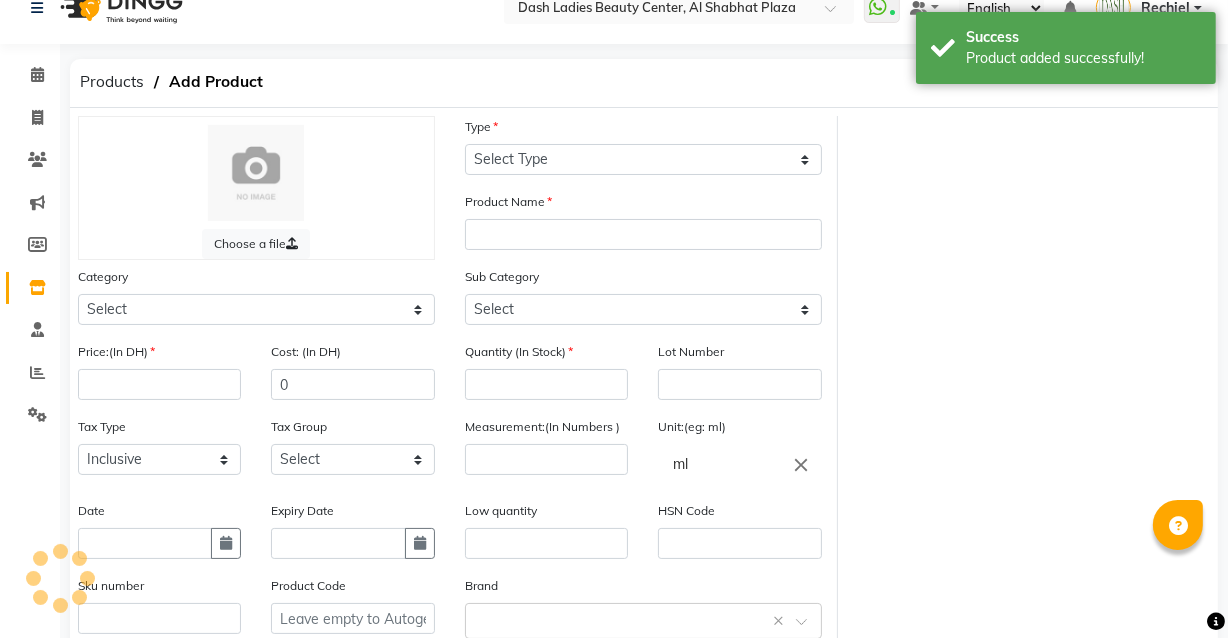 scroll, scrollTop: 12, scrollLeft: 0, axis: vertical 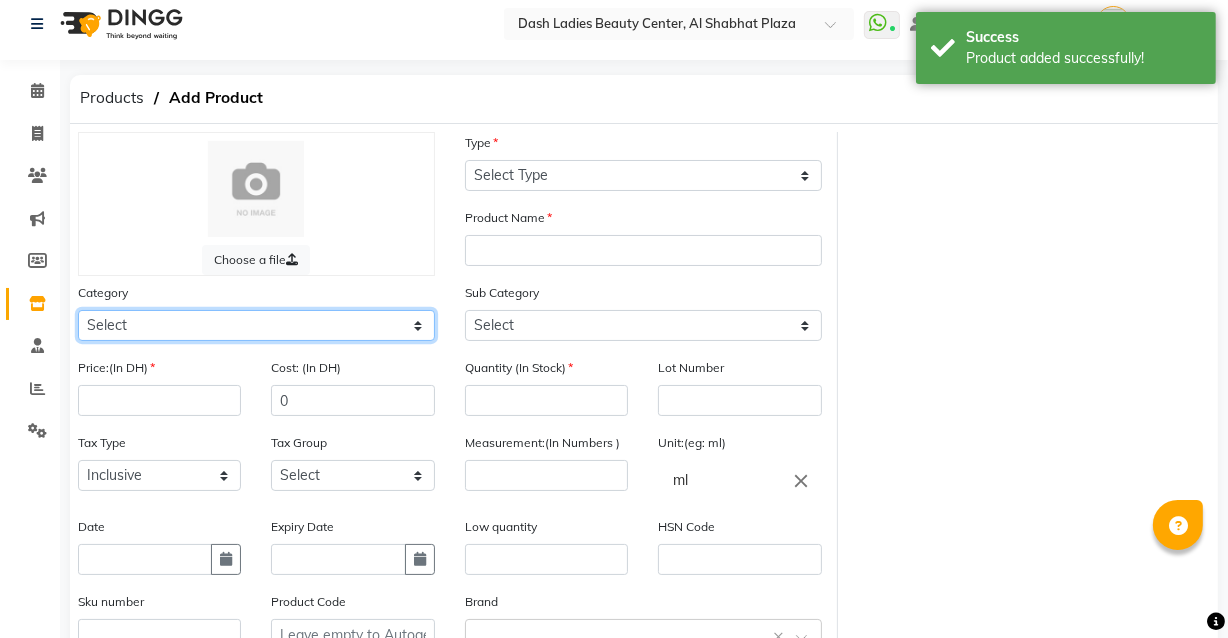 click on "Select Hair Skin Makeup Personal Care Appliances Beard Waxing Disposable Threading Hands and Feet Beauty Planet Botox Cadiveu Casmara Cheryls Loreal Olaplex Dash Ladies Beauty Center Other" 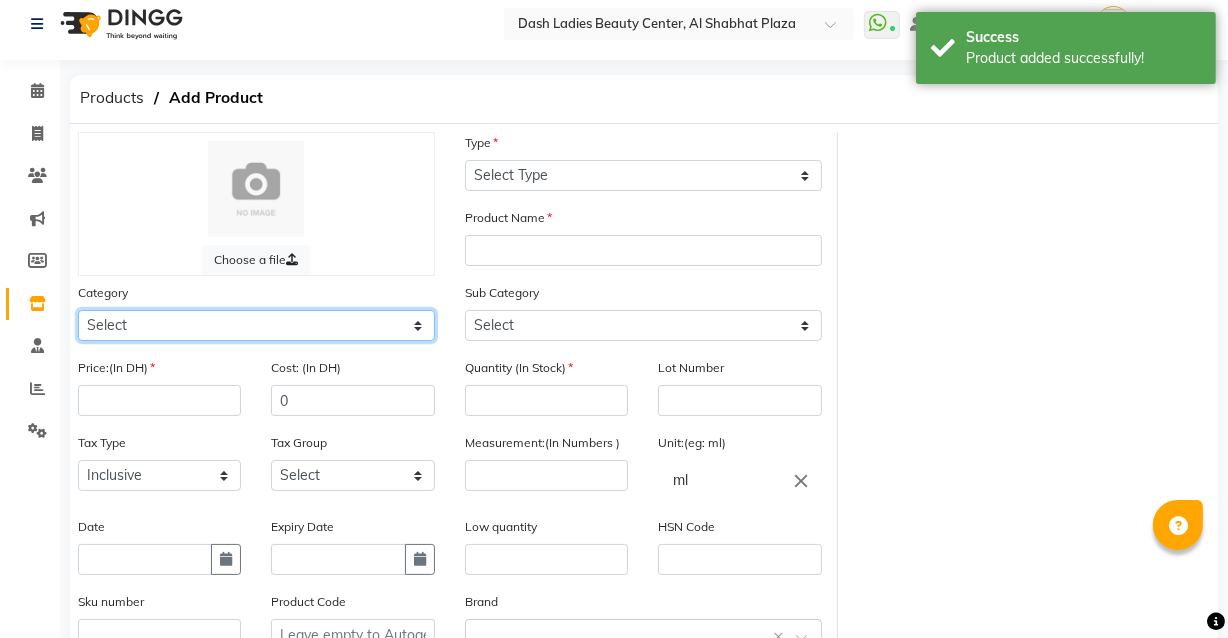 select on "[DATE]" 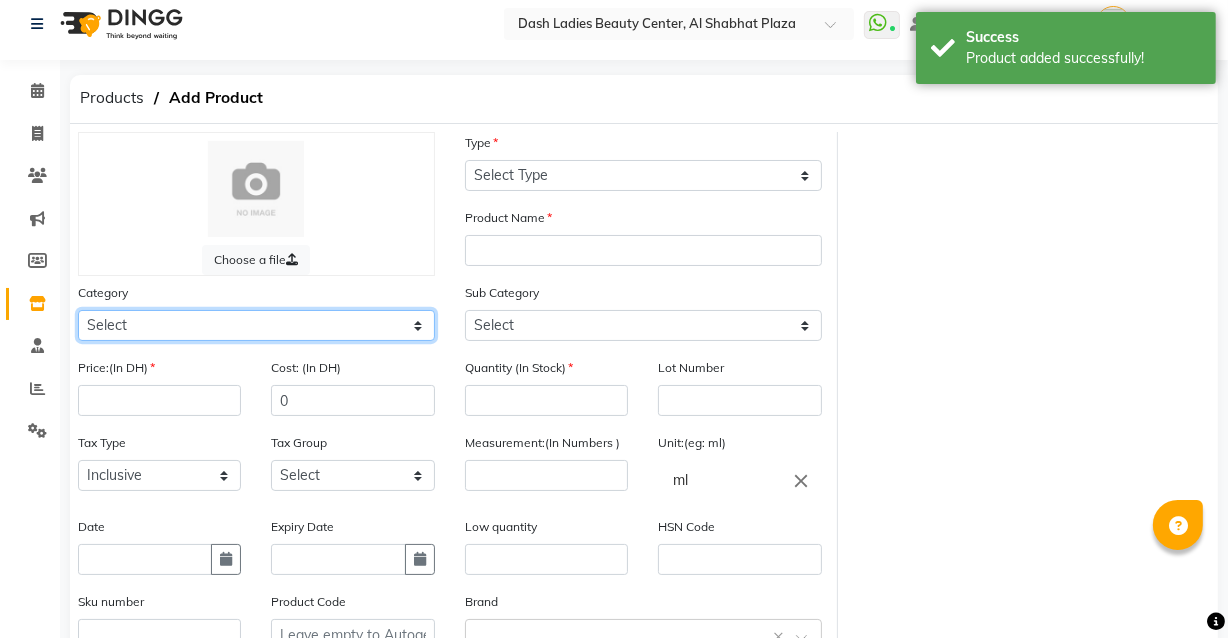 click on "Select Hair Skin Makeup Personal Care Appliances Beard Waxing Disposable Threading Hands and Feet Beauty Planet Botox Cadiveu Casmara Cheryls Loreal Olaplex Dash Ladies Beauty Center Other" 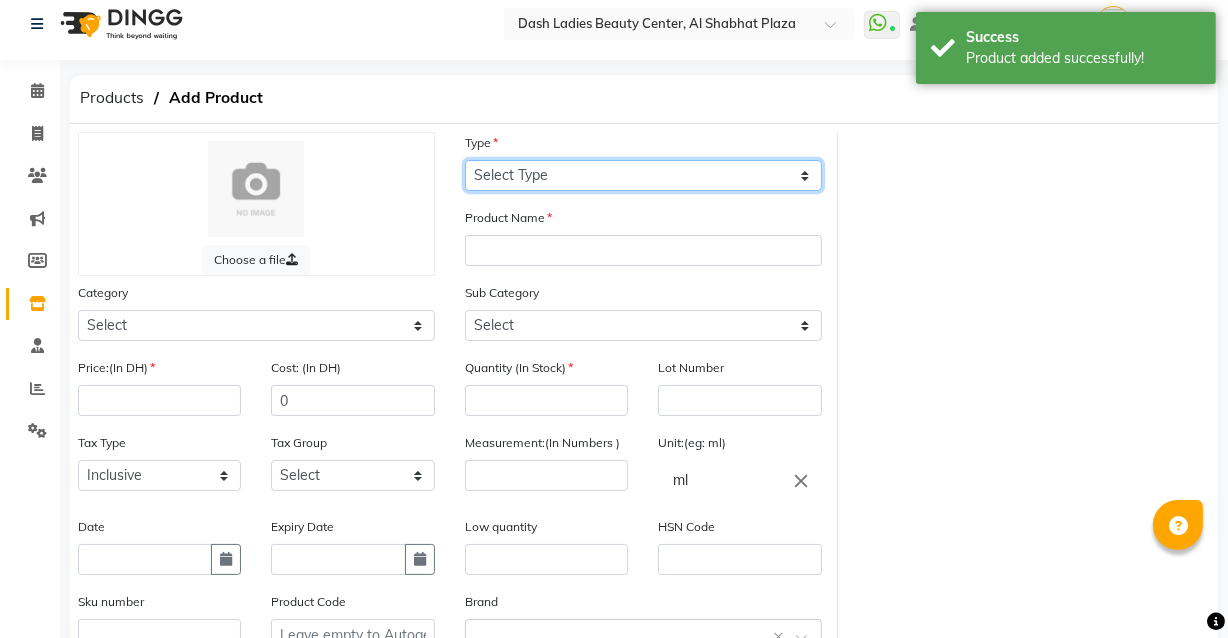 click on "Select Type Both Retail Consumable" 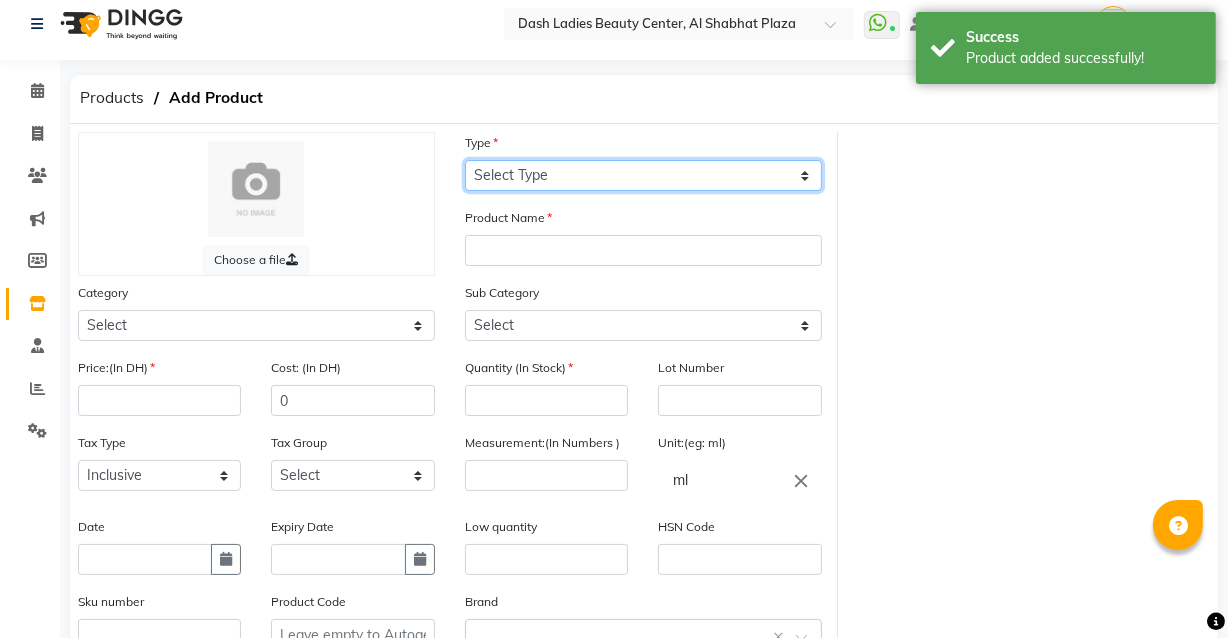 select on "C" 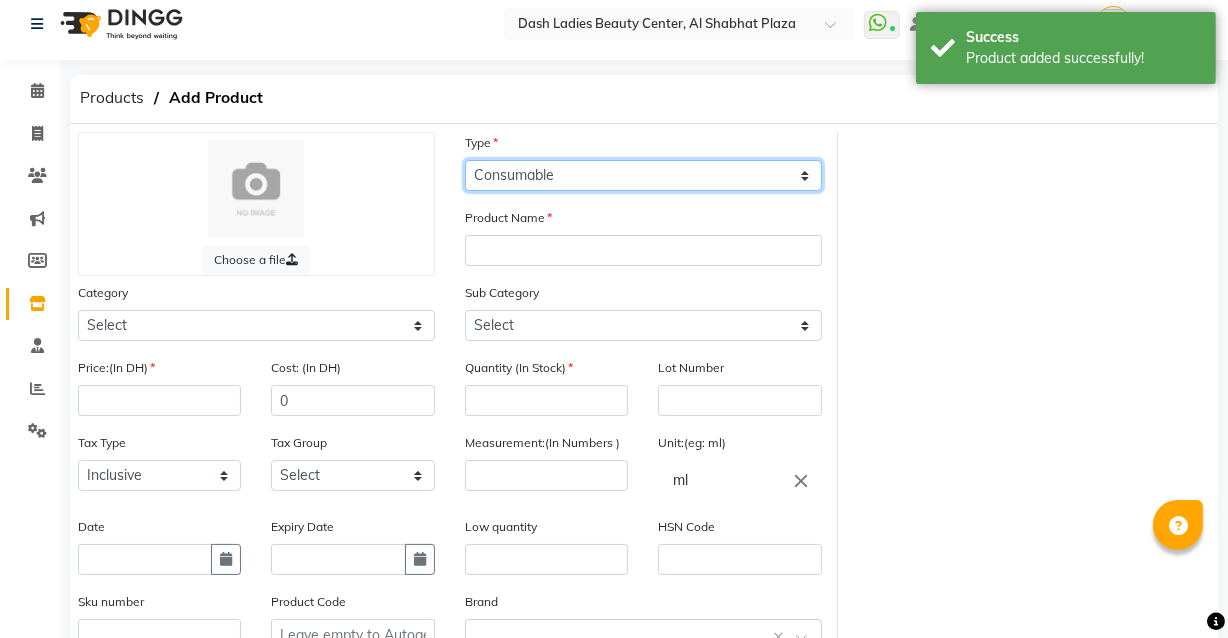 click on "Select Type Both Retail Consumable" 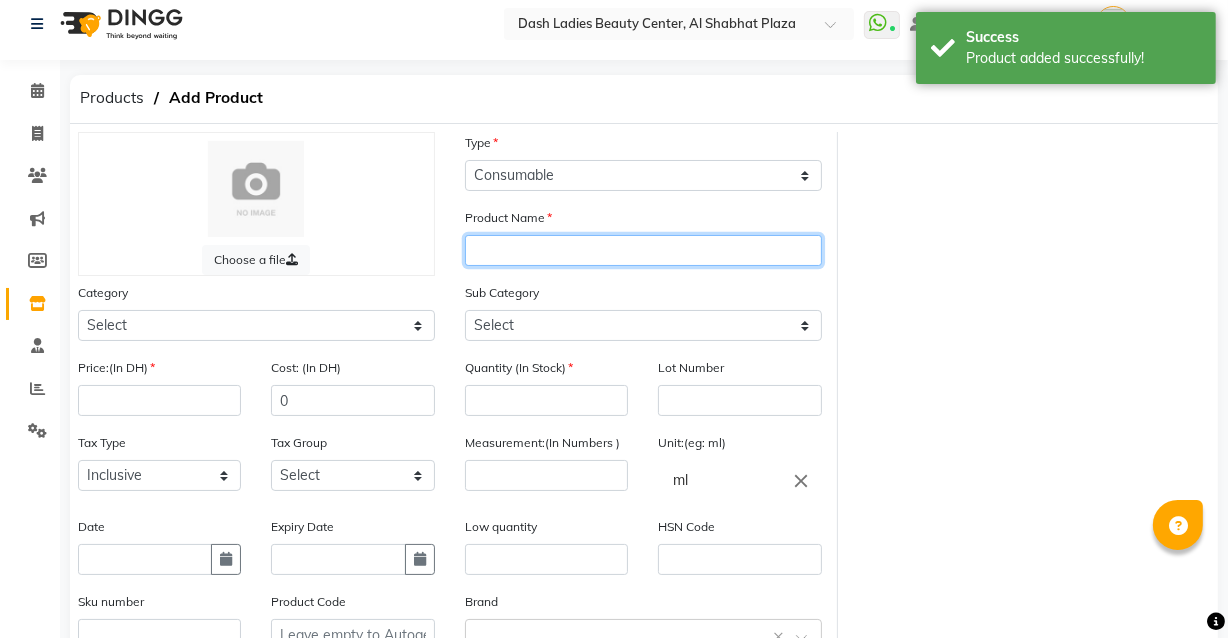 click 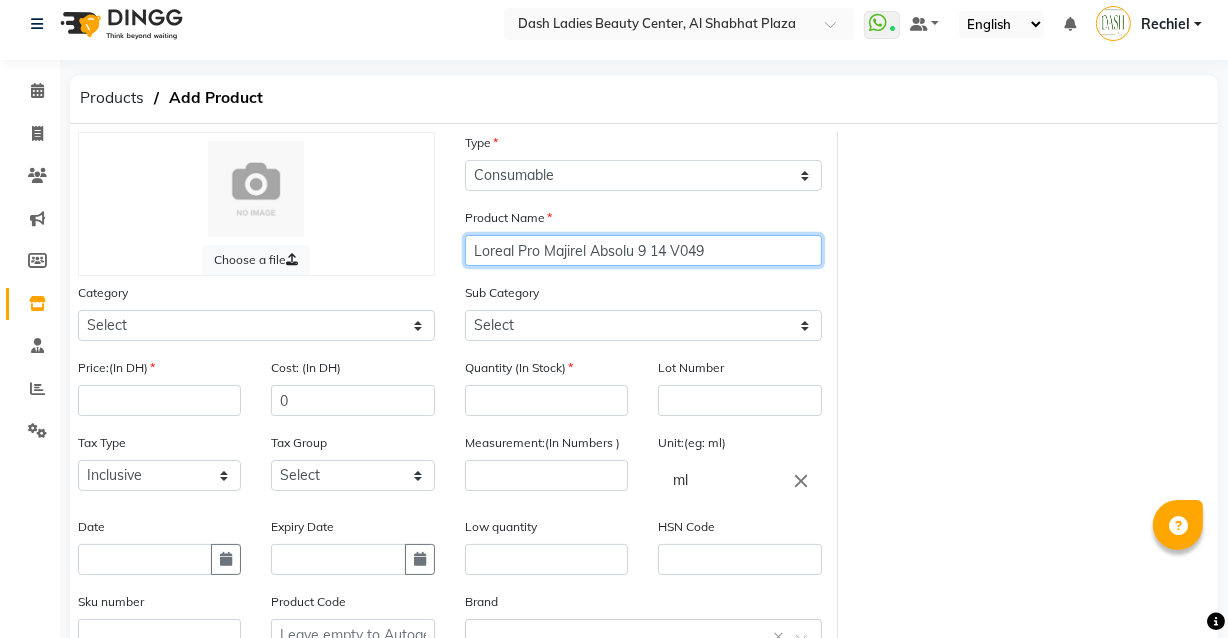 click on "Loreal Pro Majirel Absolu 9 14 V049" 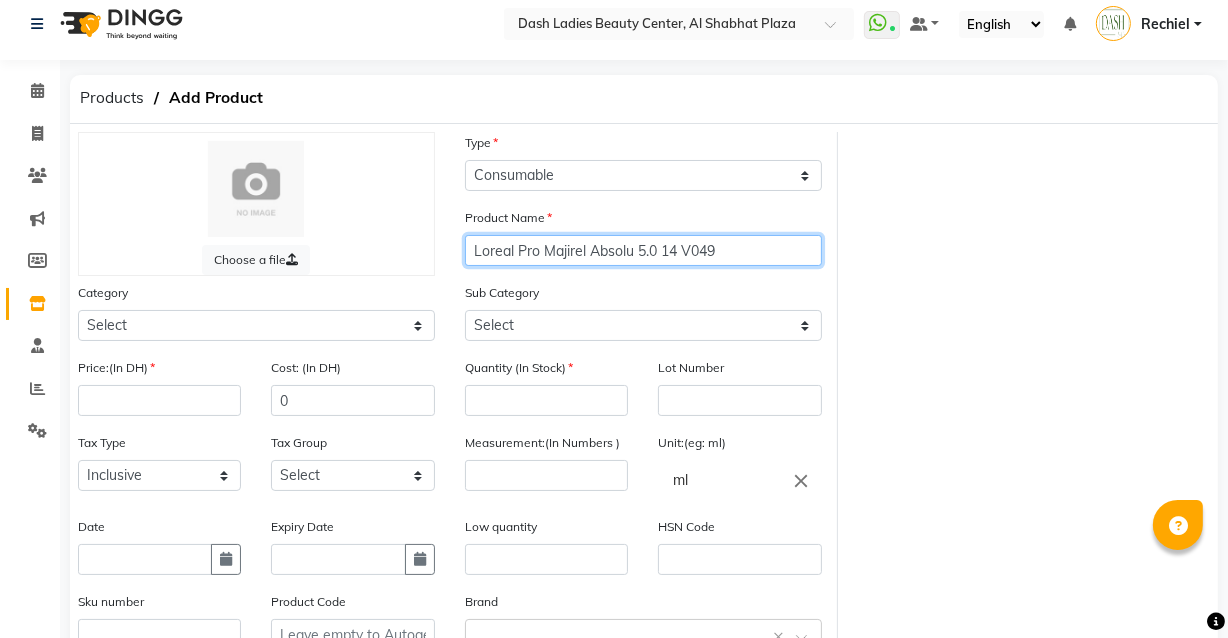 type on "Loreal Pro Majirel Absolu 5.0 14 V049" 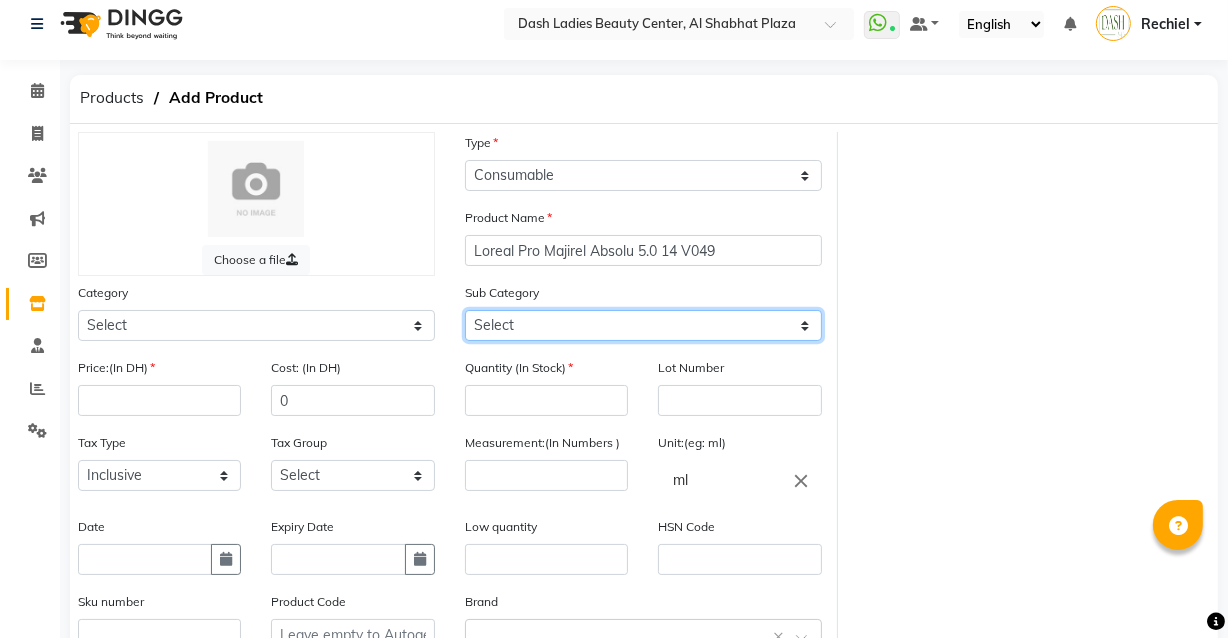 click on "Select Shampoo Conditioner Cream Mask Oil Serum Color Appliances Treatment Styling Kit & Combo Other" 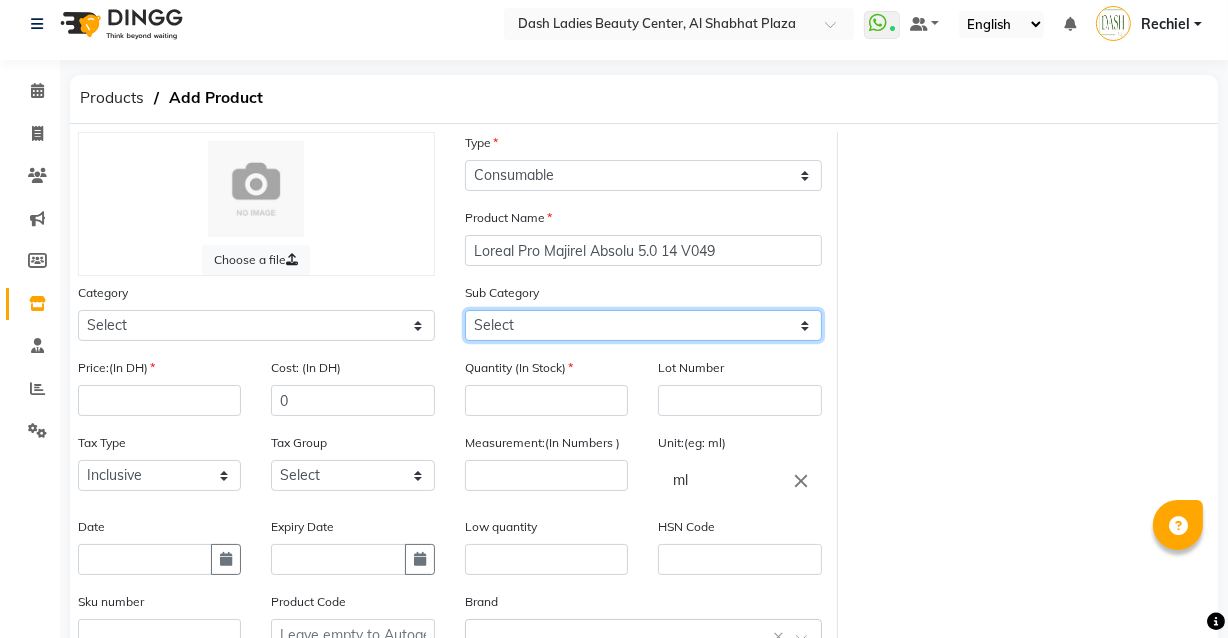 select on "[DATE]" 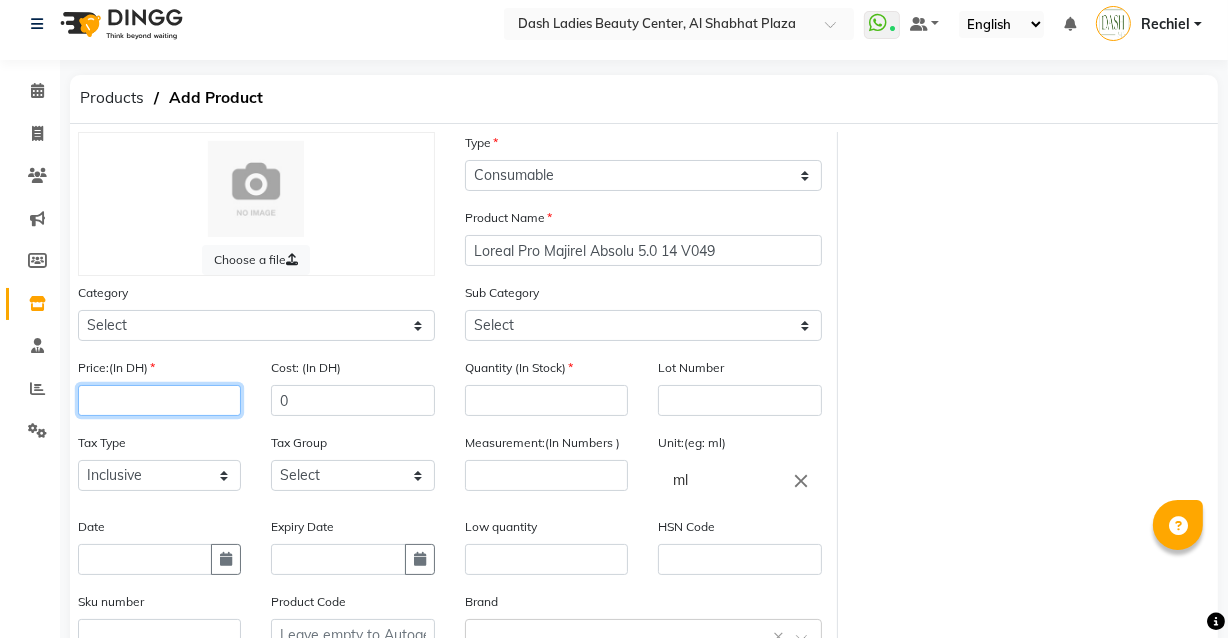 click 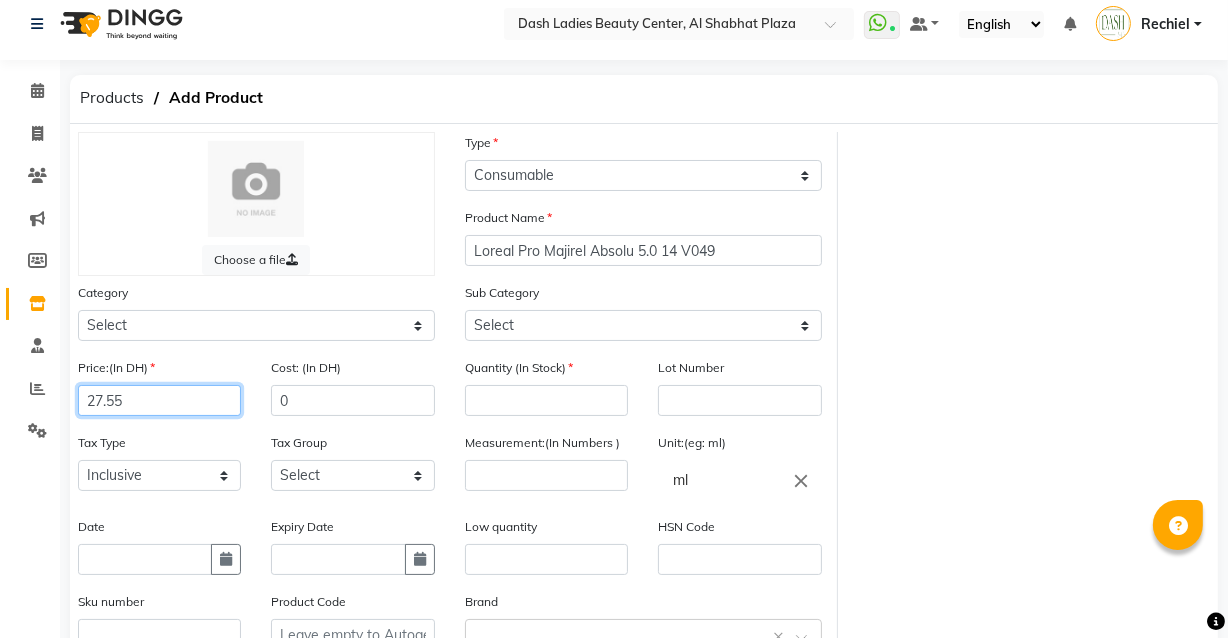 type on "27.55" 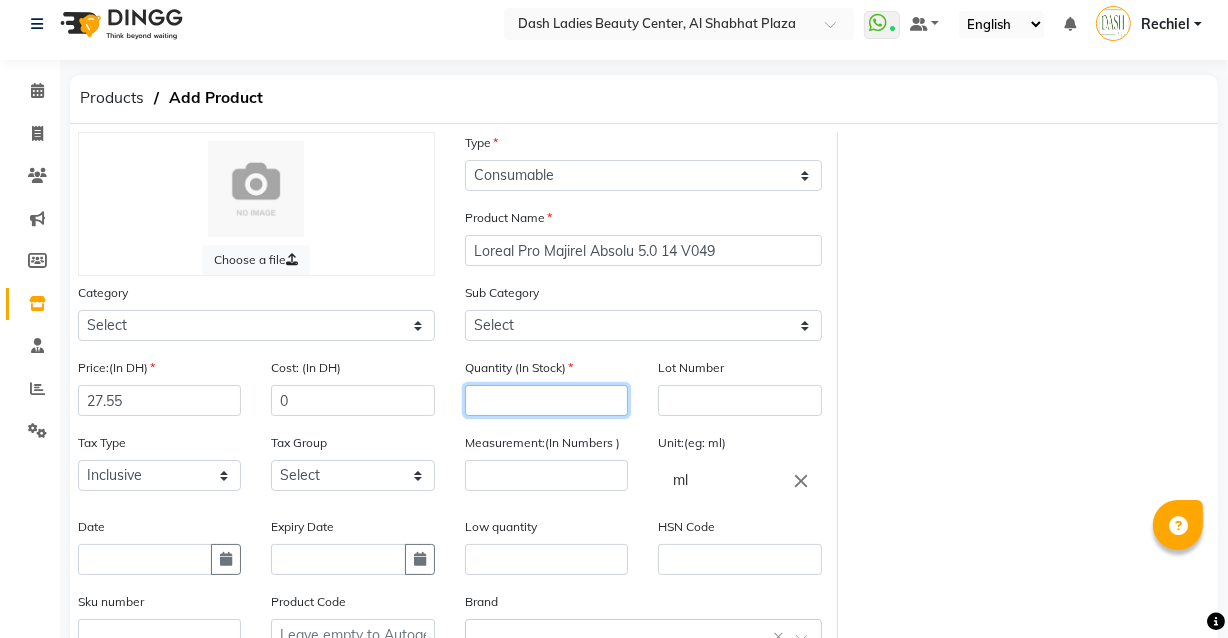 click 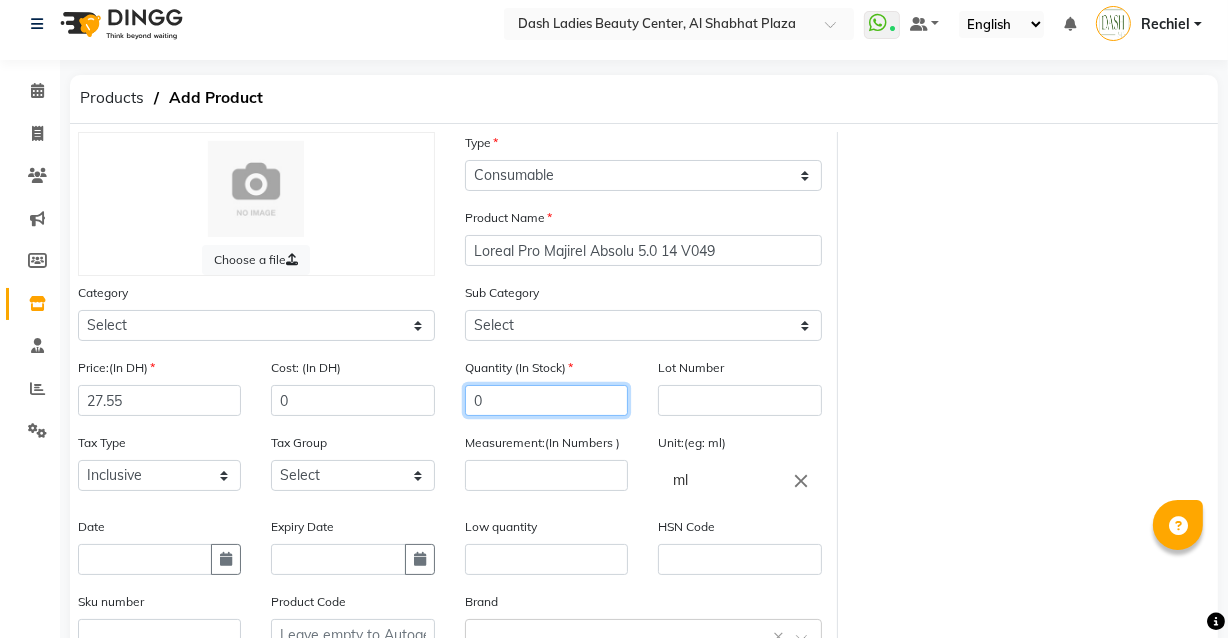 type on "0" 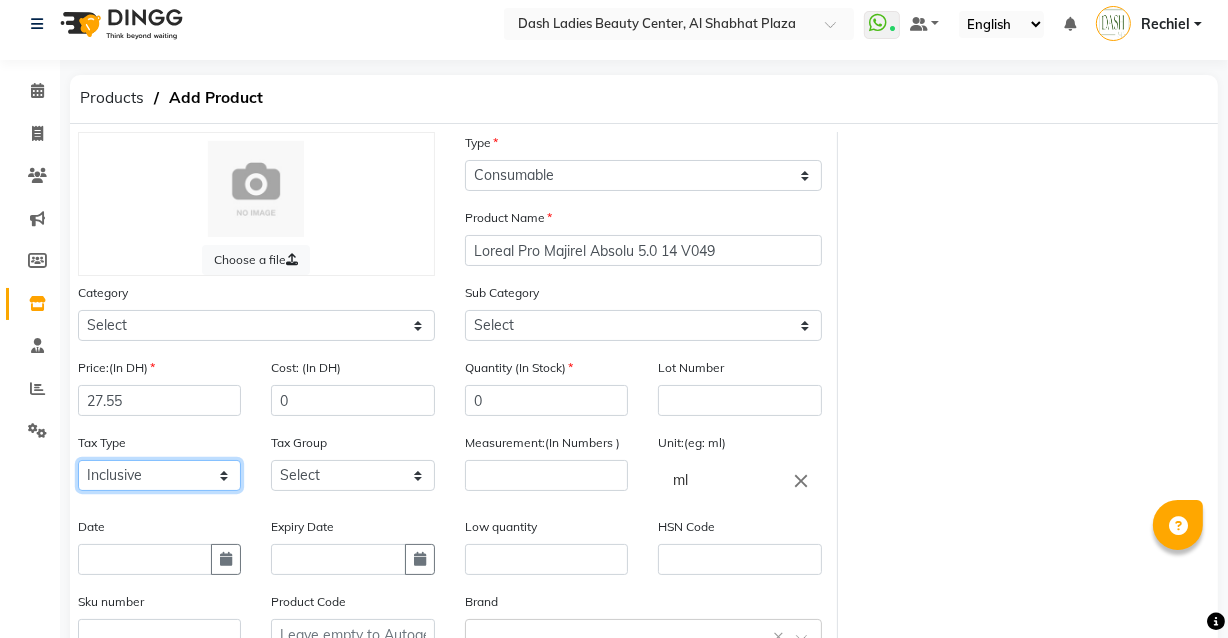 click on "Select Inclusive Exclusive" 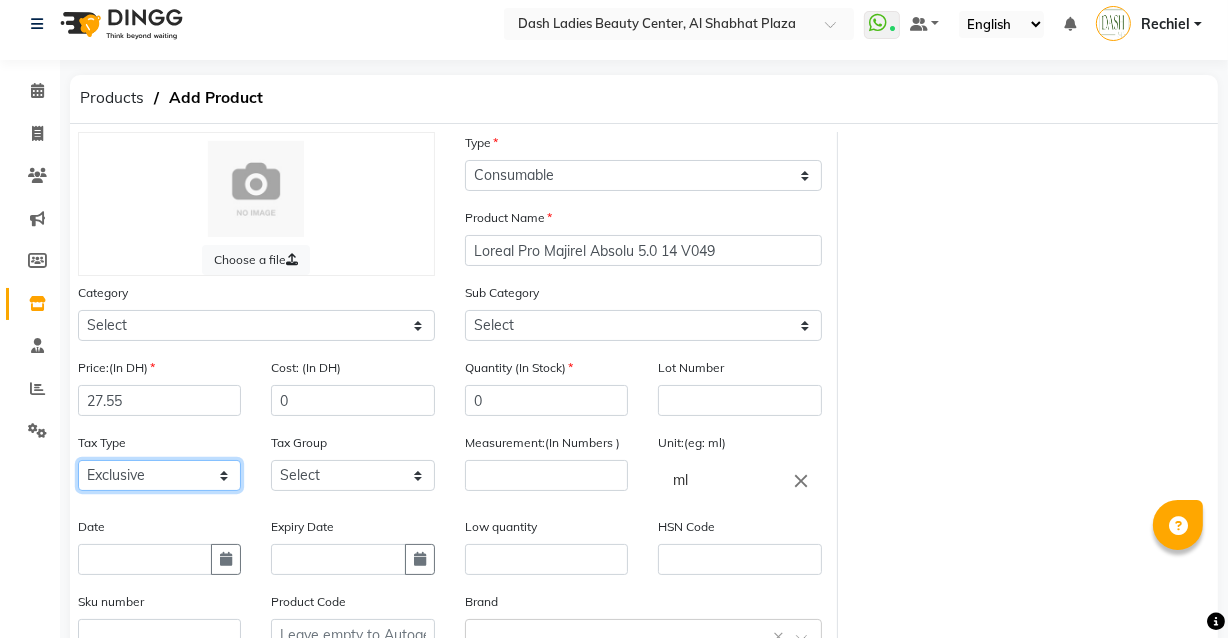 click on "Select Inclusive Exclusive" 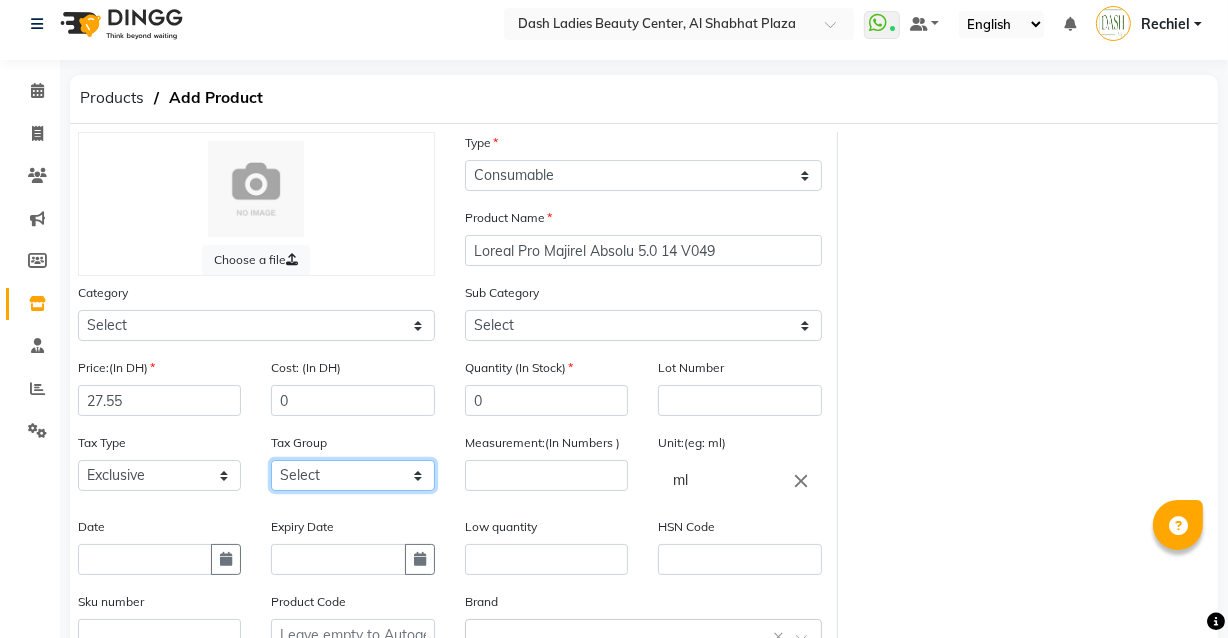 click on "Select Vat" 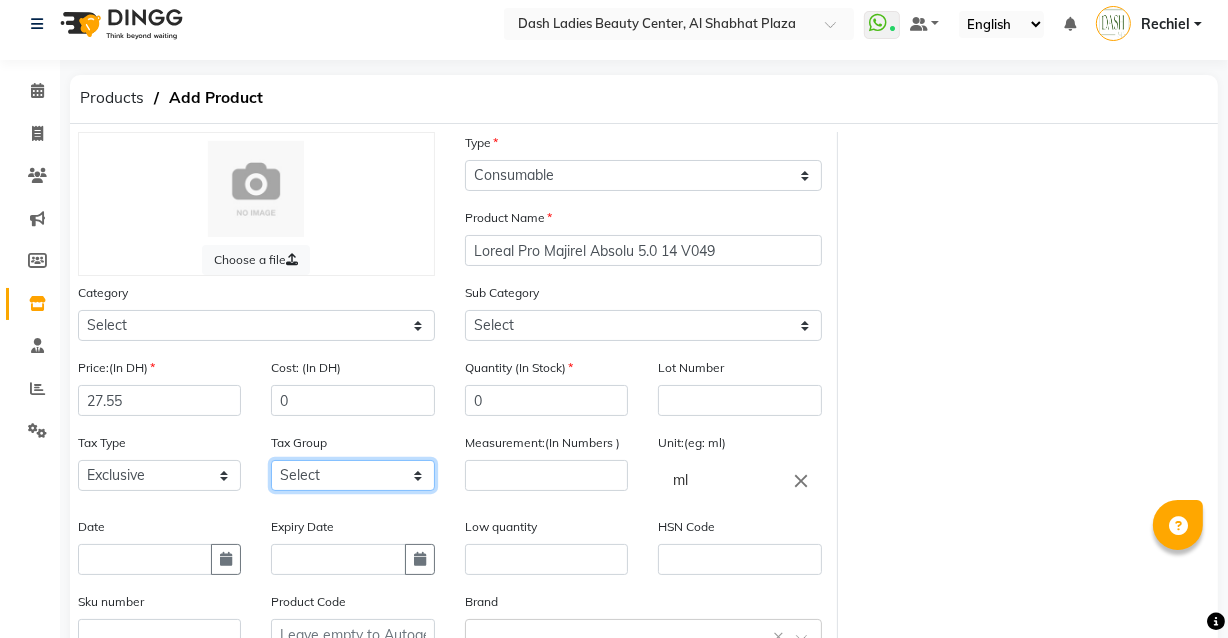 select on "3972" 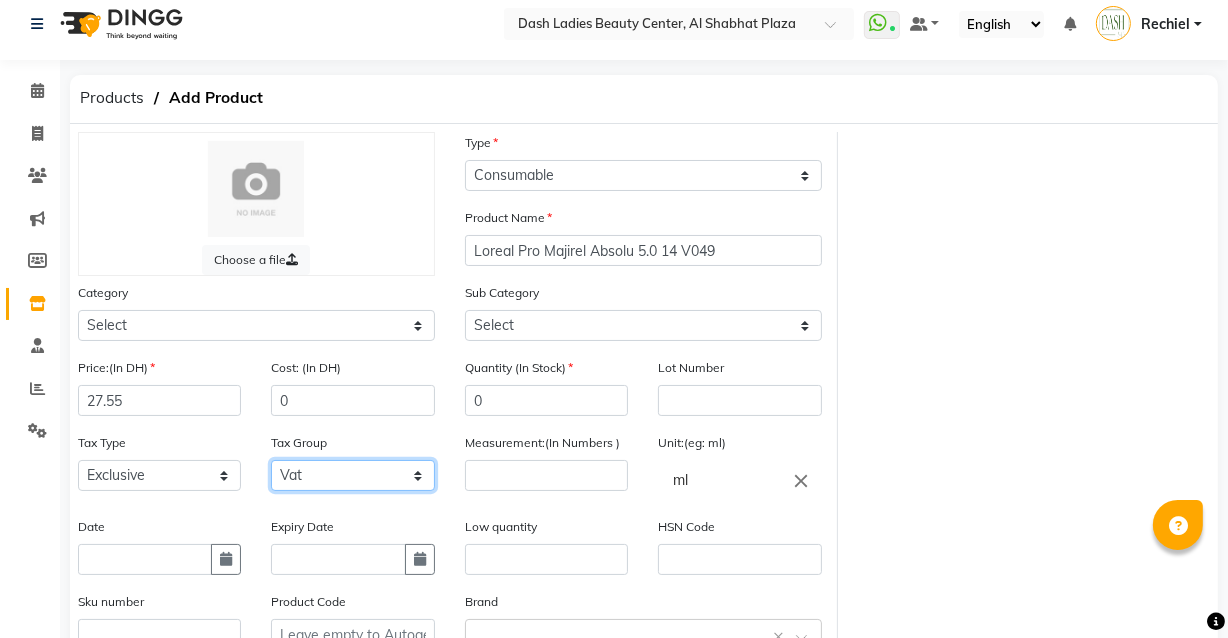 click on "Select Vat" 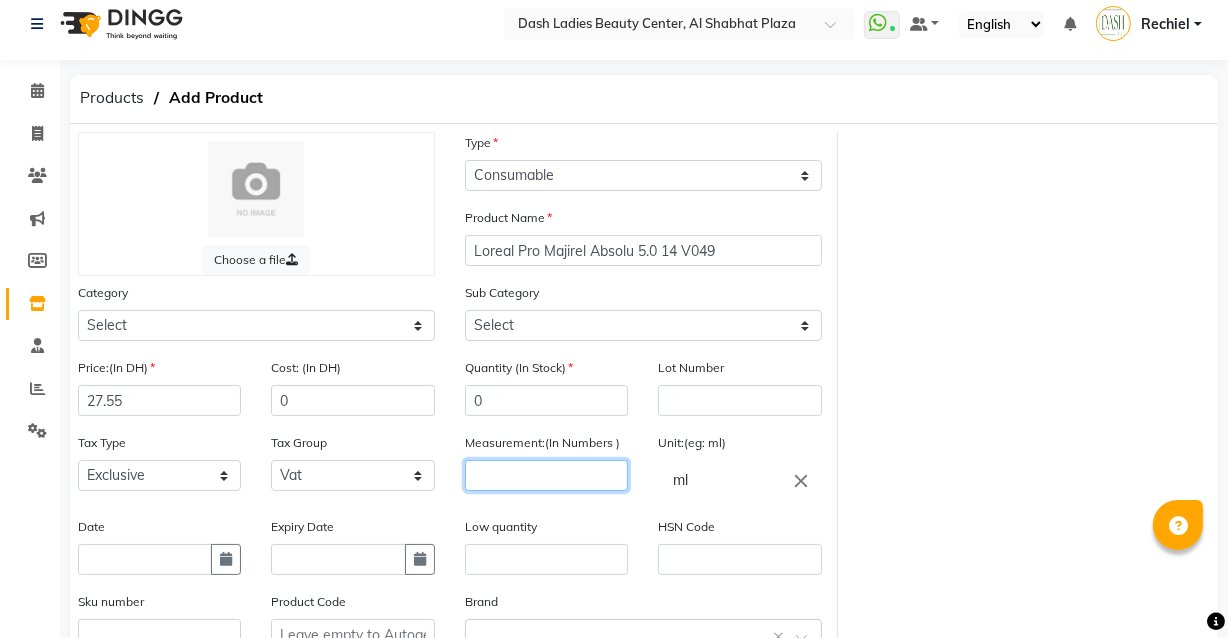click 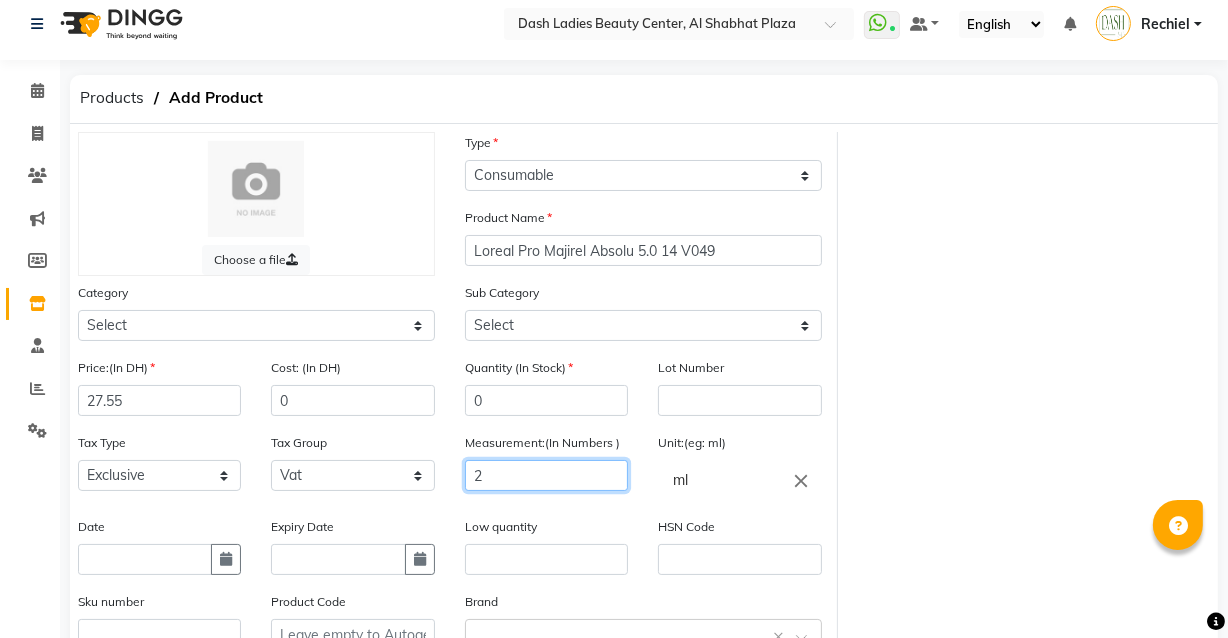 type on "2" 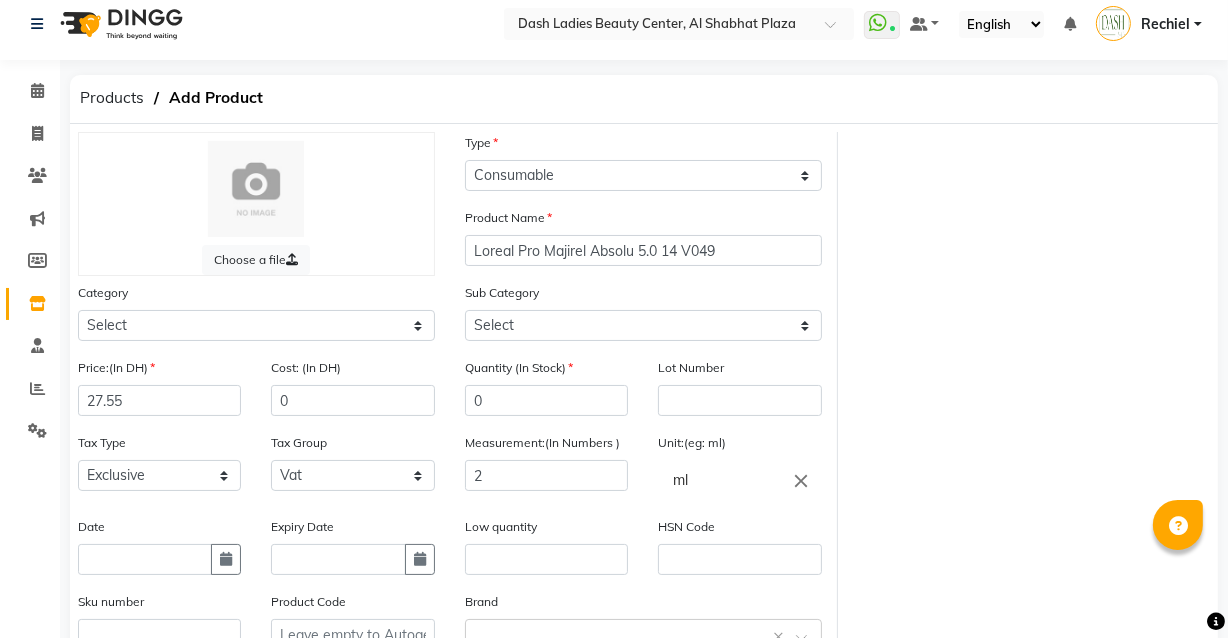 click on "close" 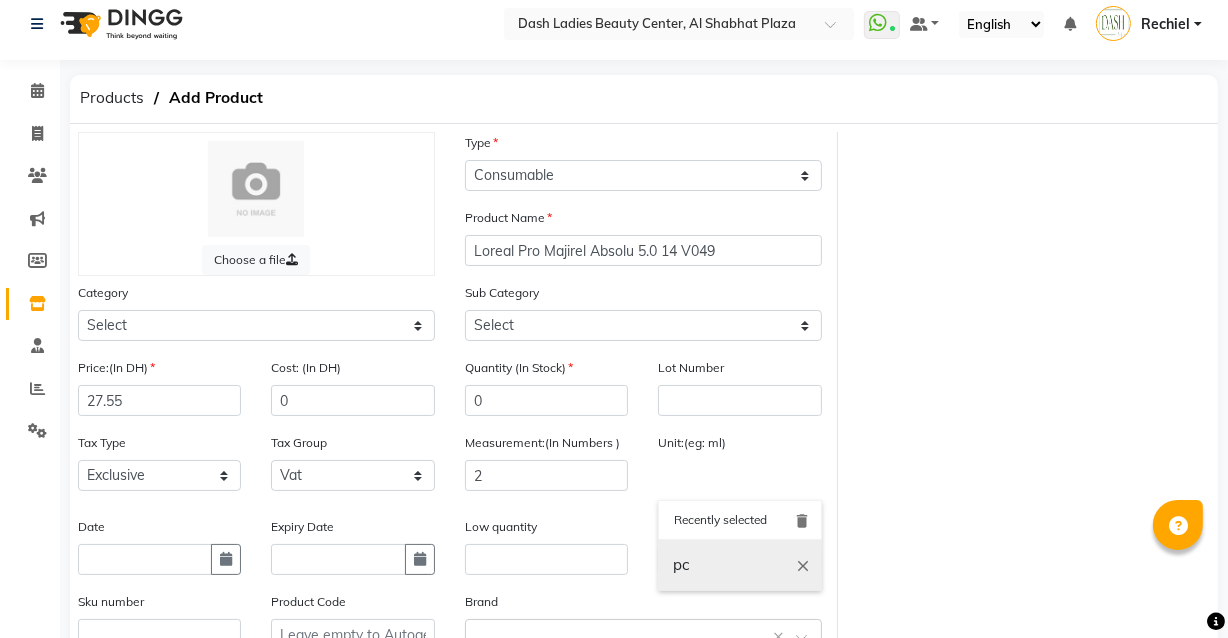 click on "pc" at bounding box center (739, 565) 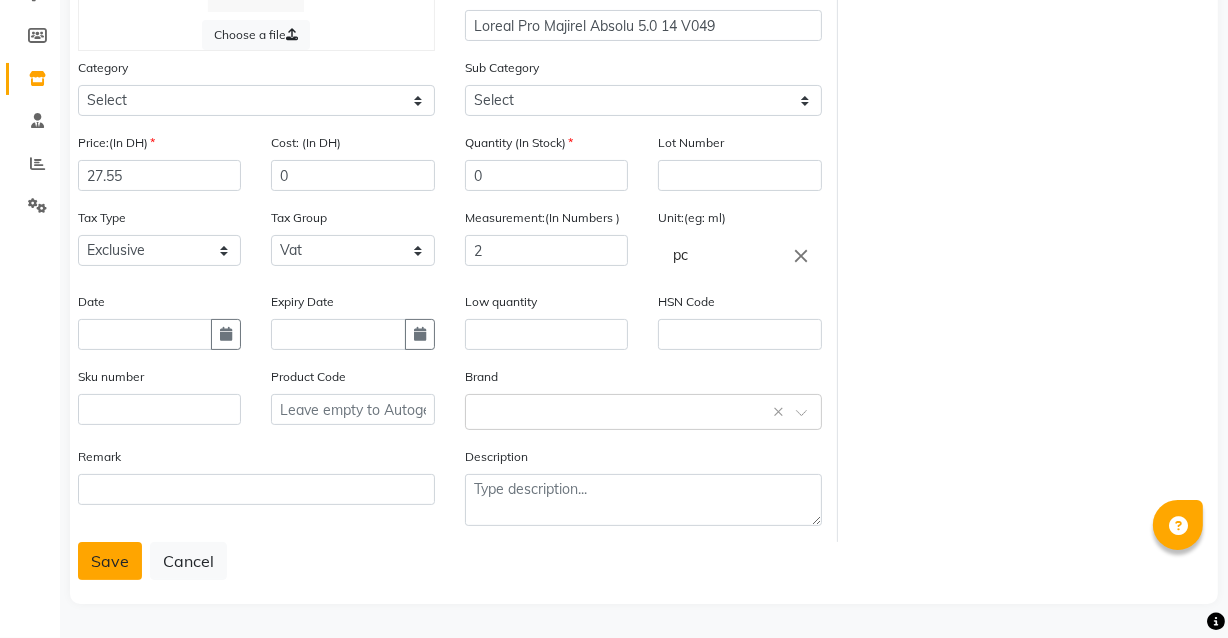 click on "Save" 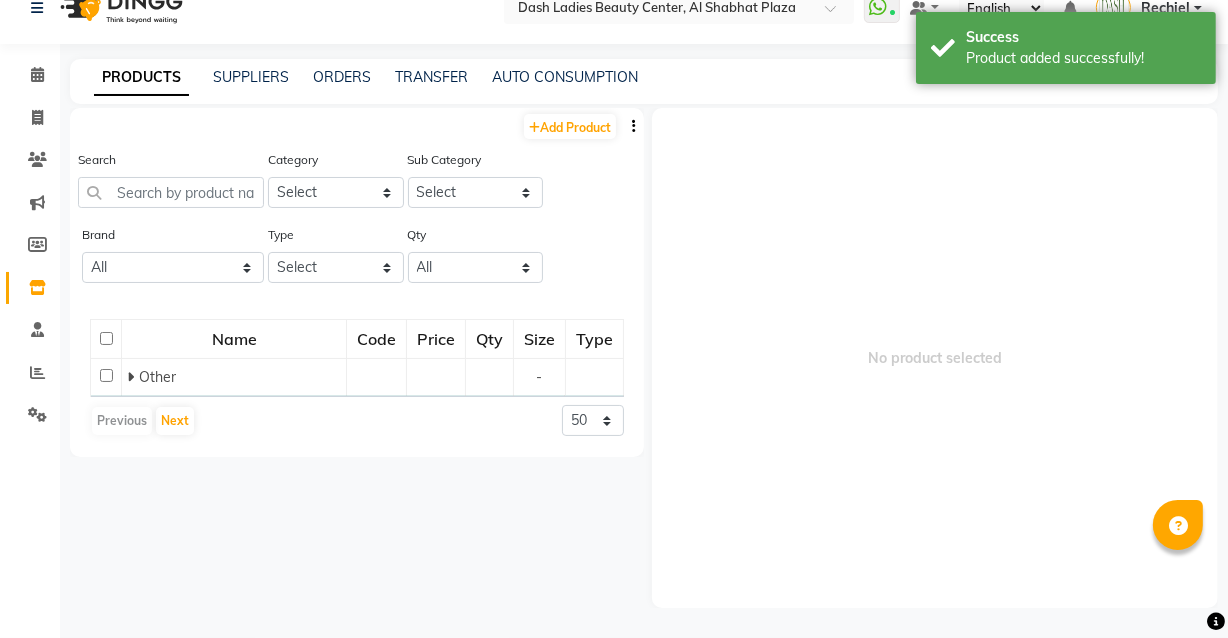 scroll, scrollTop: 12, scrollLeft: 0, axis: vertical 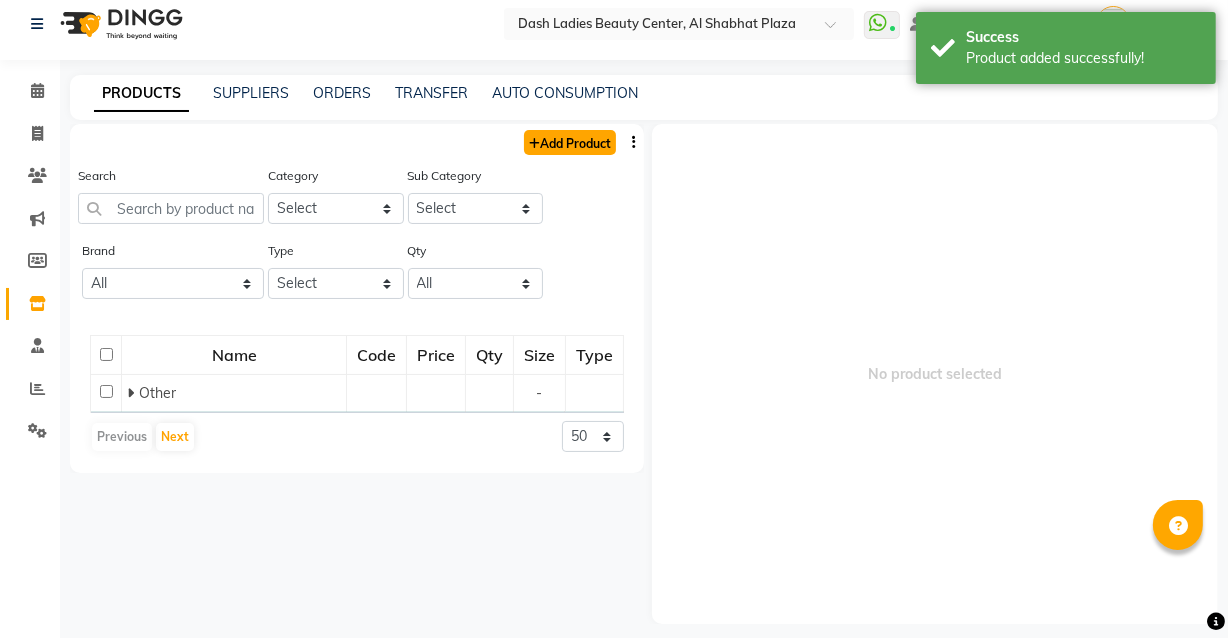 click on "Add Product" 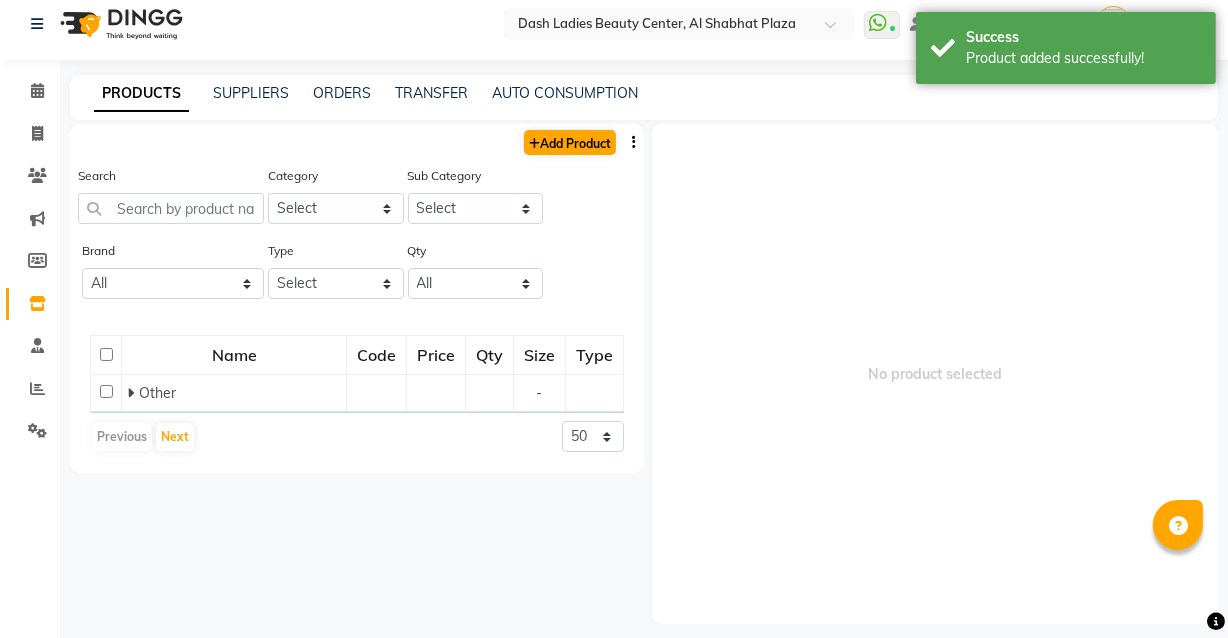 select on "true" 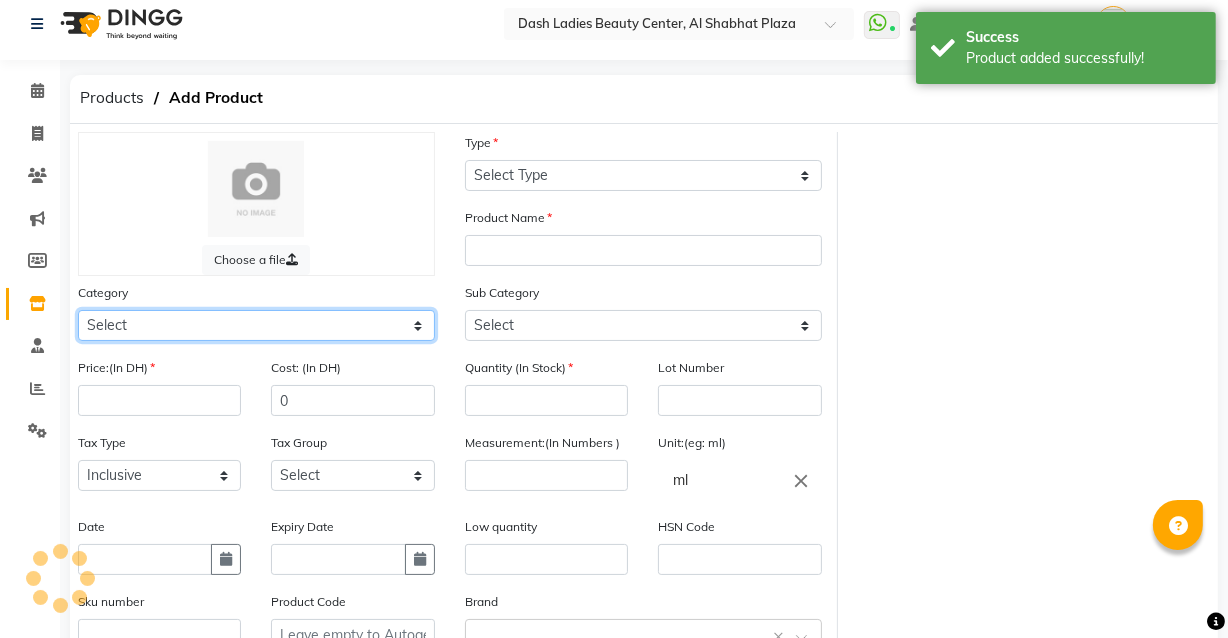 click on "Select Hair Skin Makeup Personal Care Appliances Beard Waxing Disposable Threading Hands and Feet Beauty Planet Botox Cadiveu Casmara Cheryls Loreal Olaplex Dash Ladies Beauty Center Other" 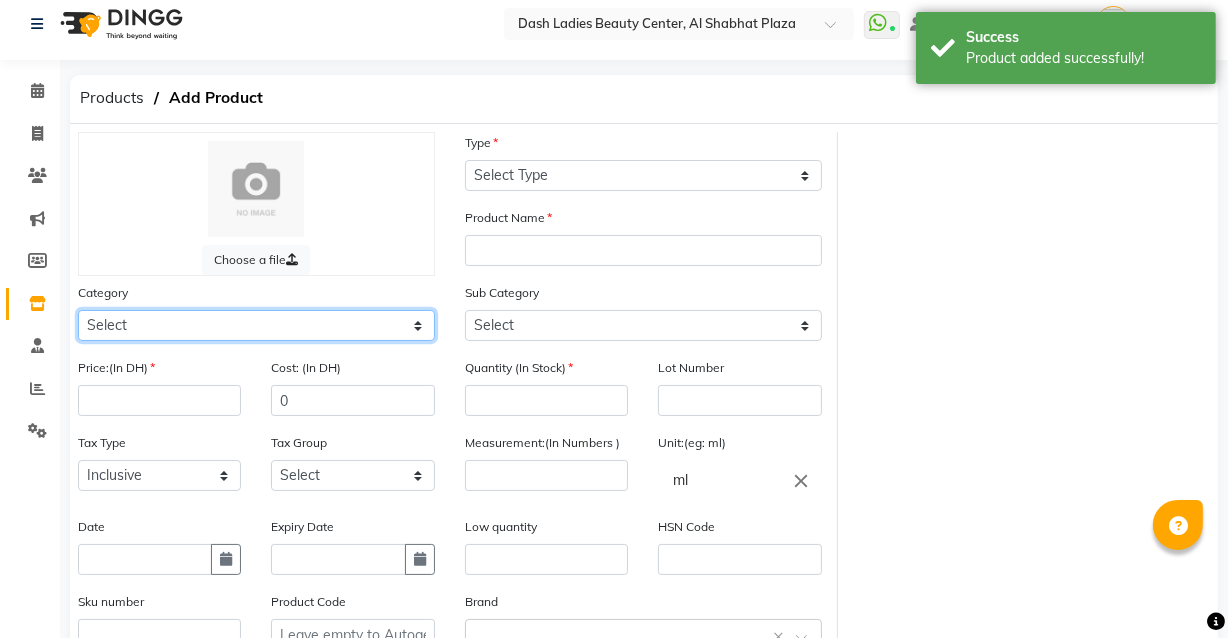 select on "[DATE]" 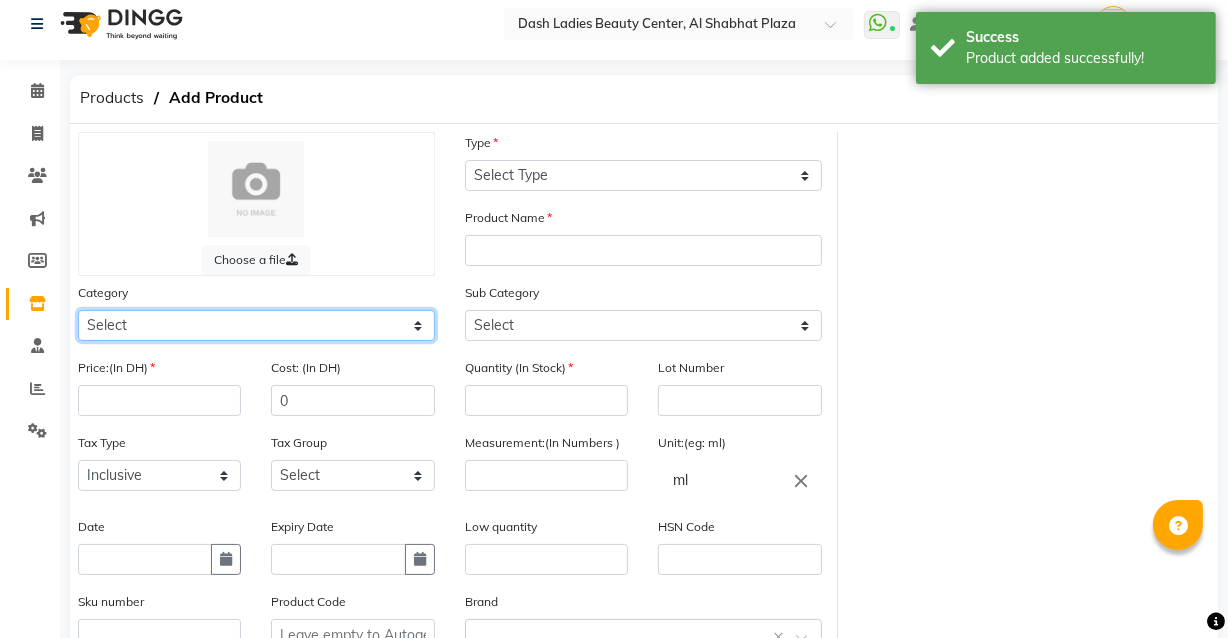 click on "Select Hair Skin Makeup Personal Care Appliances Beard Waxing Disposable Threading Hands and Feet Beauty Planet Botox Cadiveu Casmara Cheryls Loreal Olaplex Dash Ladies Beauty Center Other" 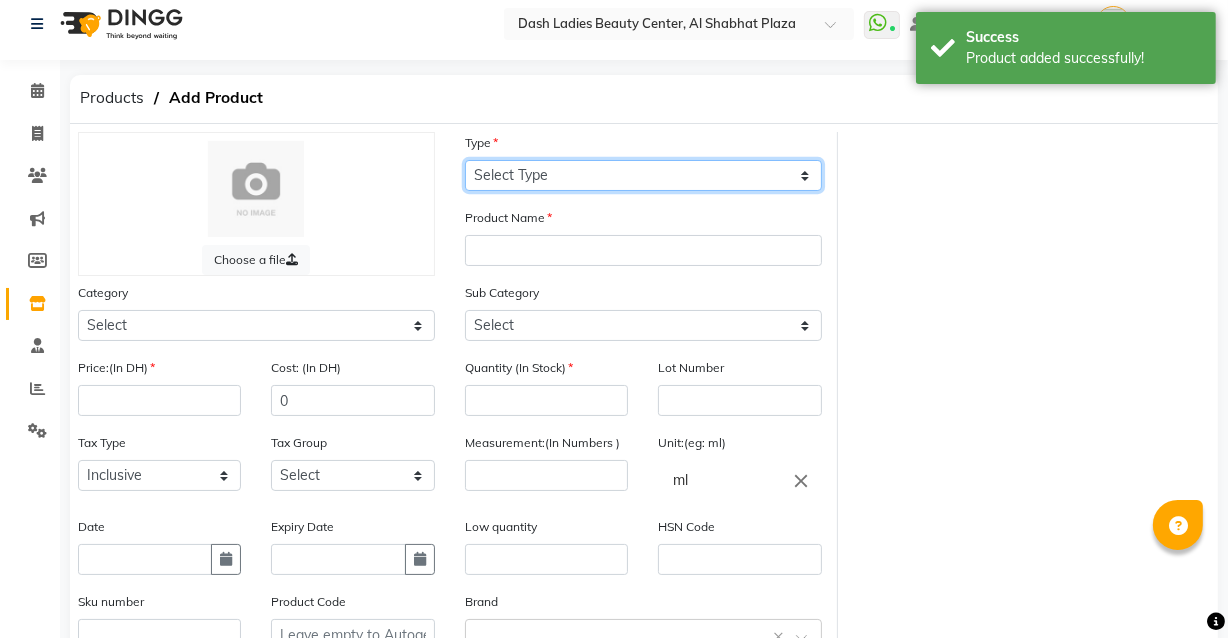 click on "Select Type Both Retail Consumable" 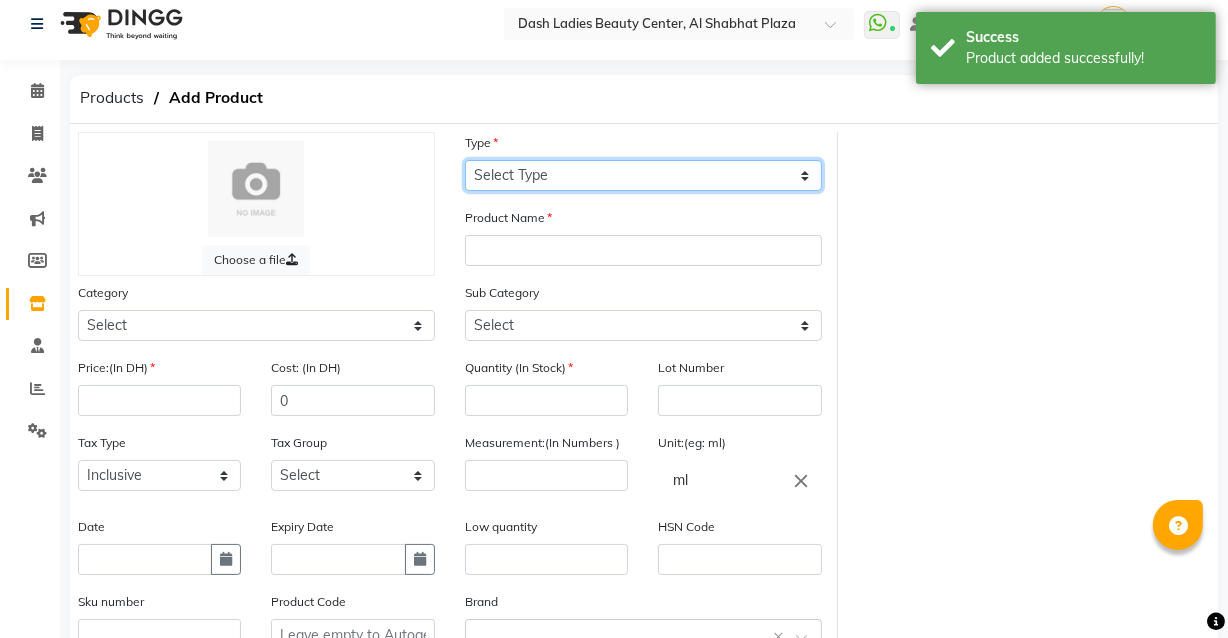 select on "C" 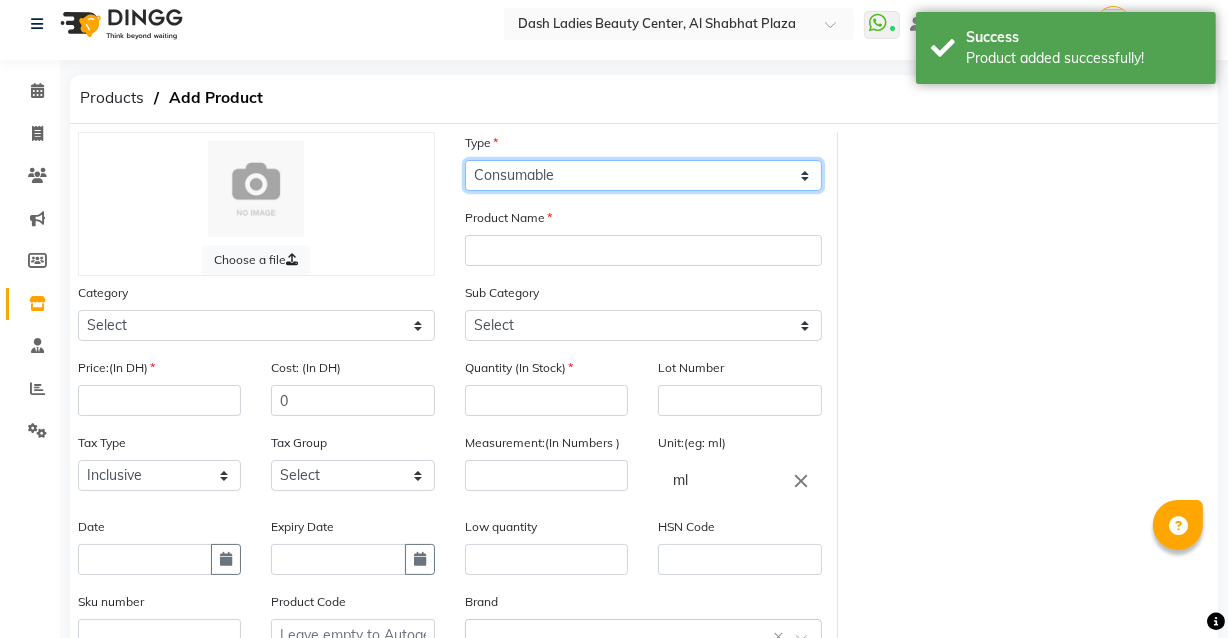 click on "Select Type Both Retail Consumable" 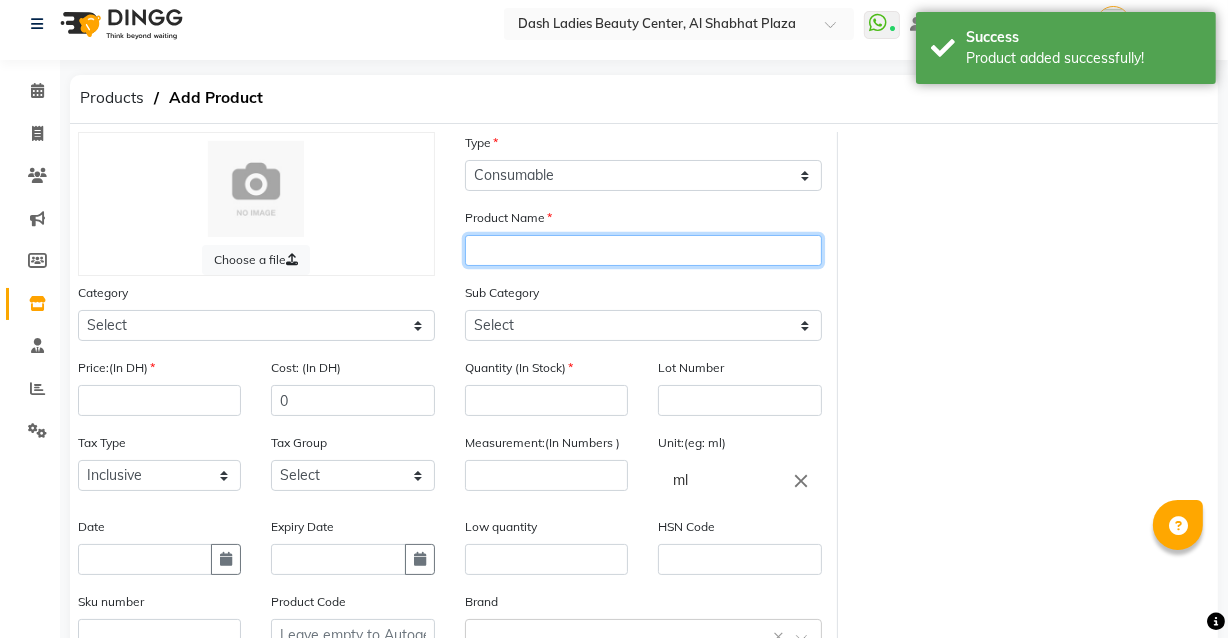 click 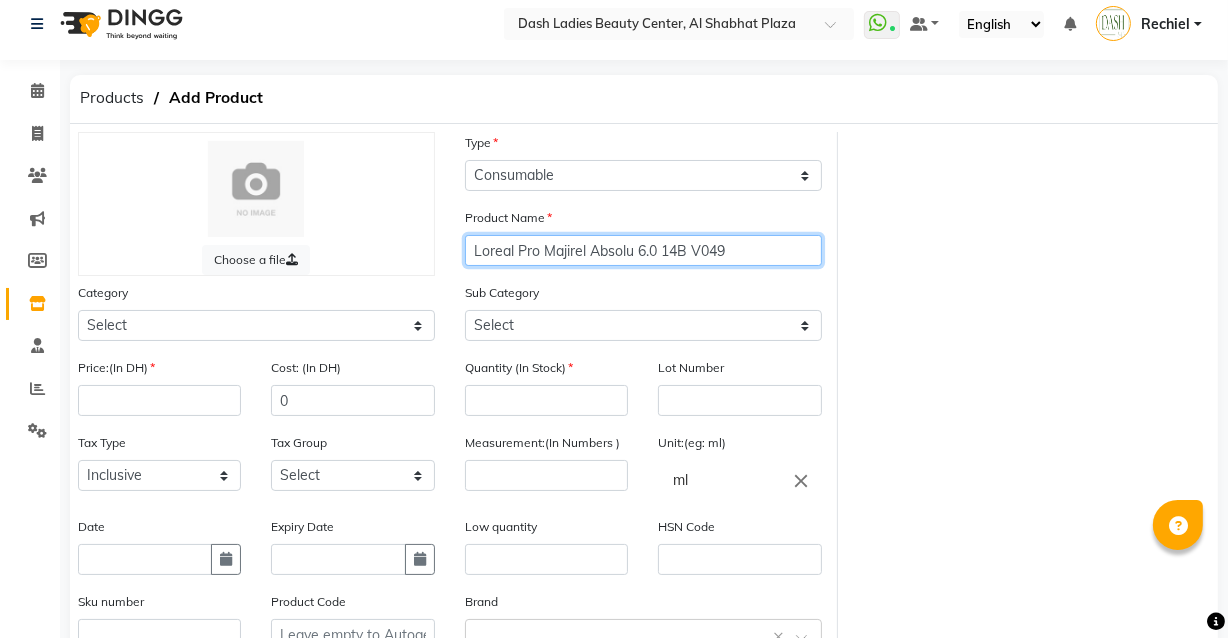type on "Loreal Pro Majirel Absolu 6.0 14B V049" 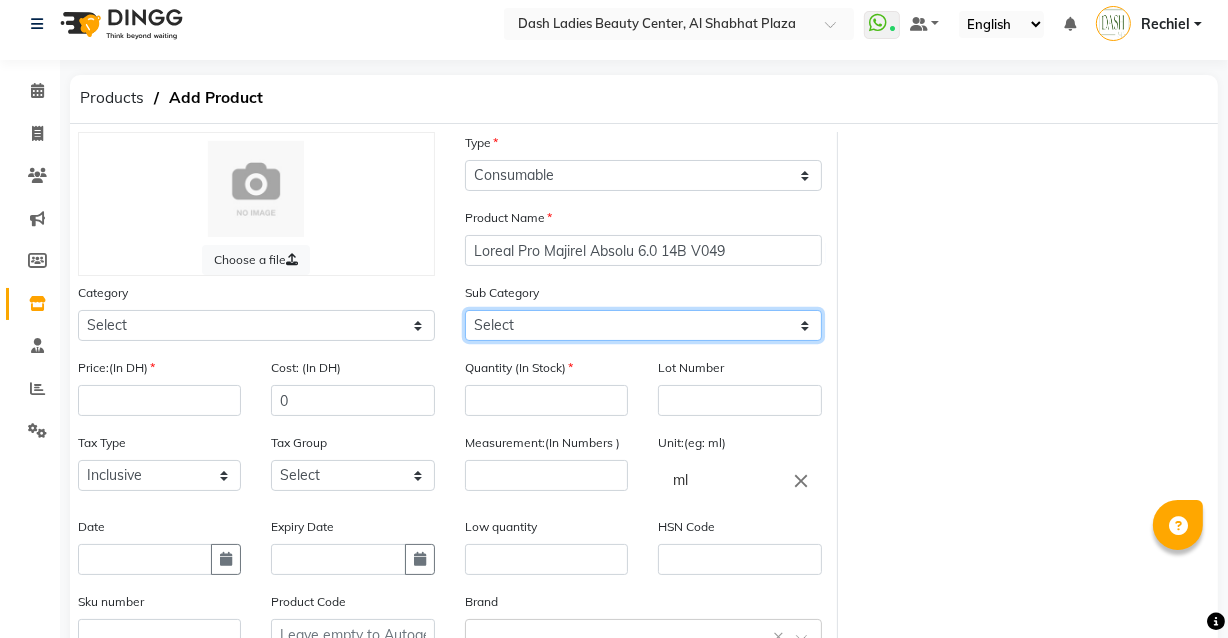 click on "Select Shampoo Conditioner Cream Mask Oil Serum Color Appliances Treatment Styling Kit & Combo Other" 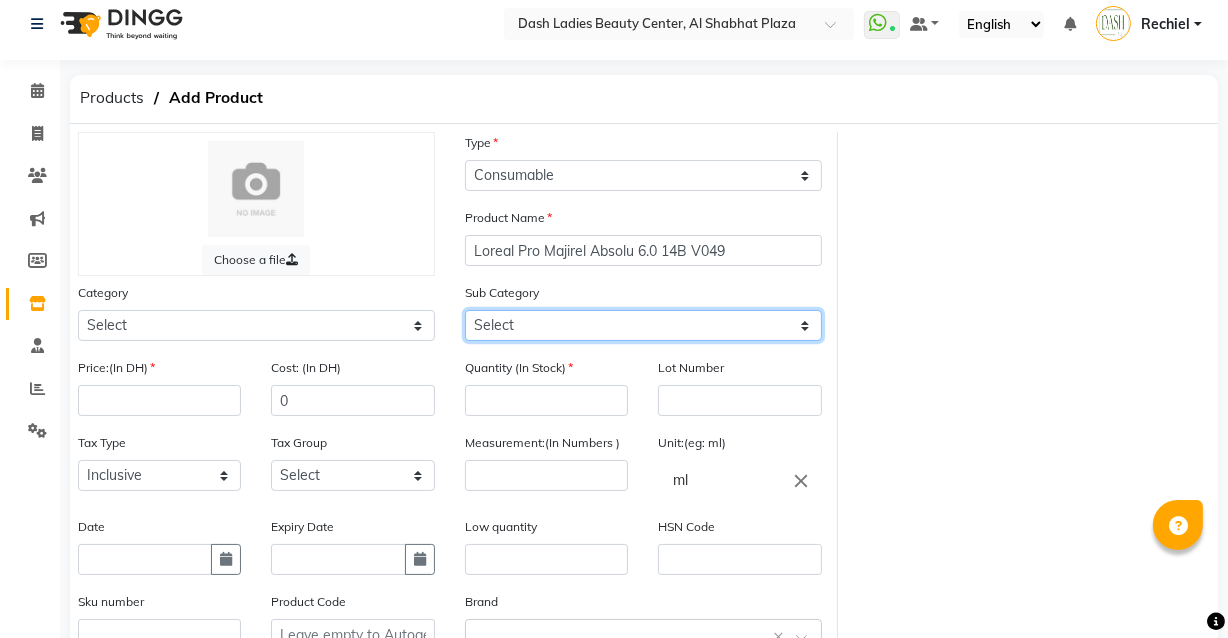 select on "[DATE]" 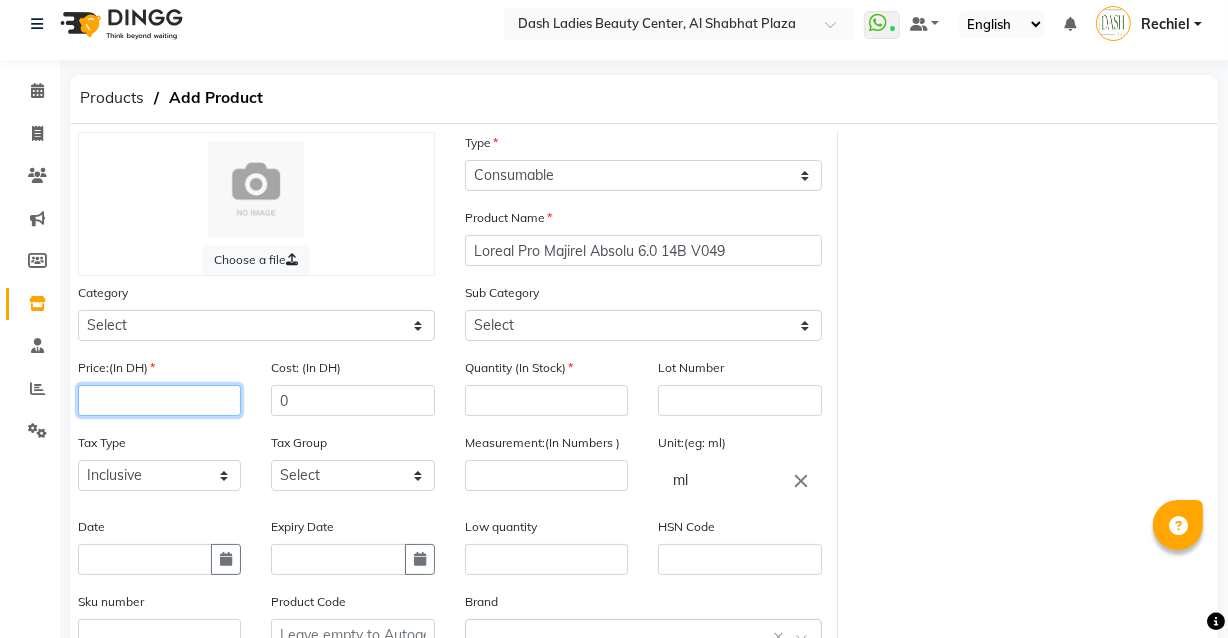 click 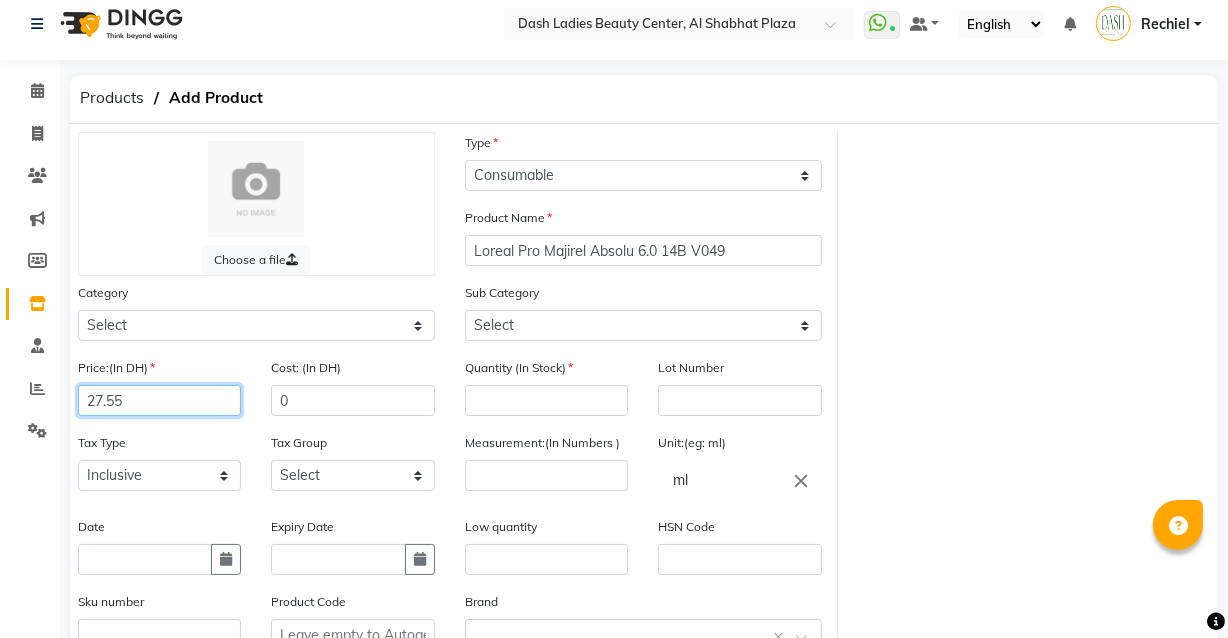 type on "27.55" 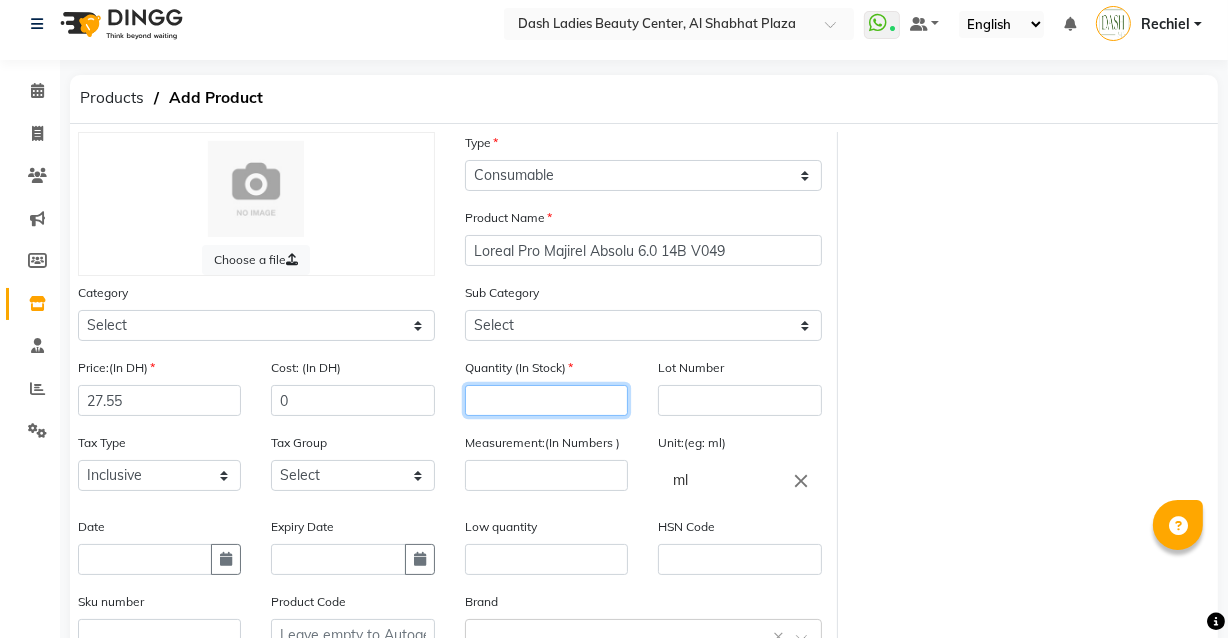 click 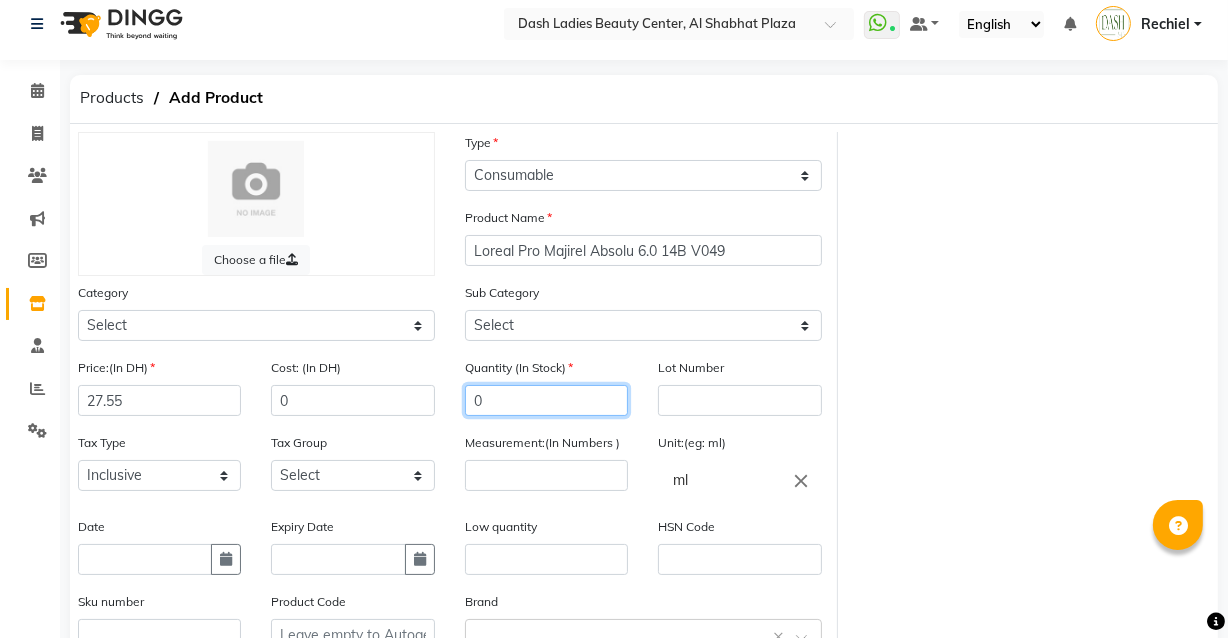 type on "0" 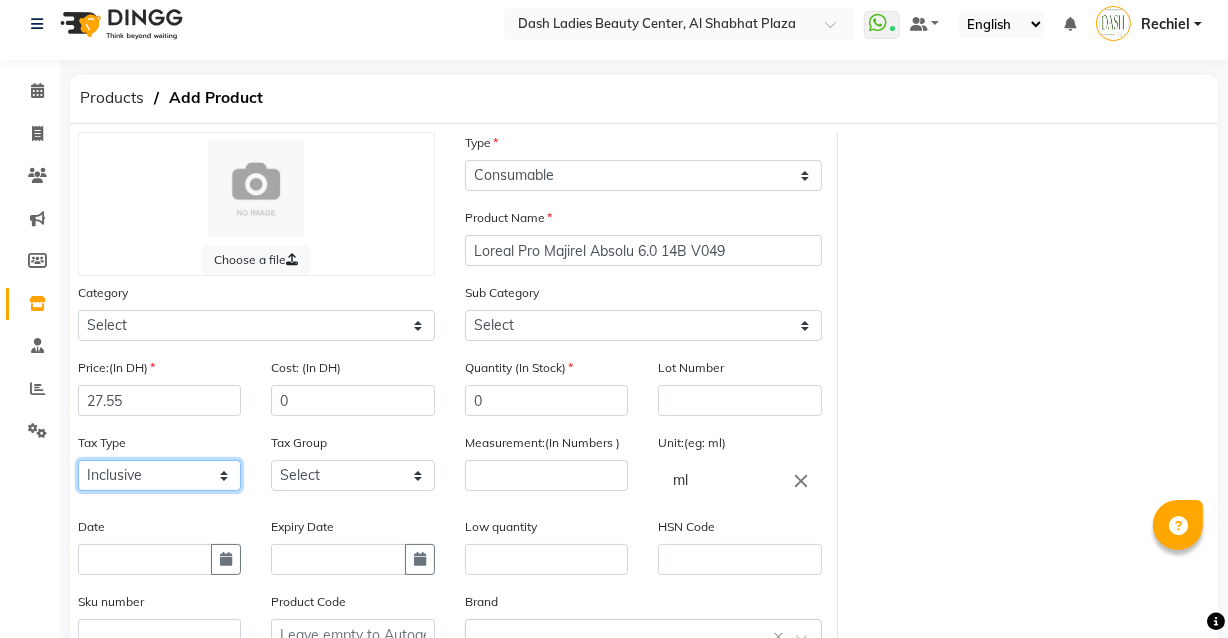 click on "Select Inclusive Exclusive" 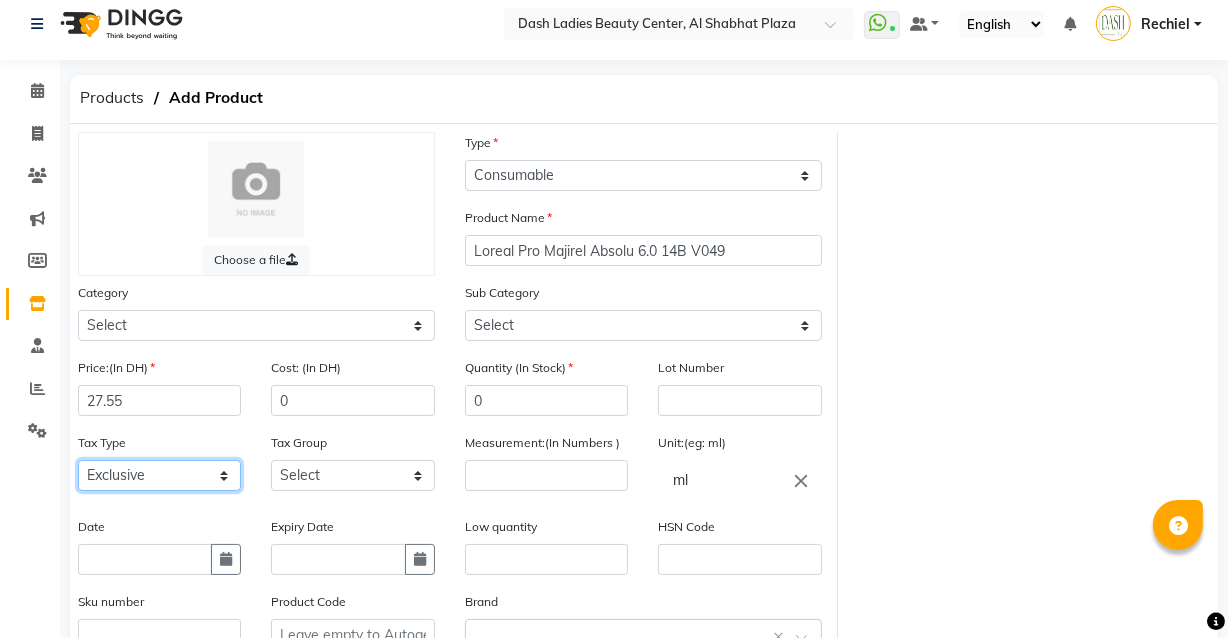 click on "Select Inclusive Exclusive" 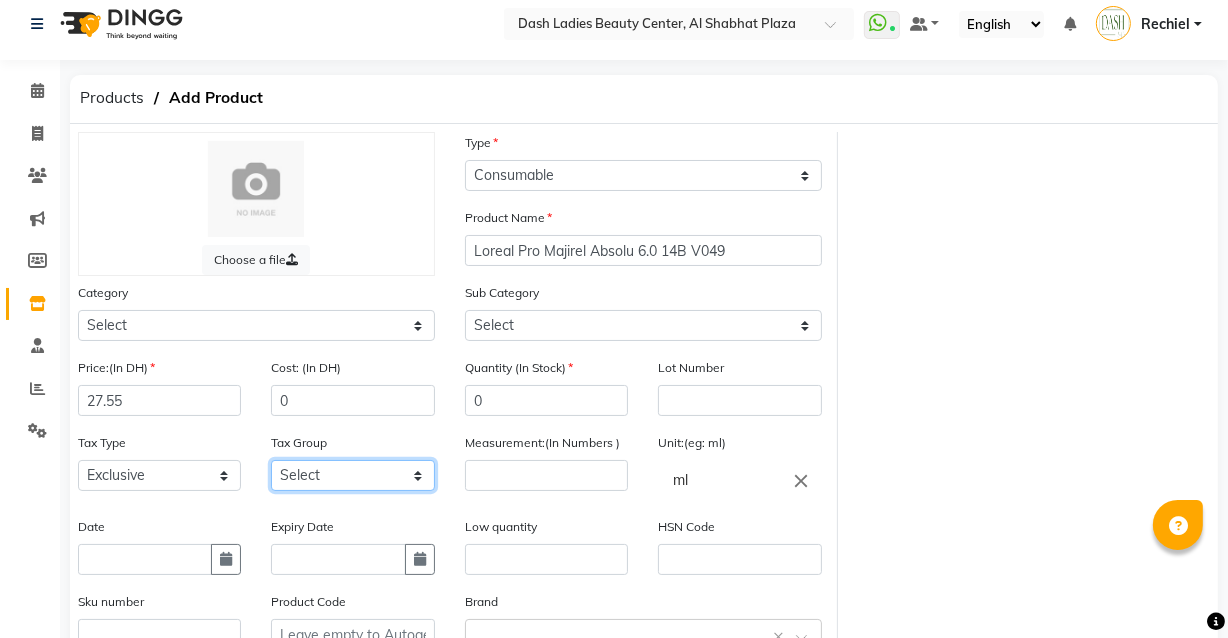 click on "Select Vat" 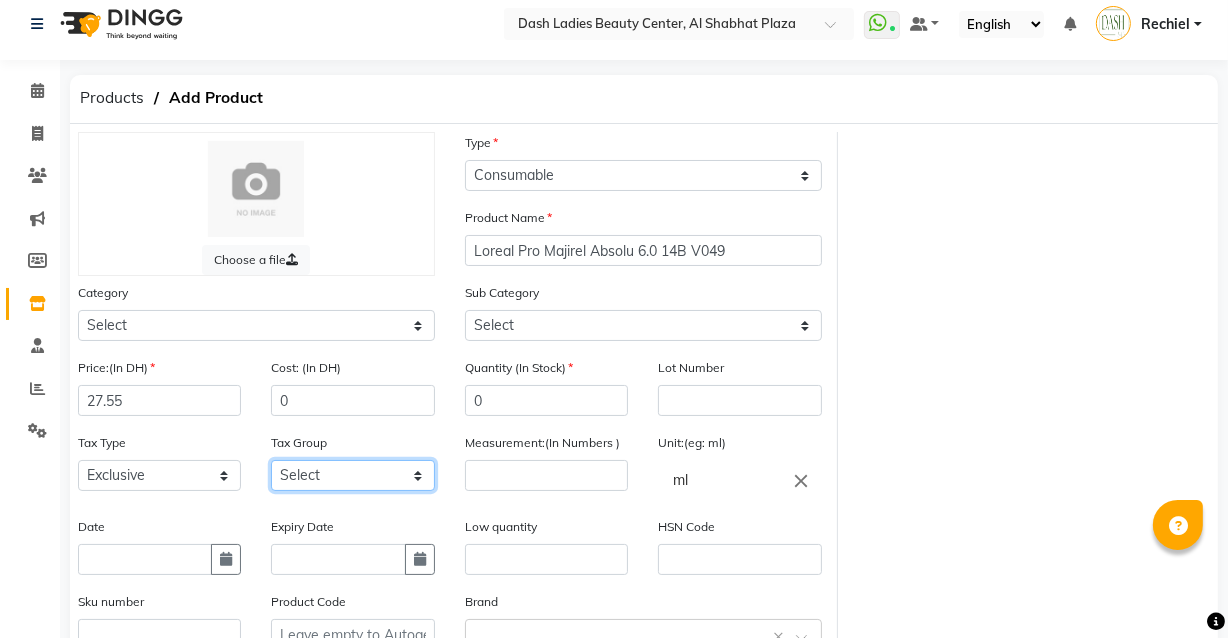 select on "3972" 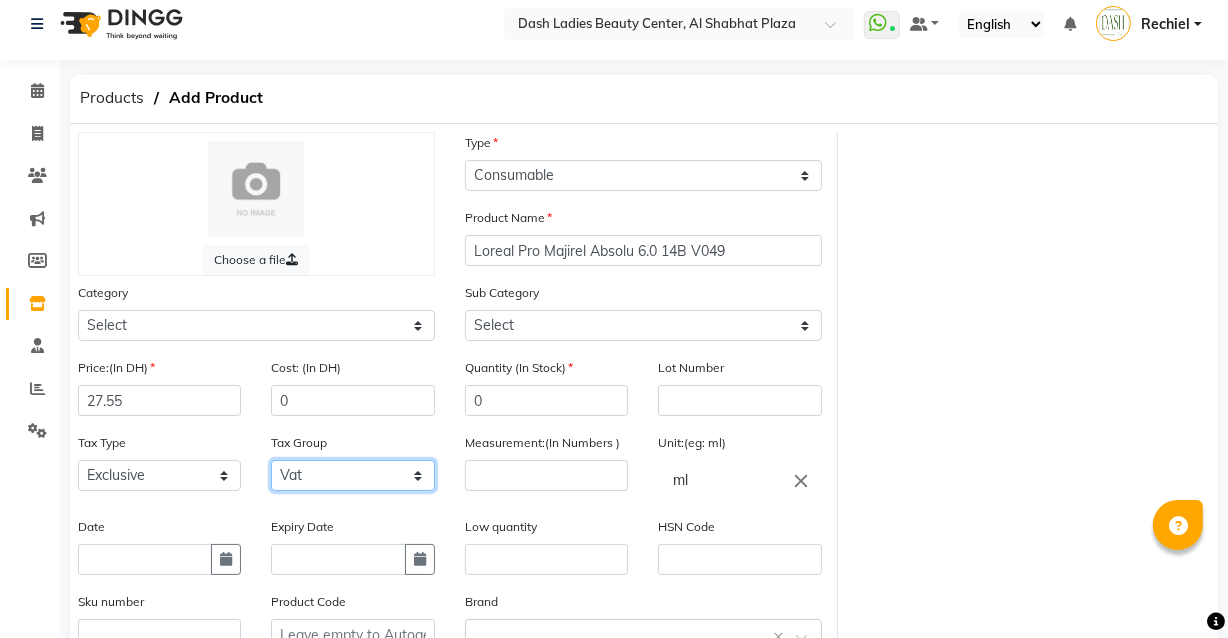 click on "Select Vat" 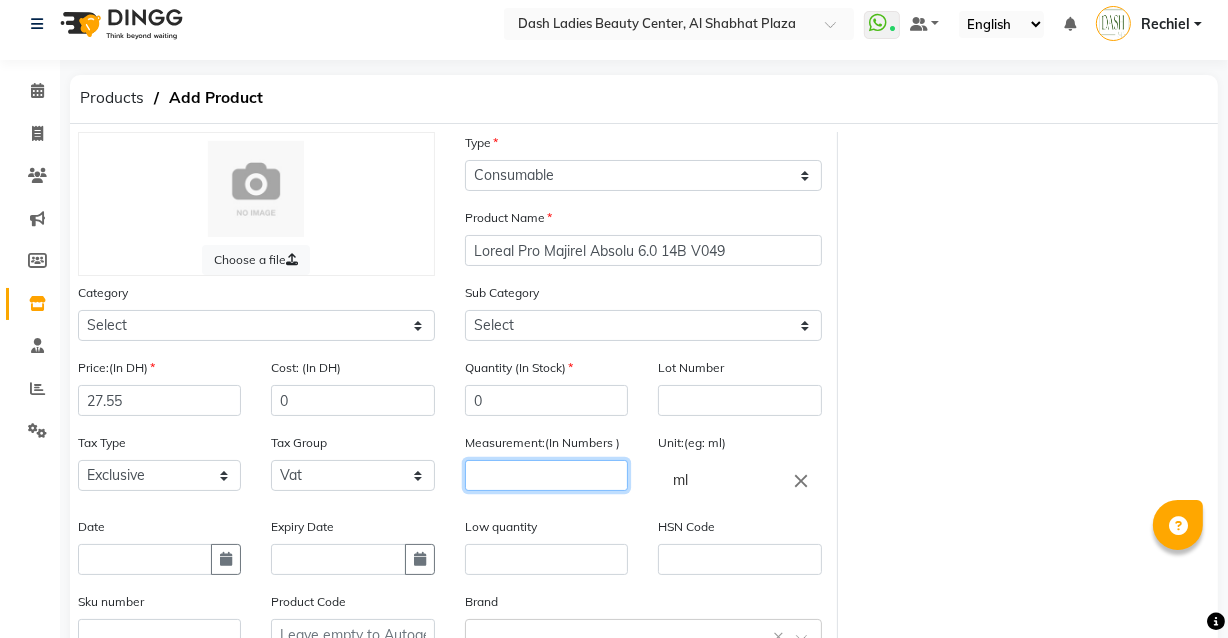 click 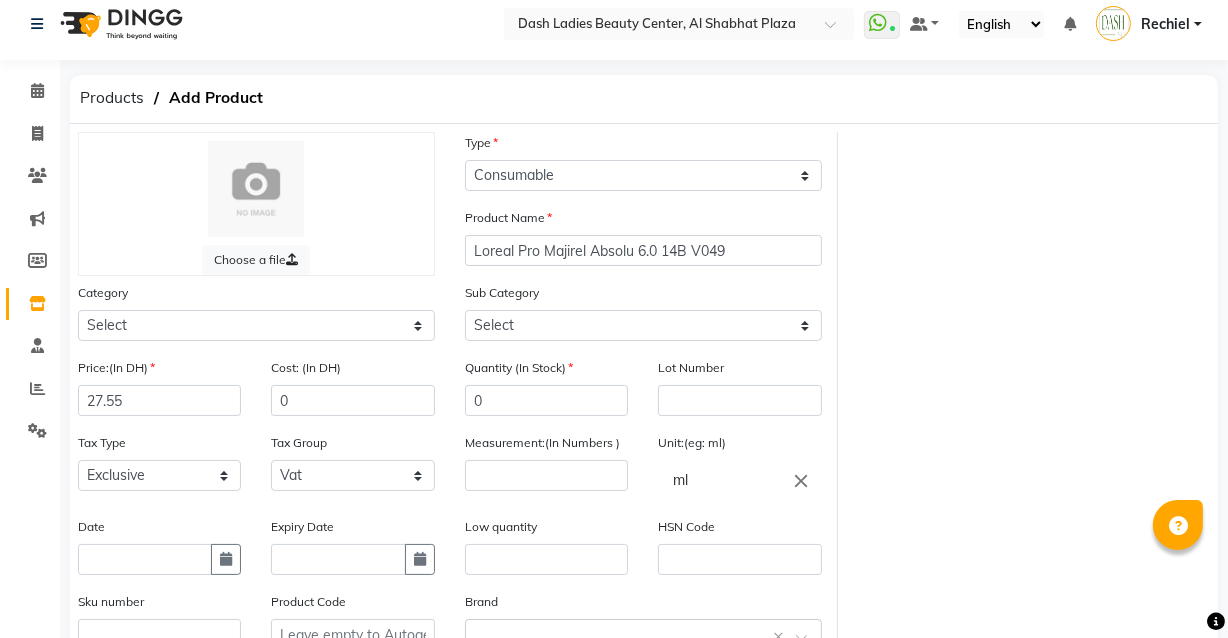click on "close" 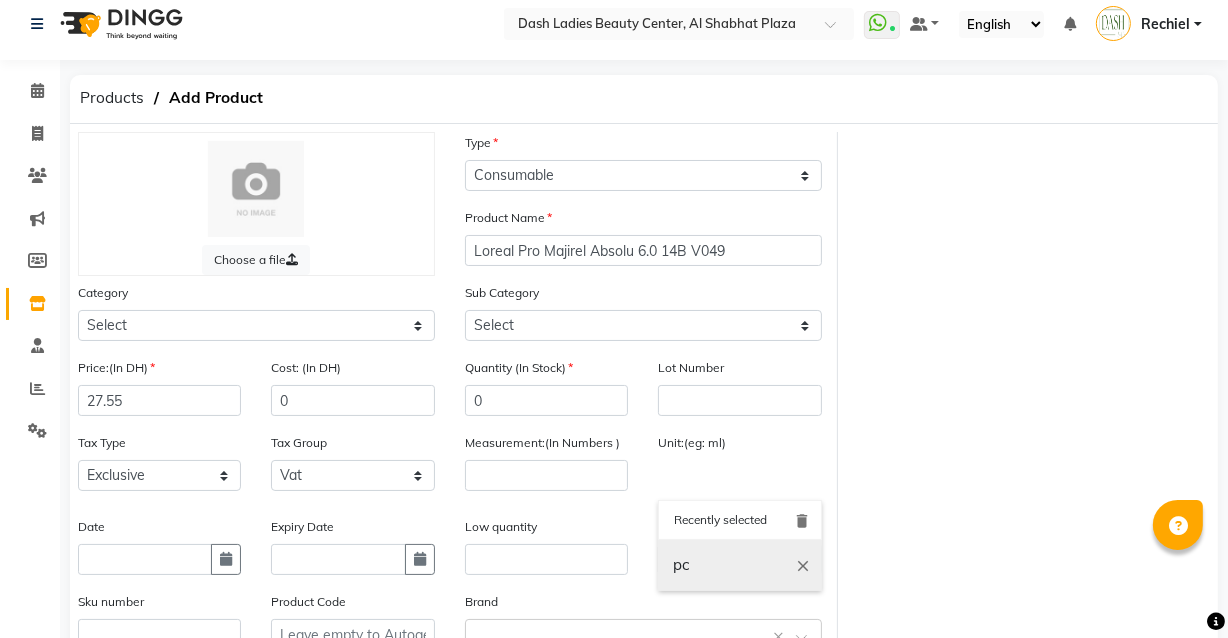 click on "pc" at bounding box center [739, 565] 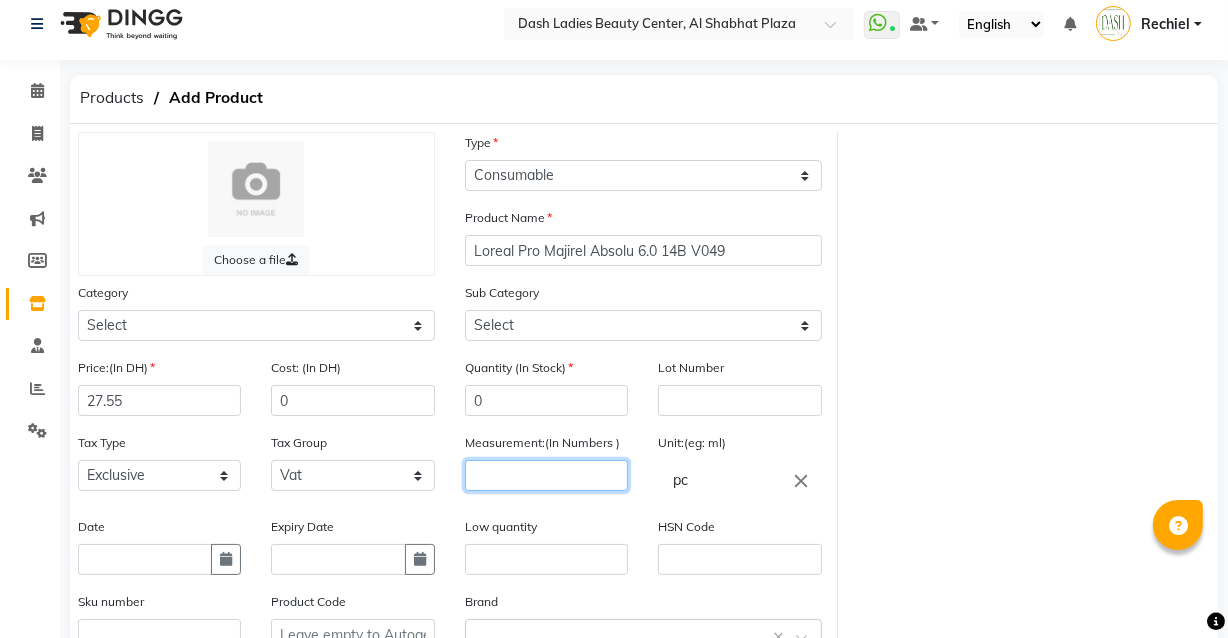 click 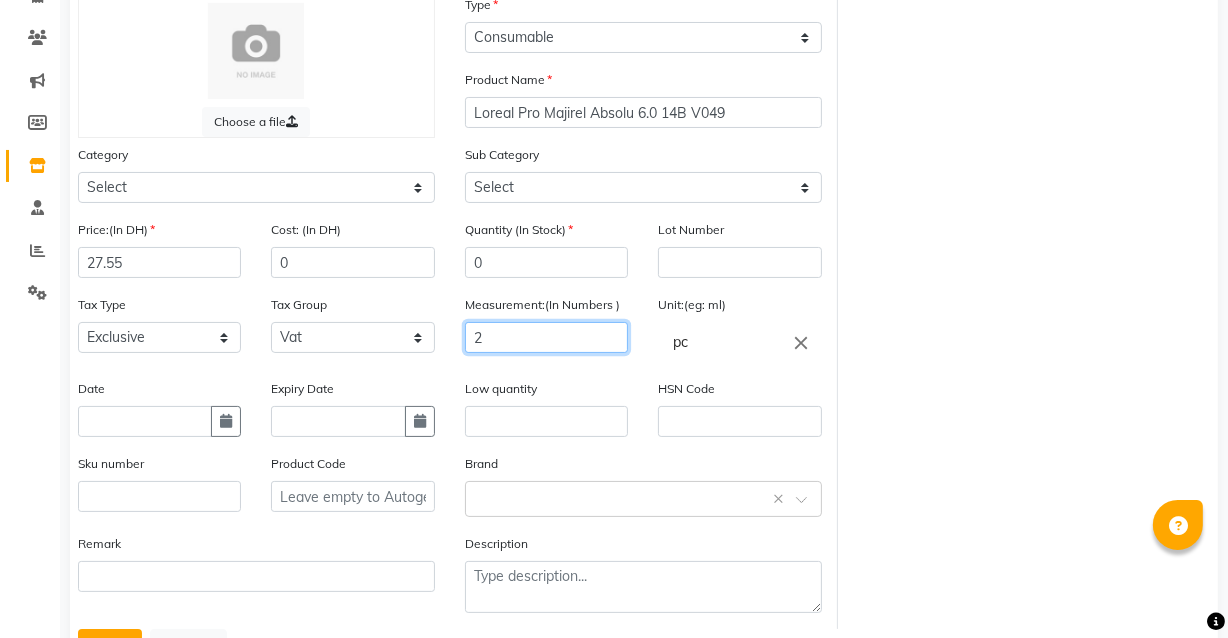 scroll, scrollTop: 241, scrollLeft: 0, axis: vertical 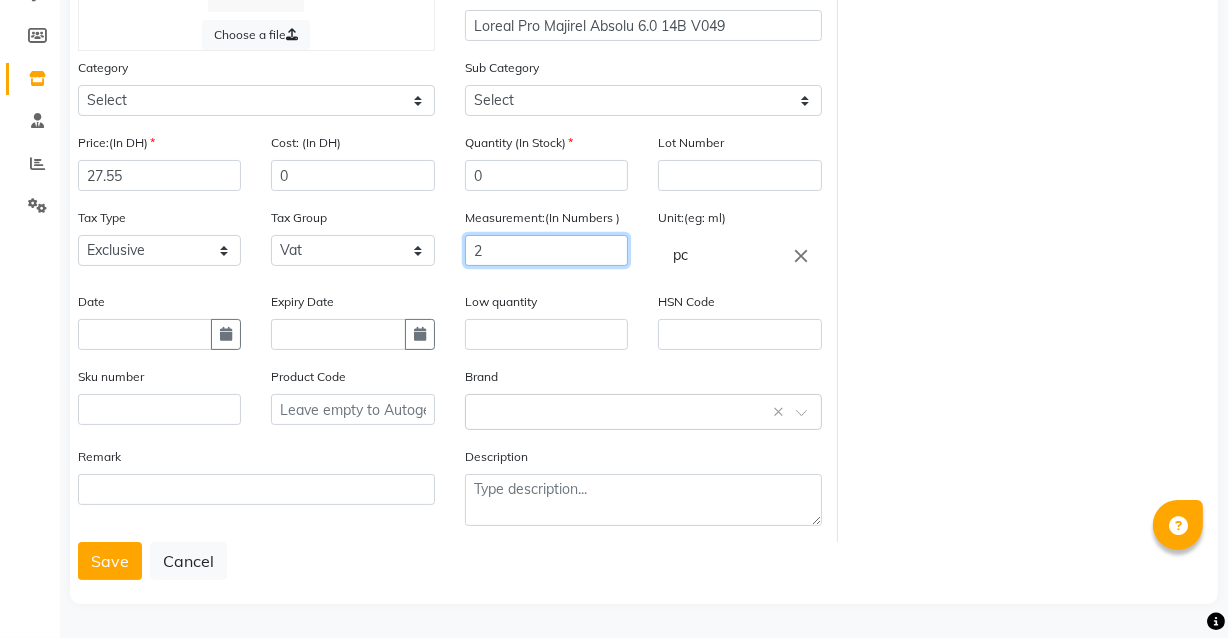type on "2" 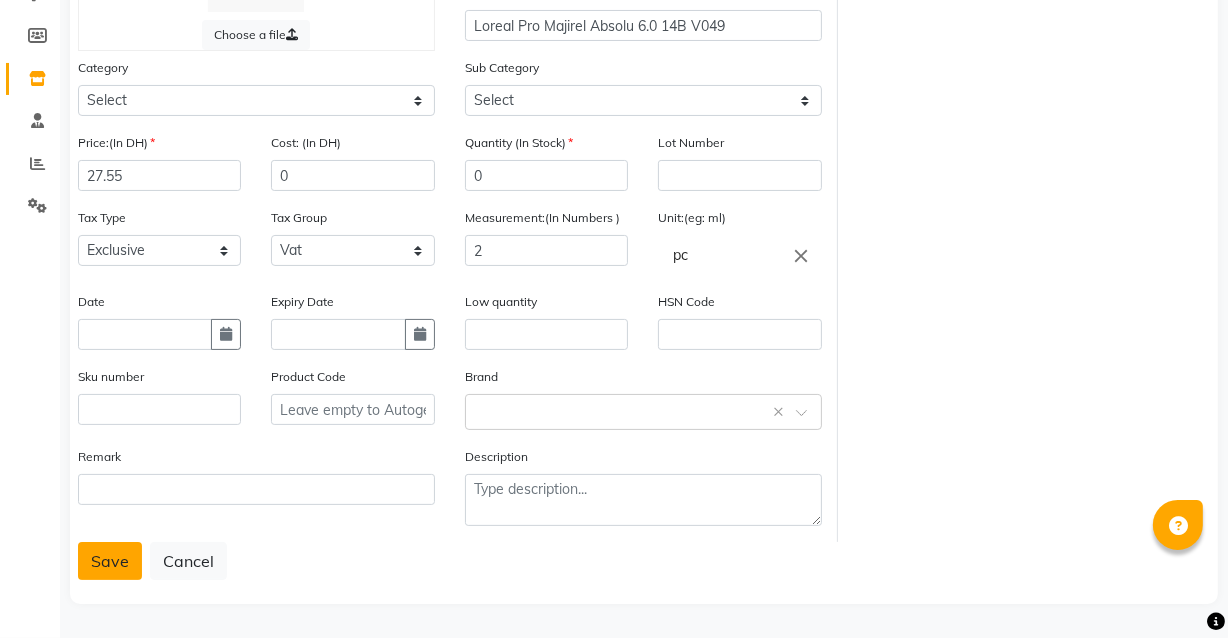 click on "Save" 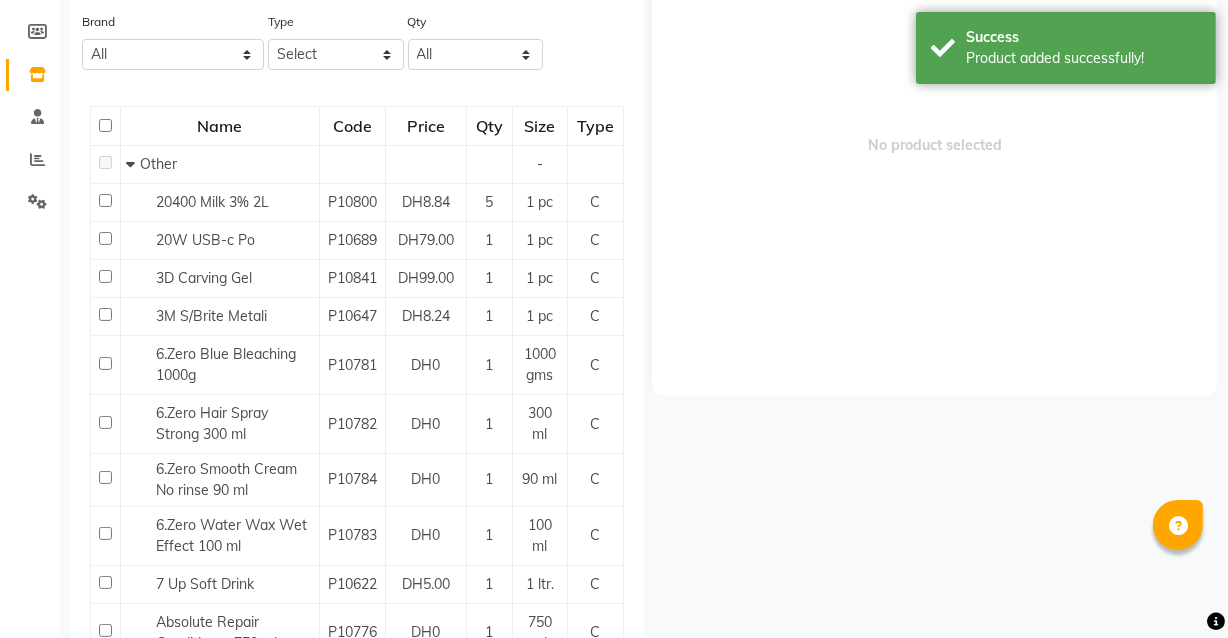 scroll, scrollTop: 0, scrollLeft: 0, axis: both 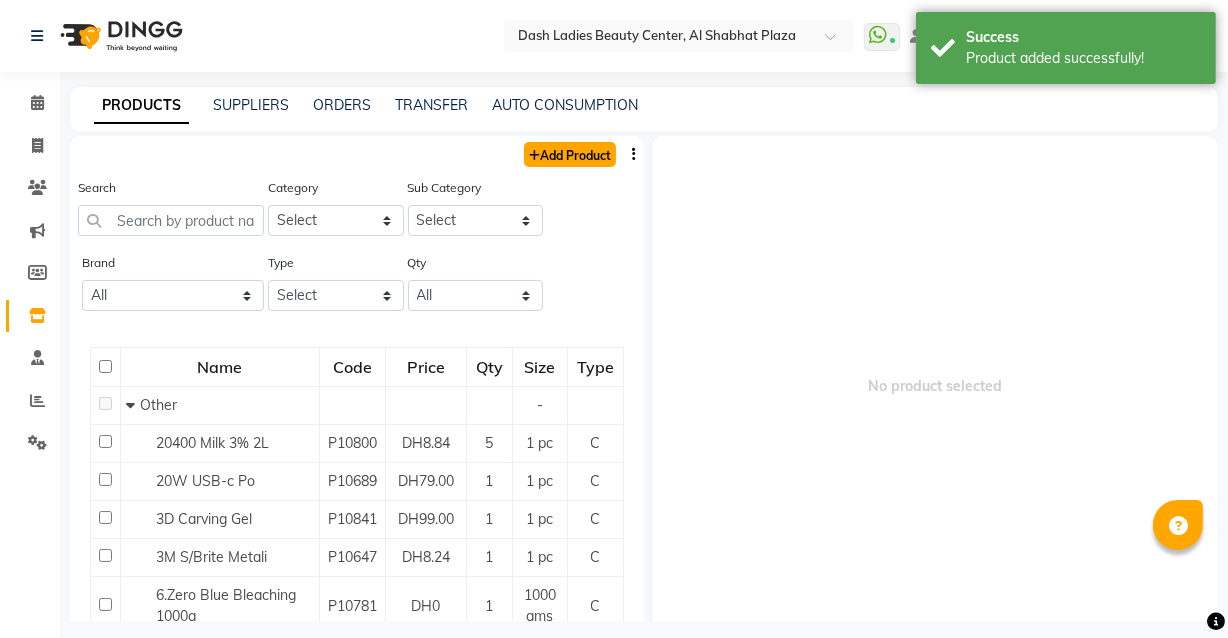 click on "Add Product" 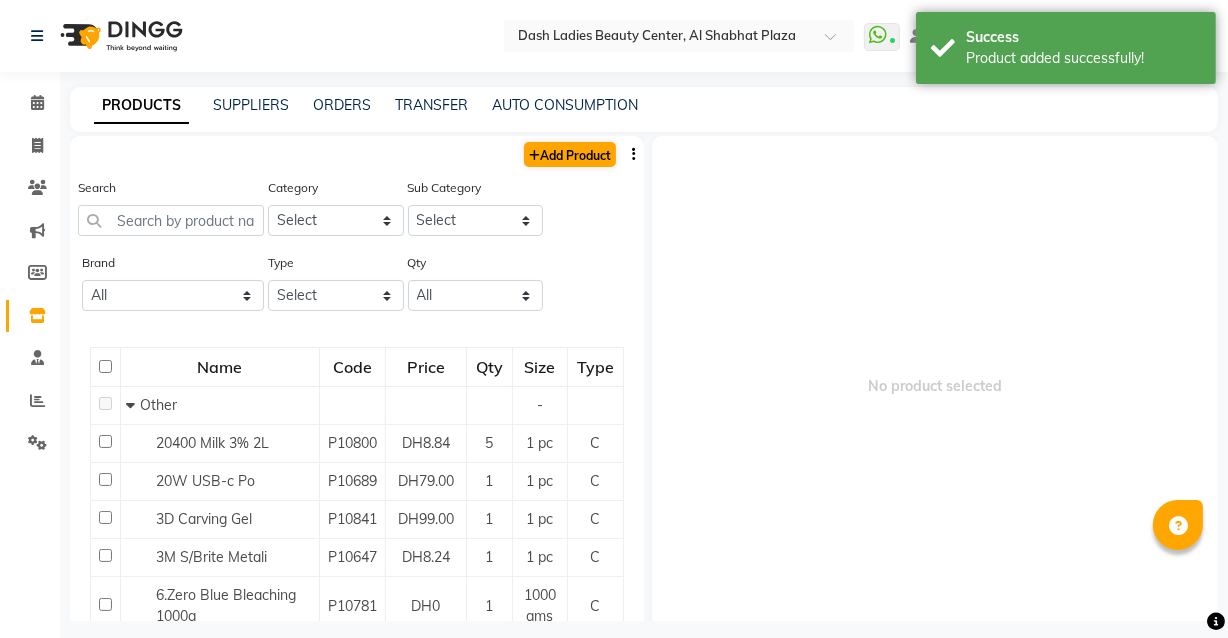select on "true" 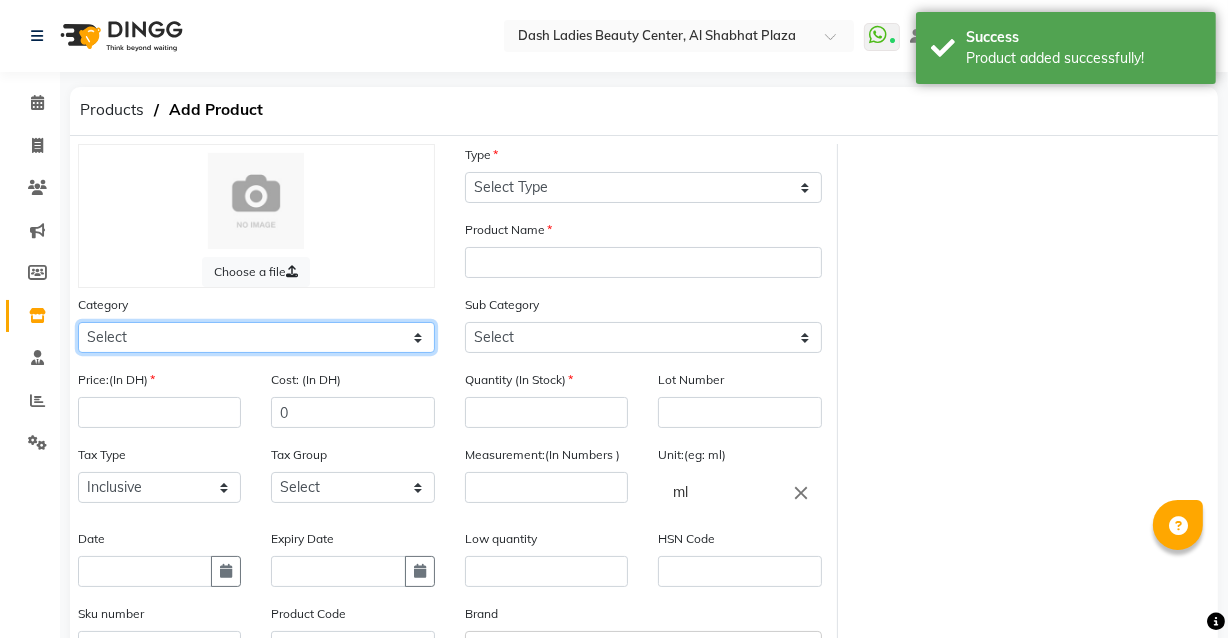 click on "Select Hair Skin Makeup Personal Care Appliances Beard Waxing Disposable Threading Hands and Feet Beauty Planet Botox Cadiveu Casmara Cheryls Loreal Olaplex Dash Ladies Beauty Center Other" 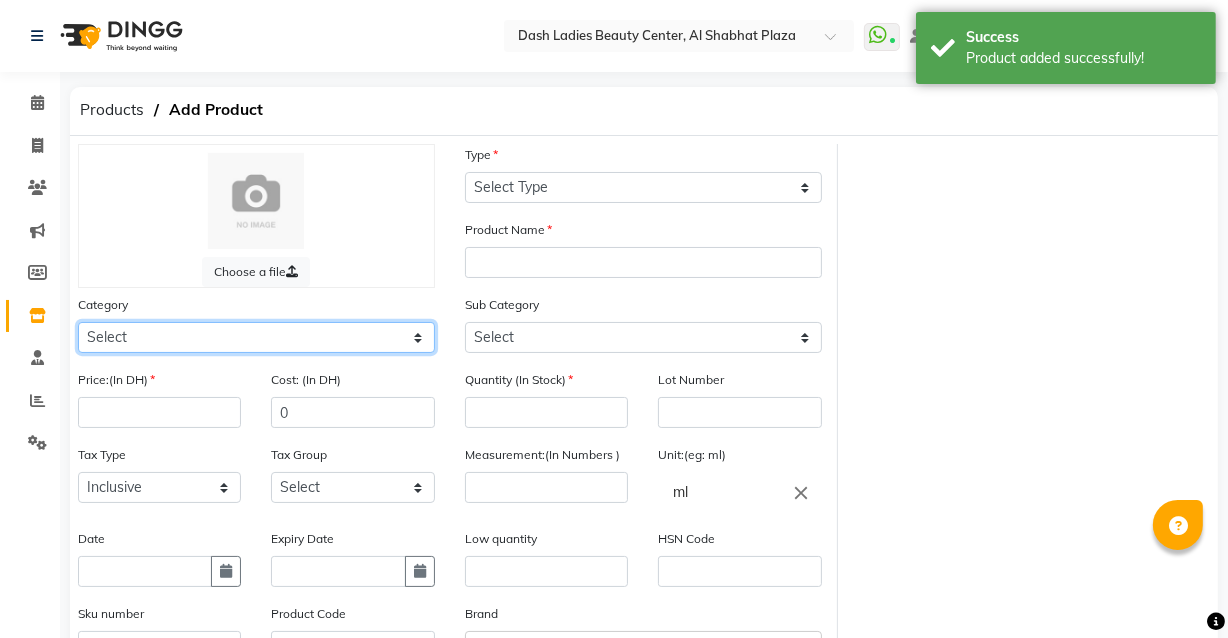 select on "[DATE]" 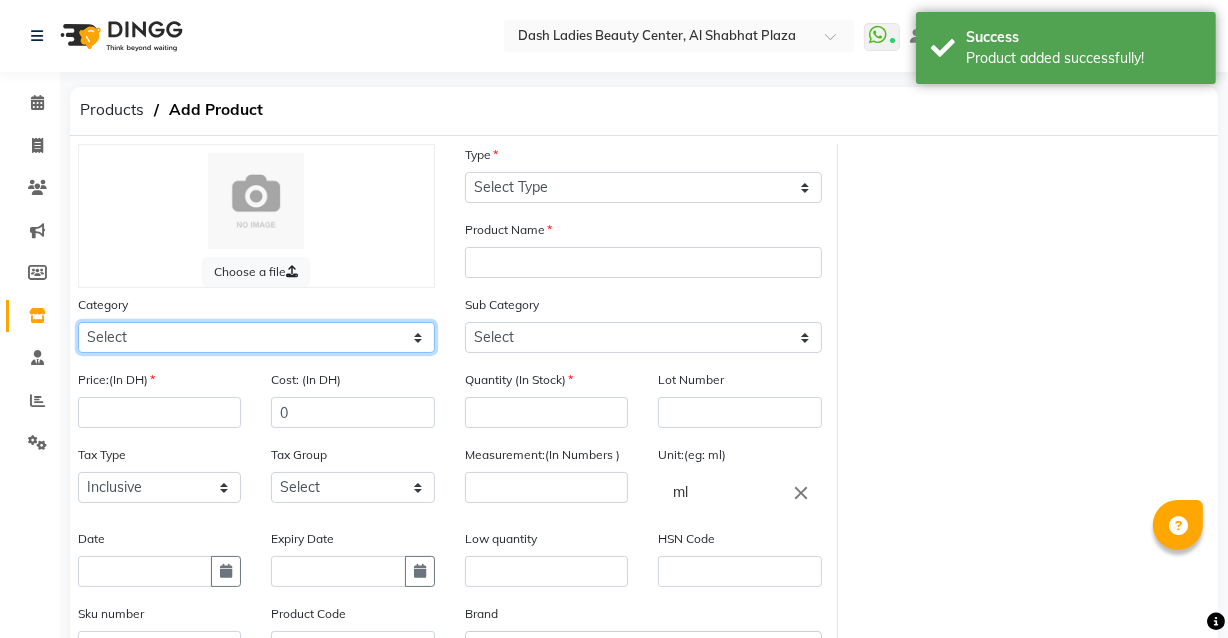 click on "Select Hair Skin Makeup Personal Care Appliances Beard Waxing Disposable Threading Hands and Feet Beauty Planet Botox Cadiveu Casmara Cheryls Loreal Olaplex Dash Ladies Beauty Center Other" 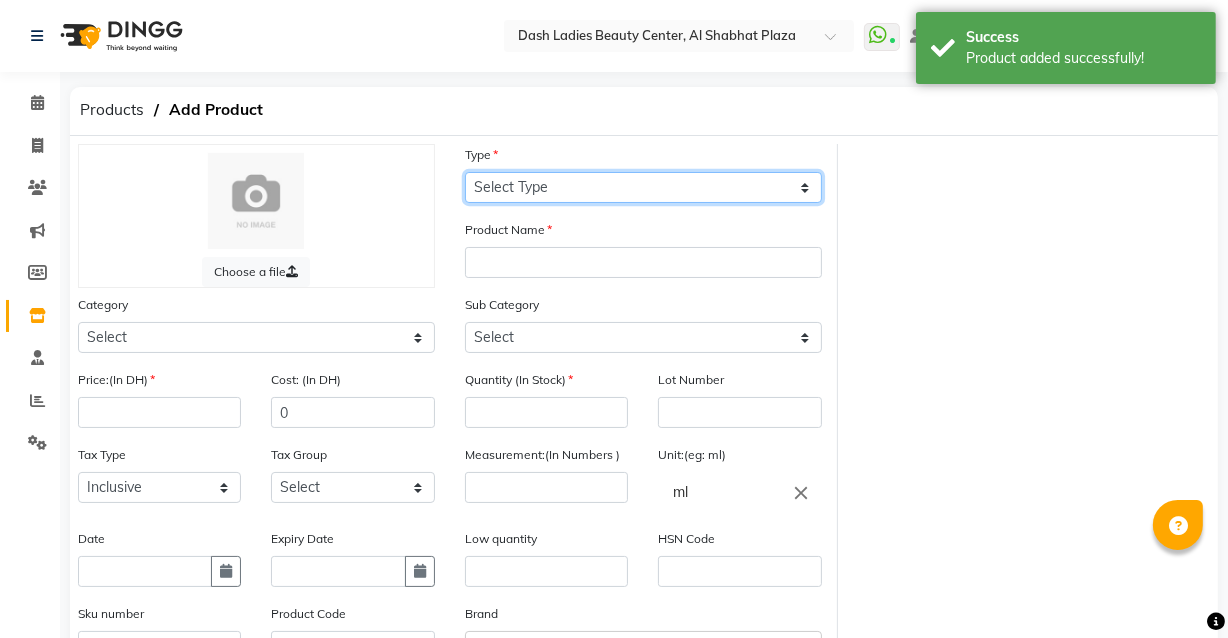 click on "Select Type Both Retail Consumable" 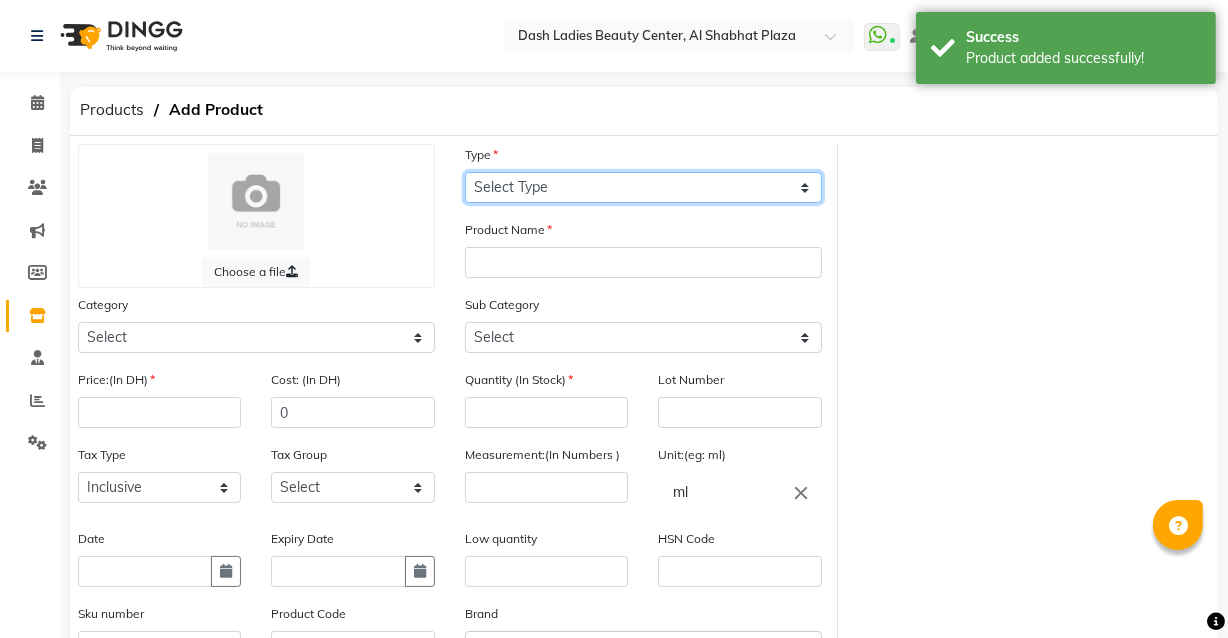 select on "C" 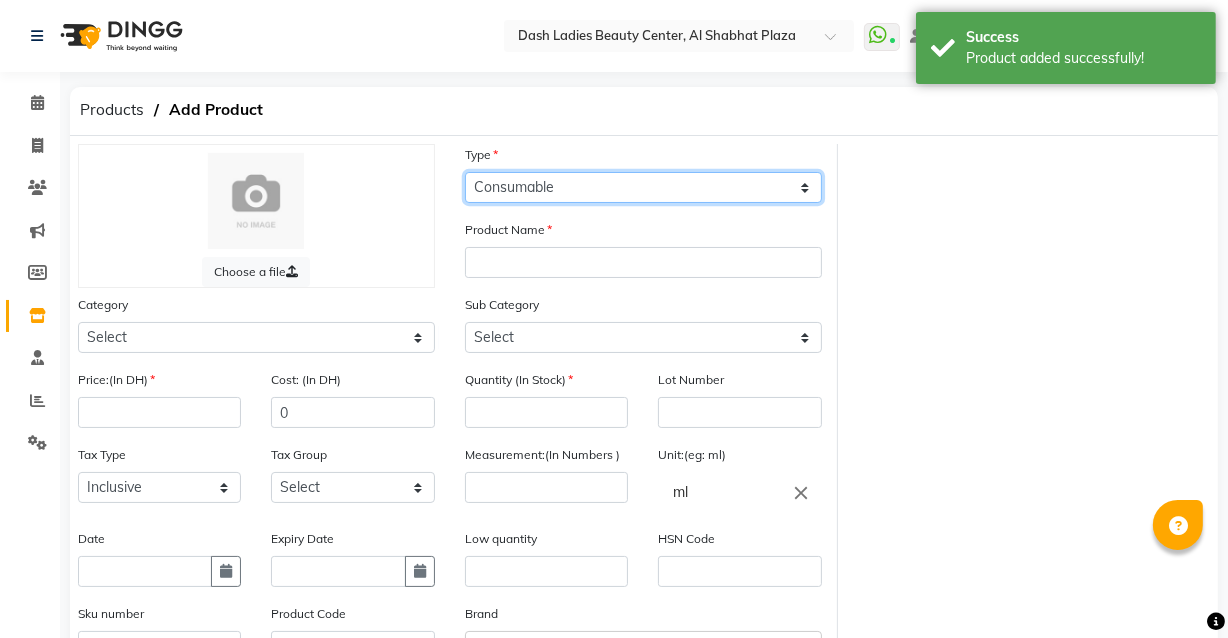 click on "Select Type Both Retail Consumable" 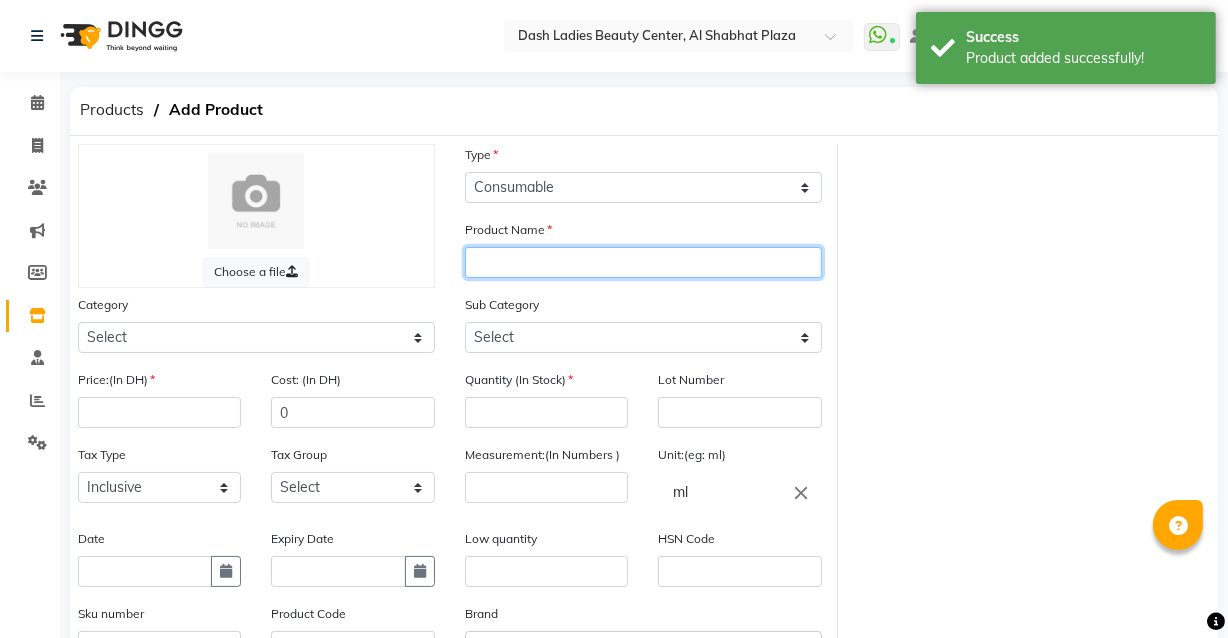 click 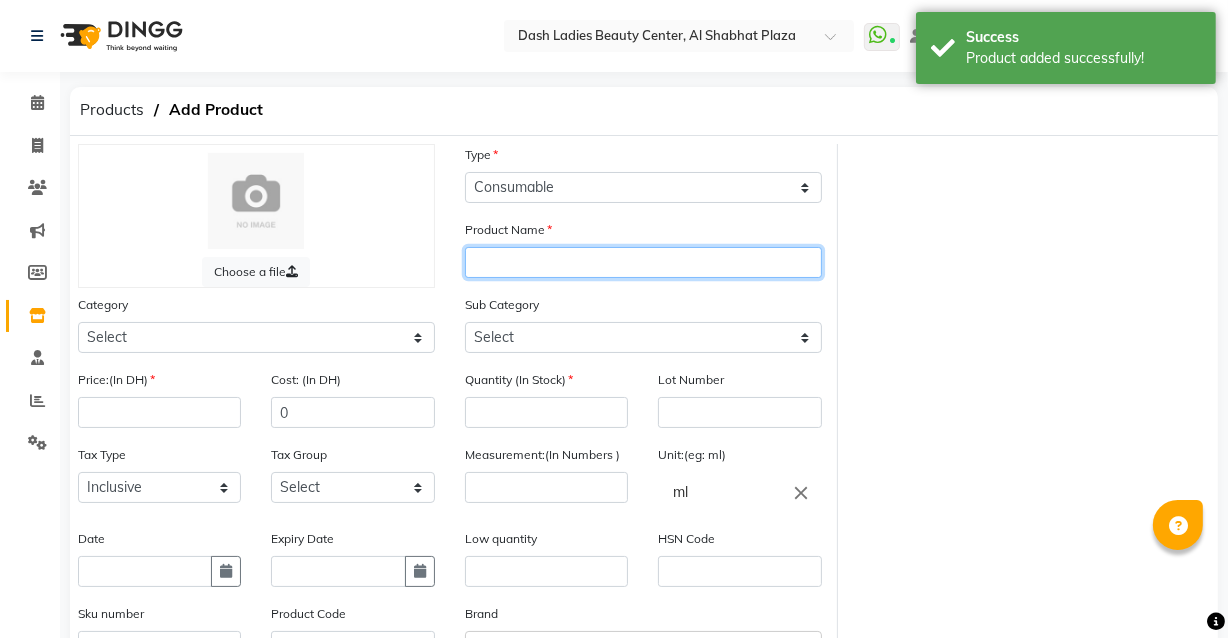 paste on "Loreal Pro Majirel Absolu 9 14 V049" 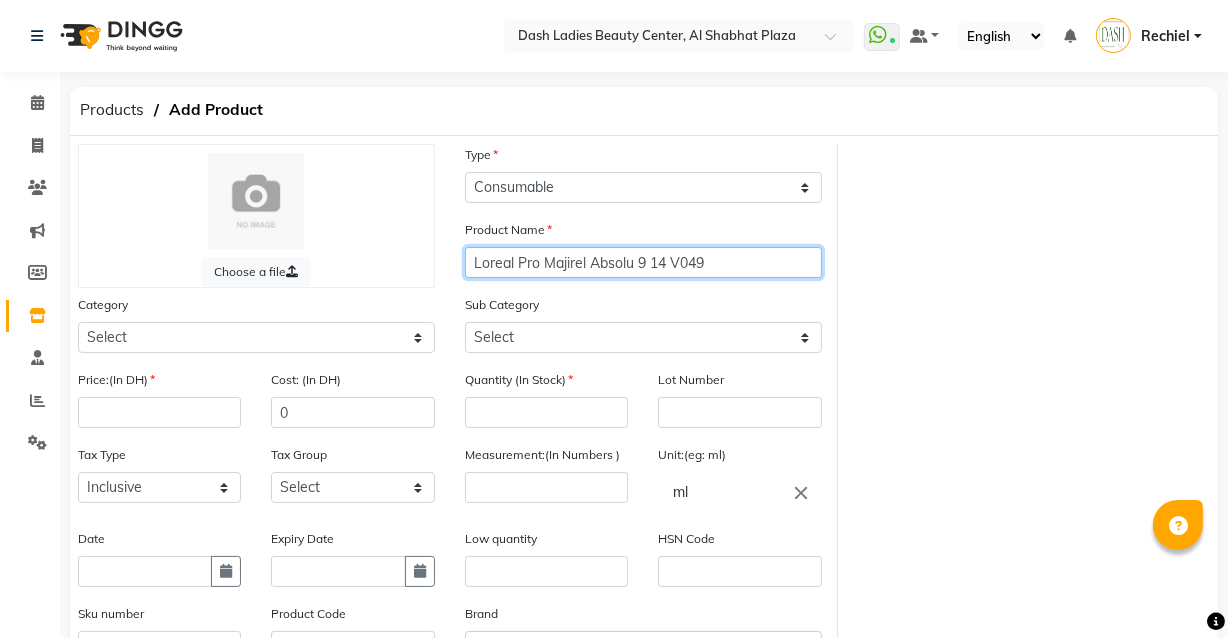 click on "Loreal Pro Majirel Absolu 9 14 V049" 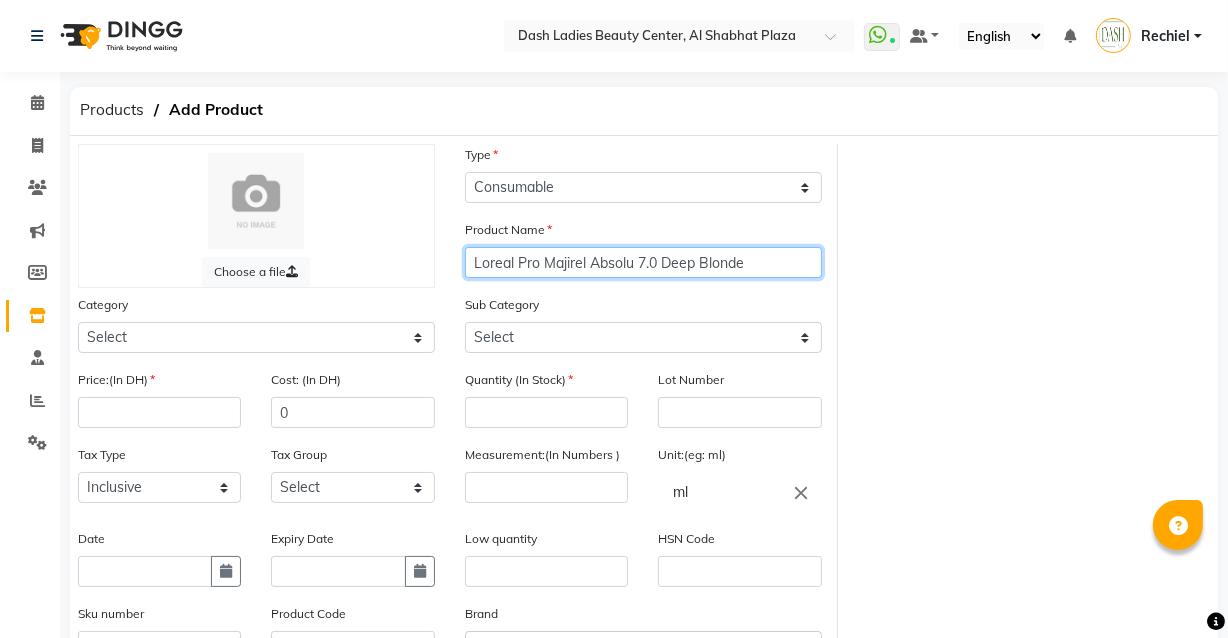 type on "Loreal Pro Majirel Absolu 7.0 Deep Blonde" 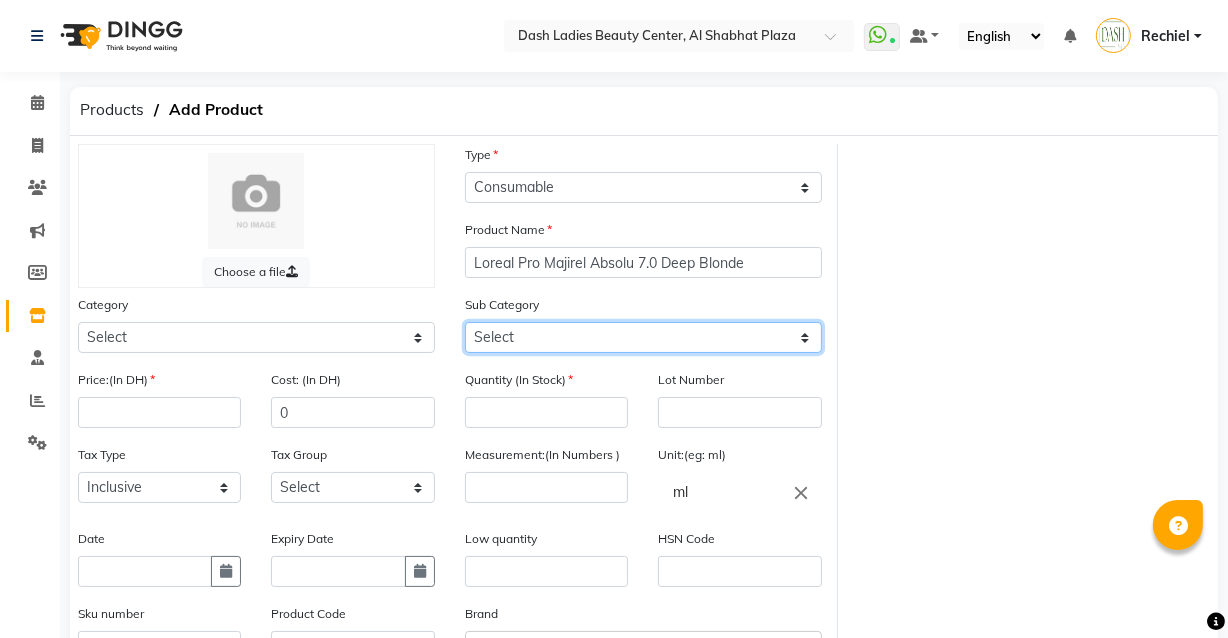 click on "Select Shampoo Conditioner Cream Mask Oil Serum Color Appliances Treatment Styling Kit & Combo Other" 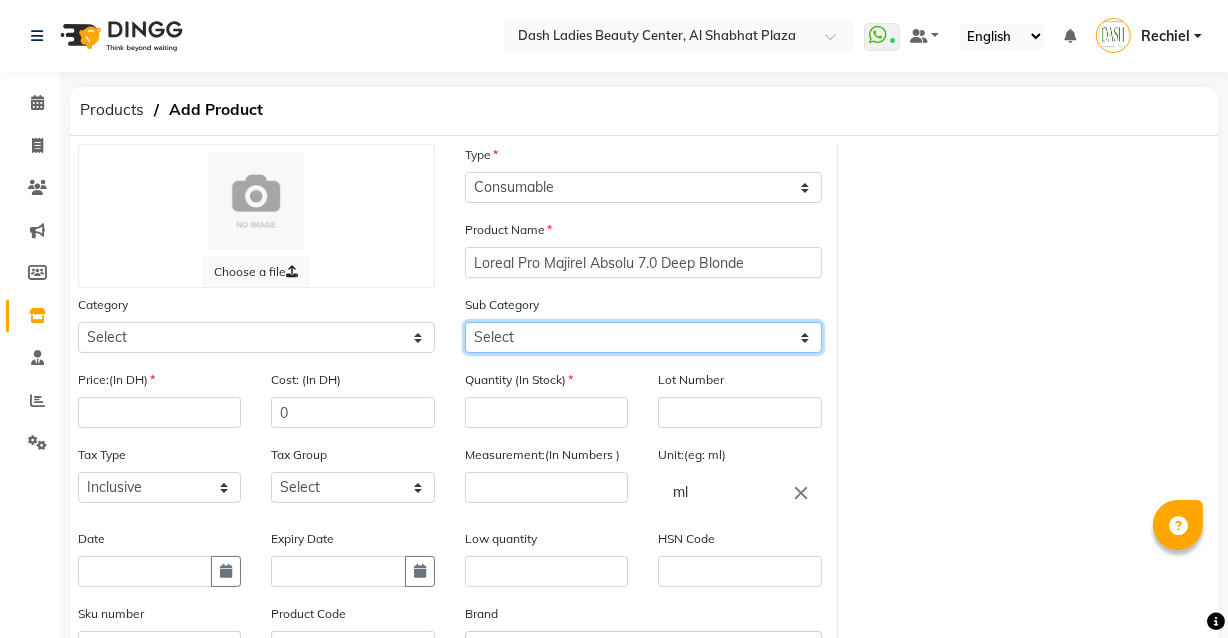 select on "[DATE]" 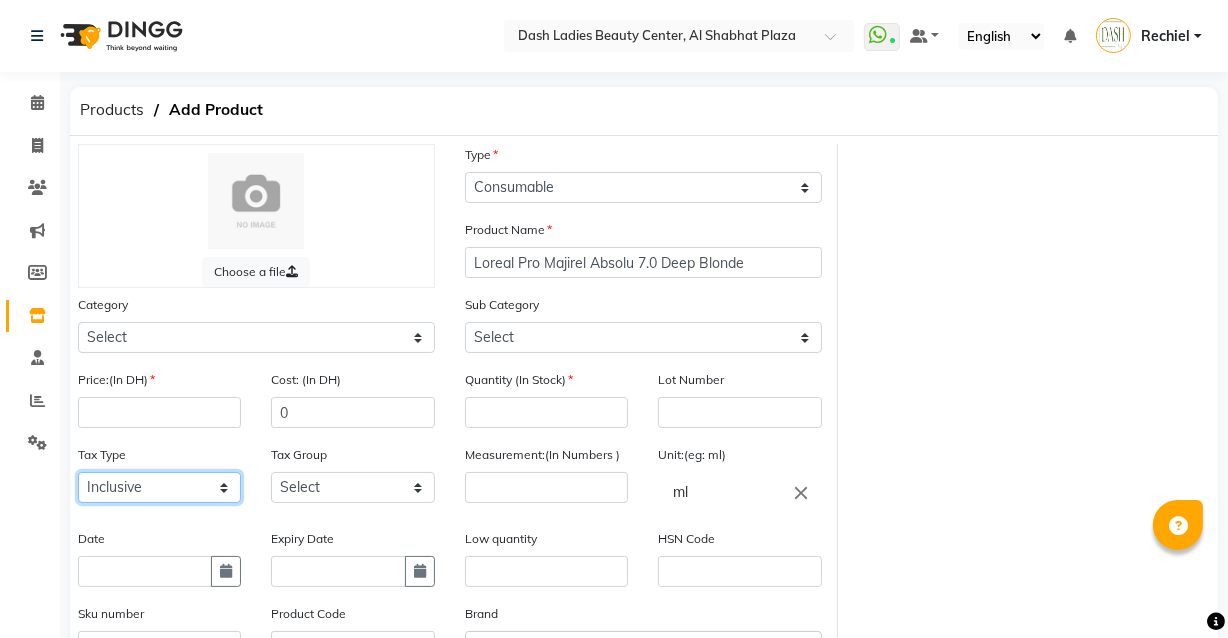 click on "Select Inclusive Exclusive" 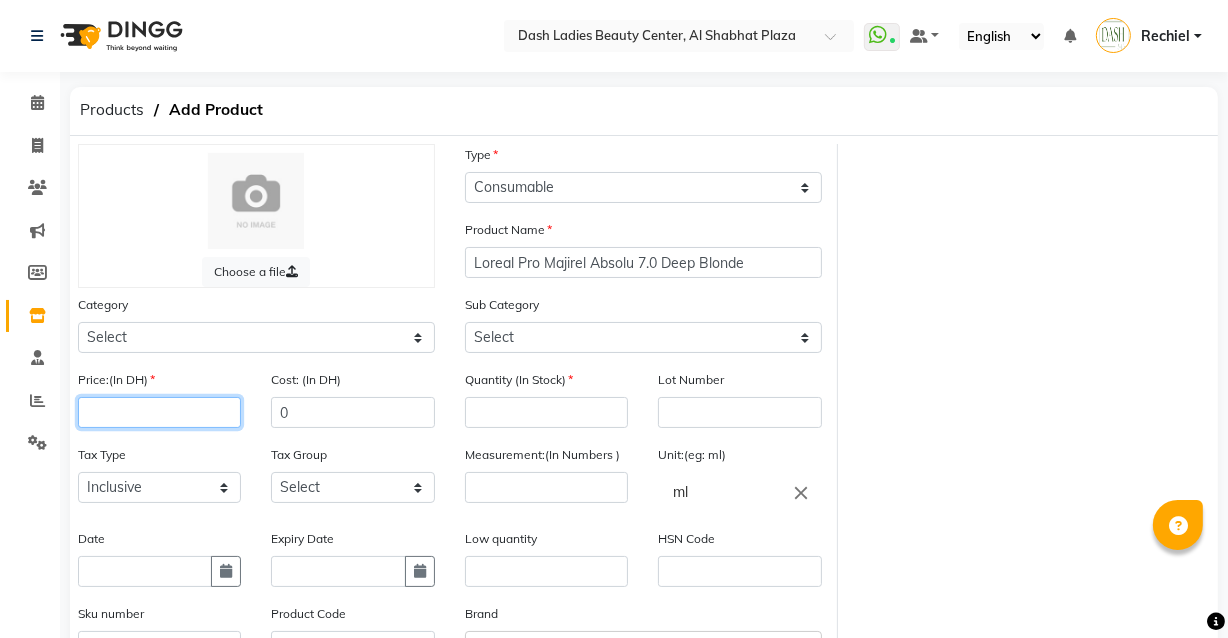click 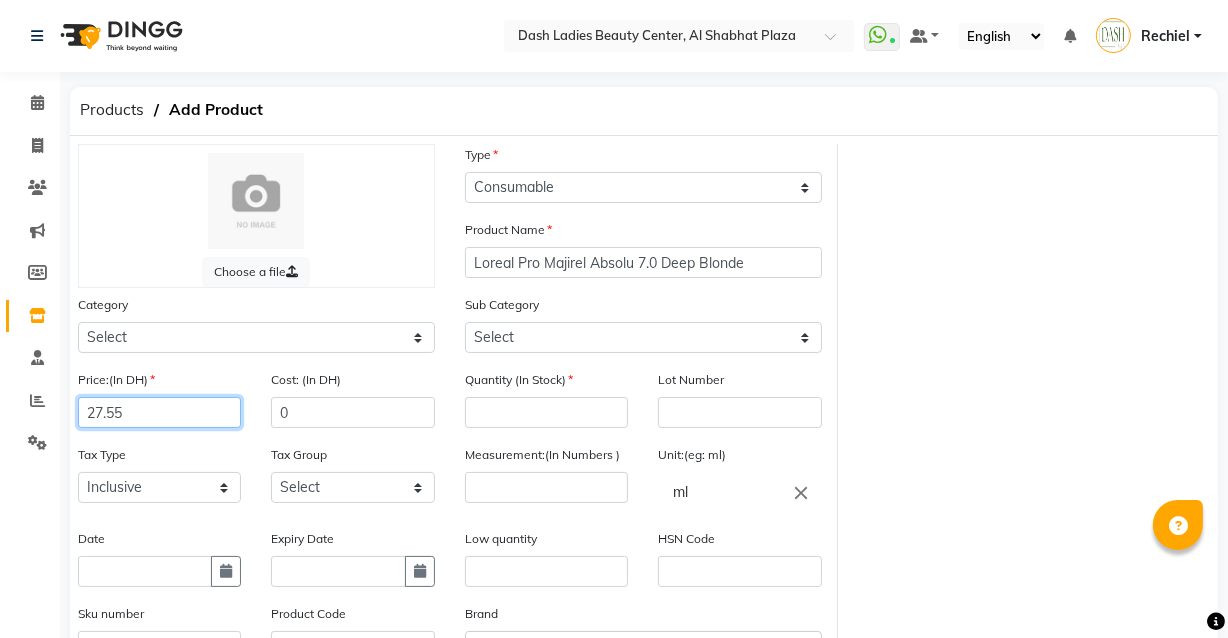 type on "27.55" 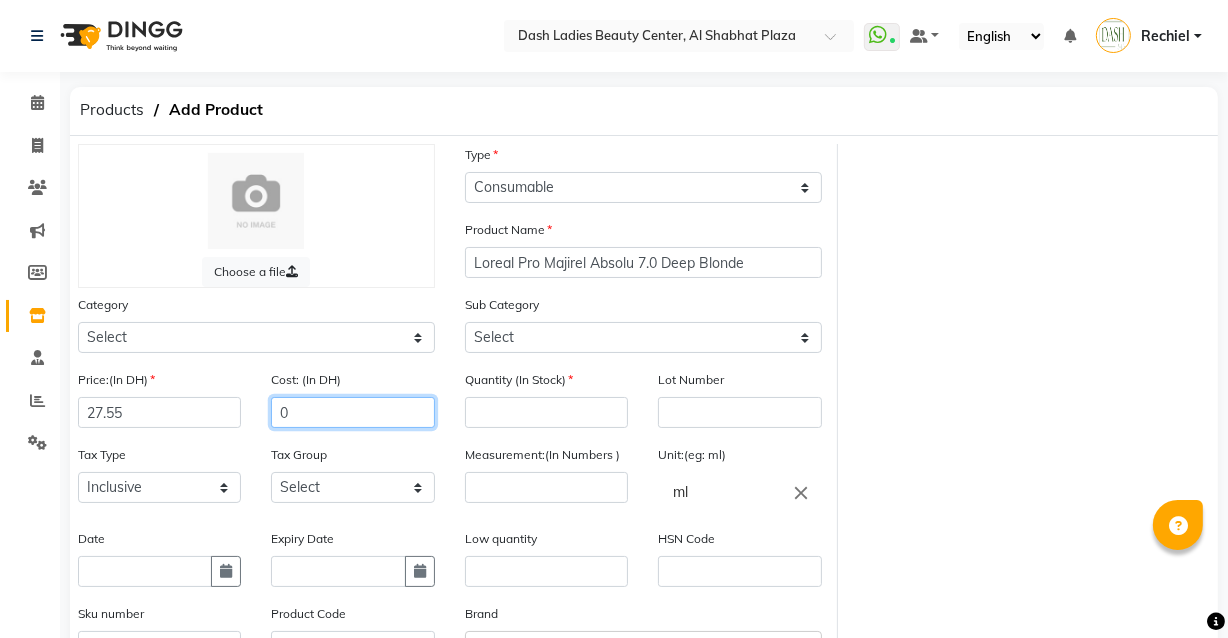 click on "0" 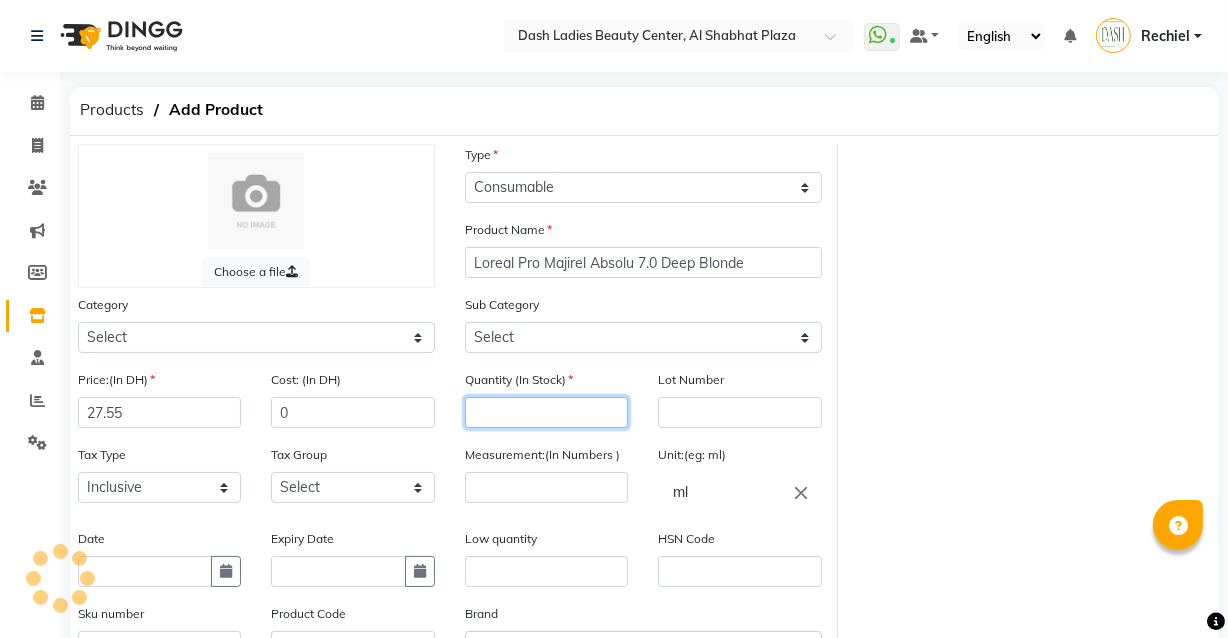 click 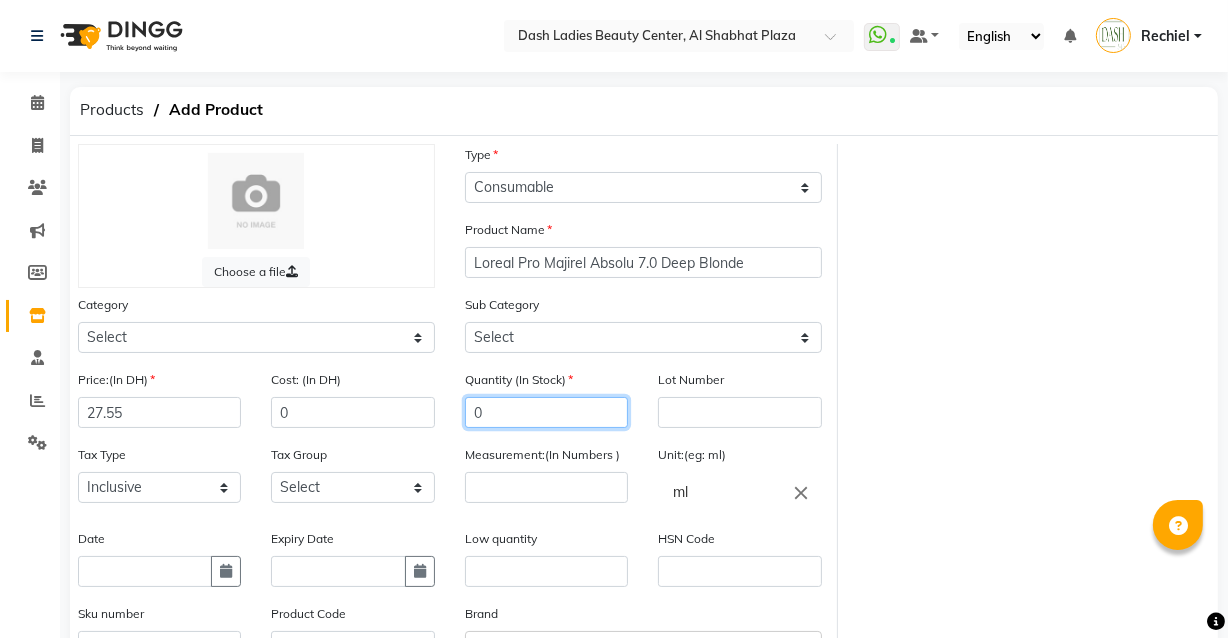 type on "0" 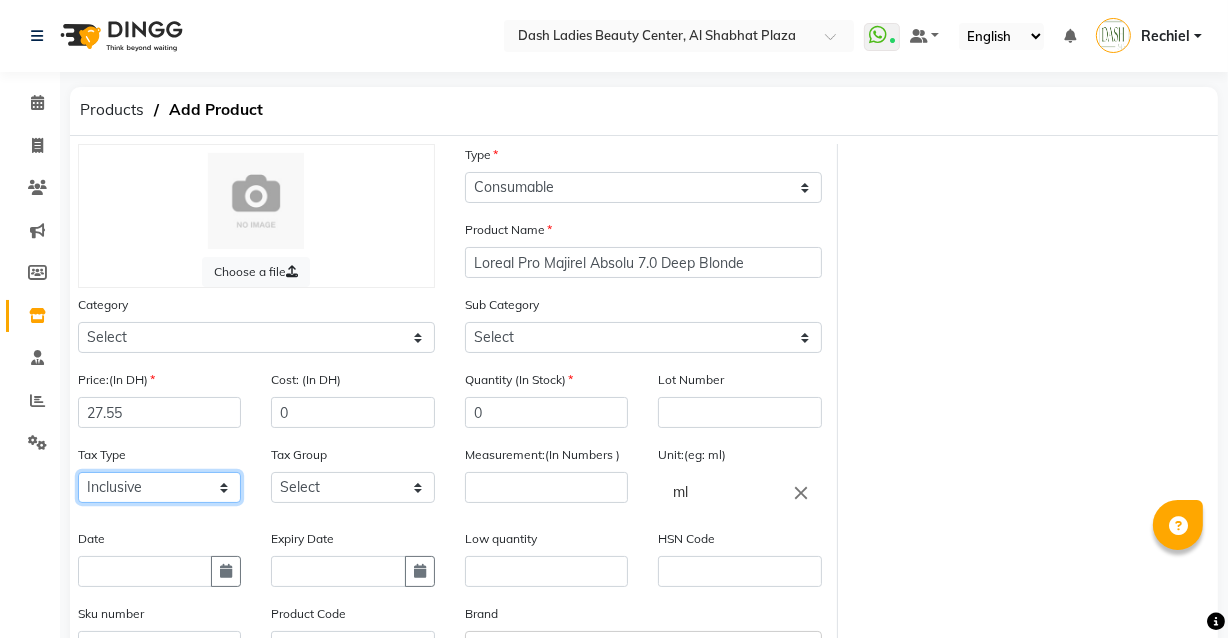 click on "Select Inclusive Exclusive" 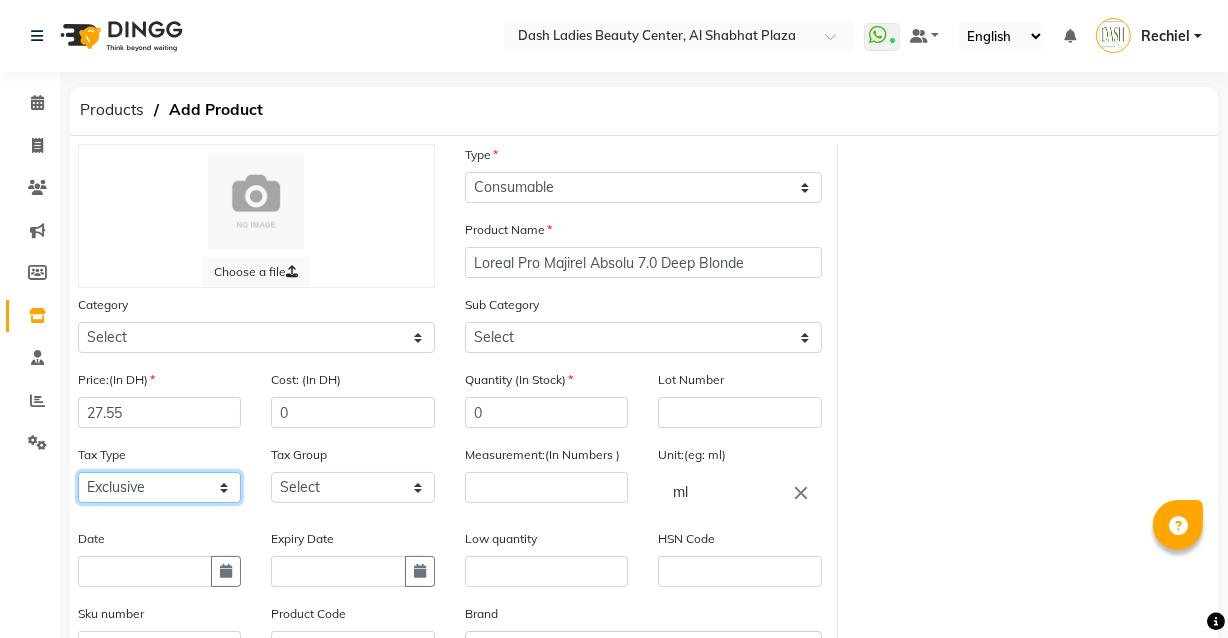 click on "Select Inclusive Exclusive" 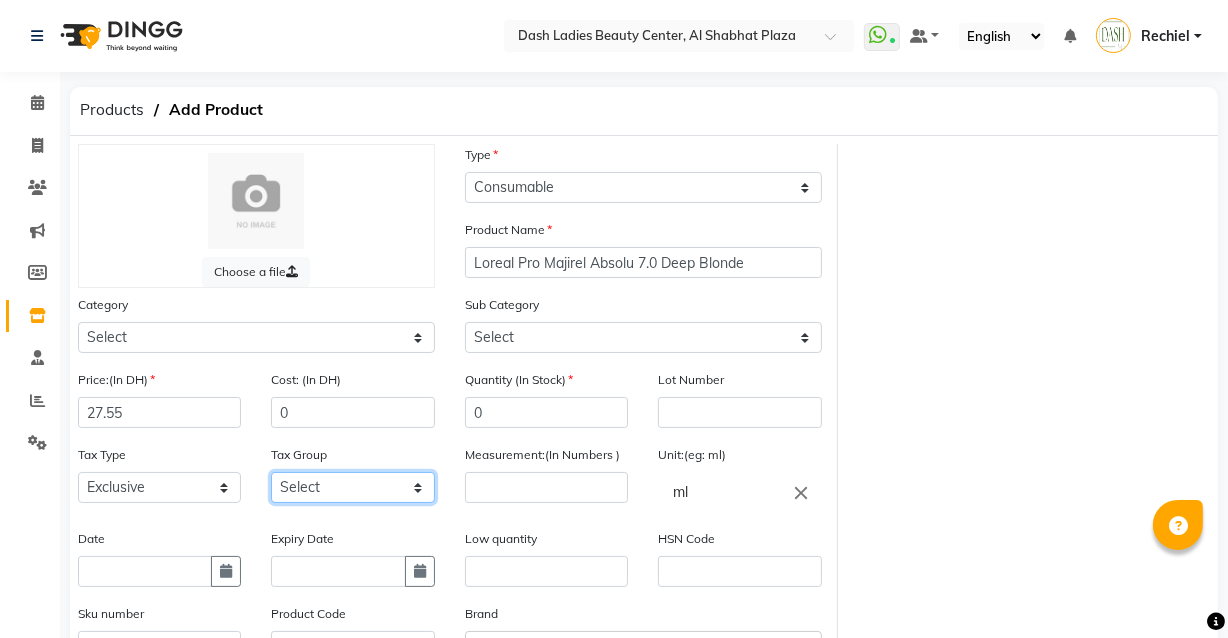 click on "Select Vat" 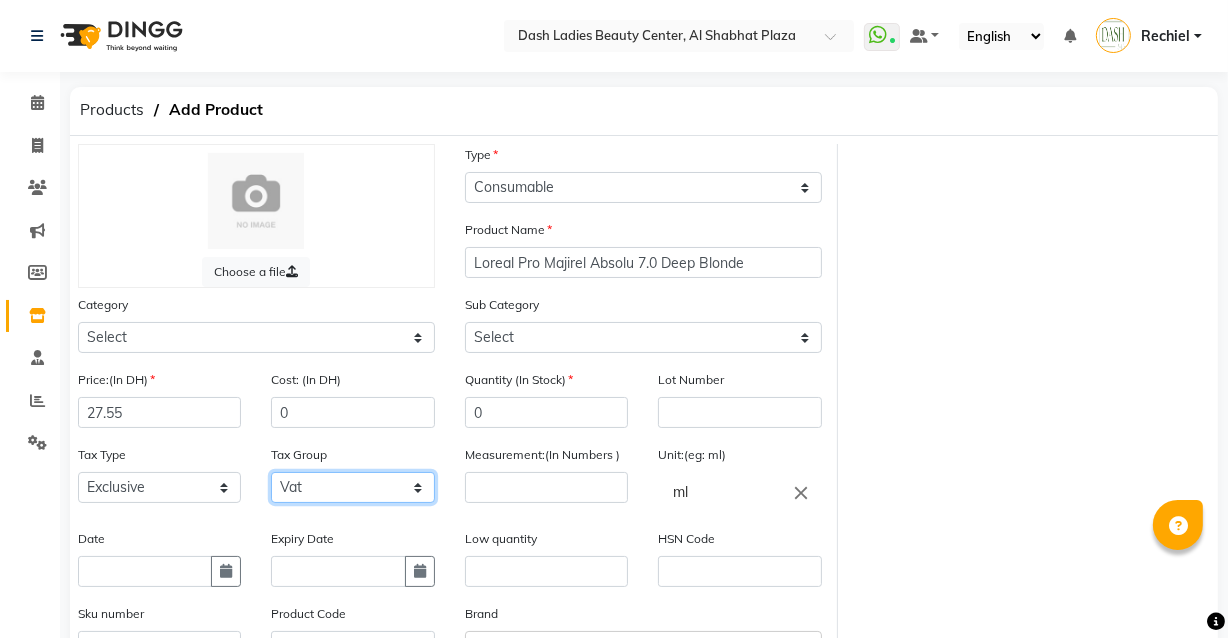 click on "Select Vat" 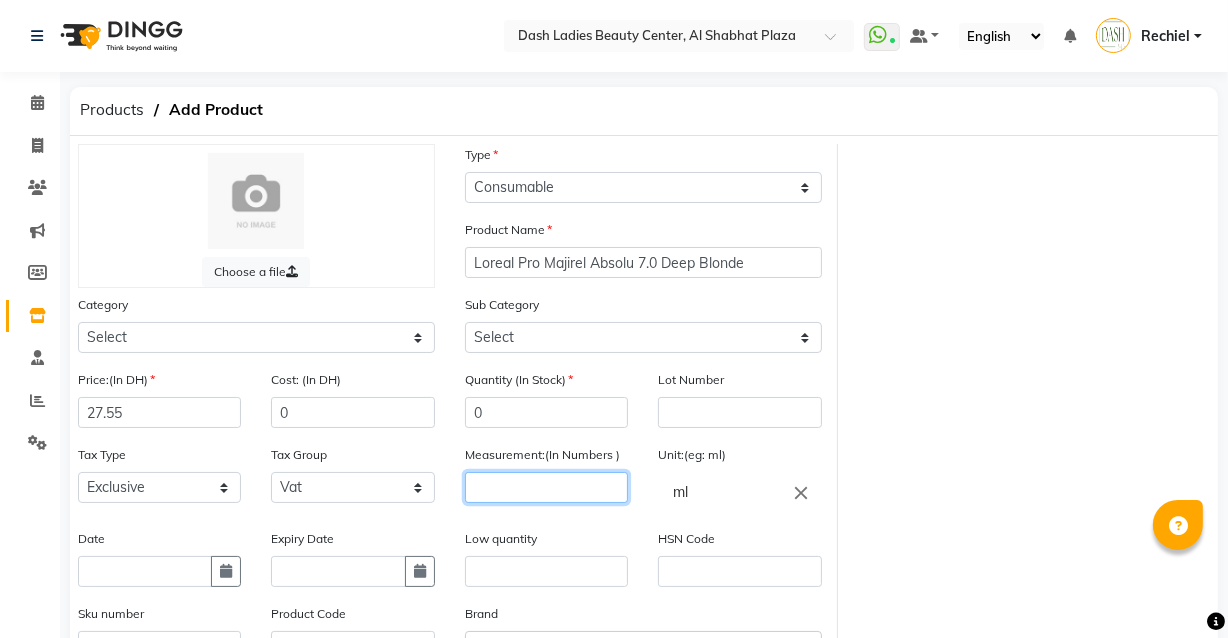 click 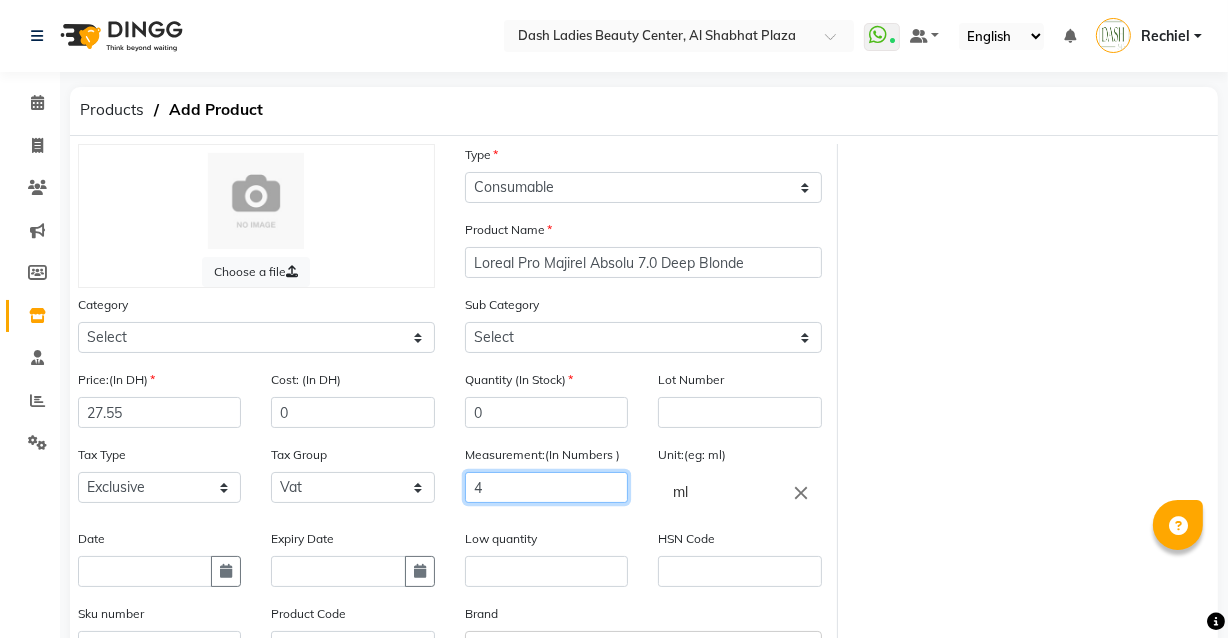 type on "4" 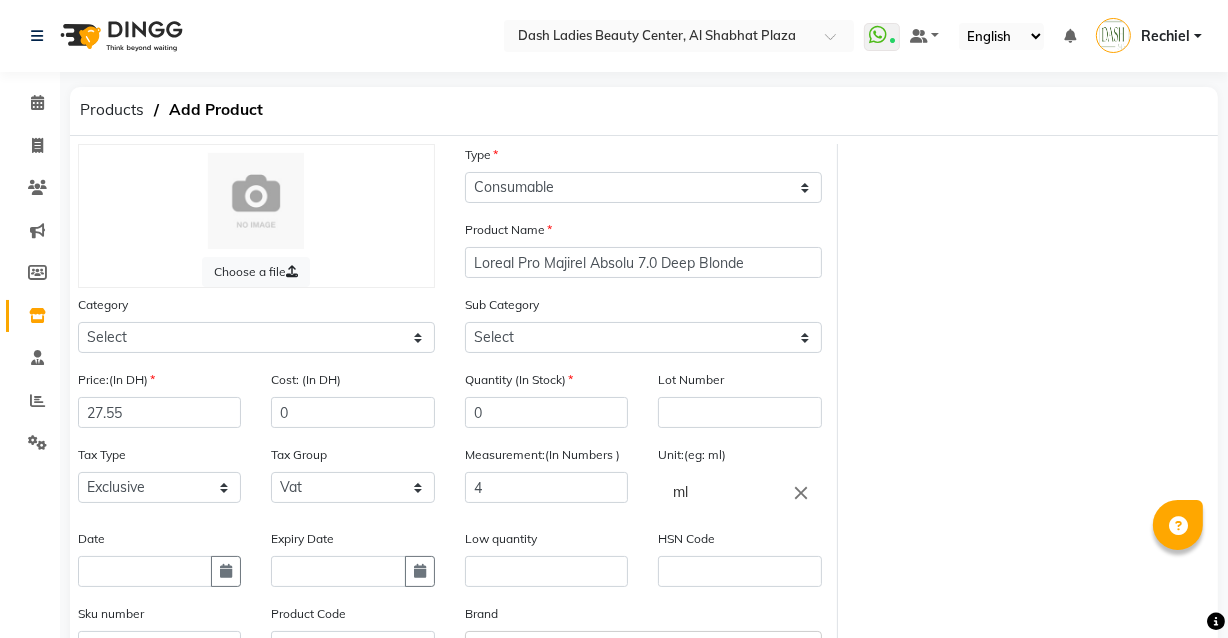 click on "ml" 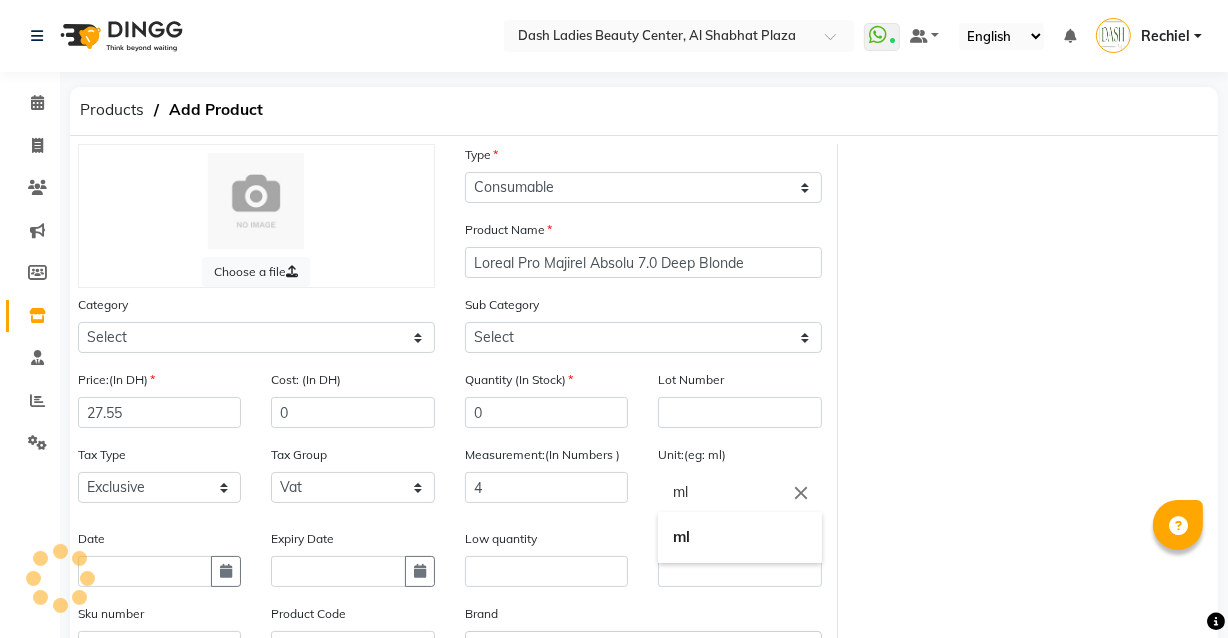 click on "close" 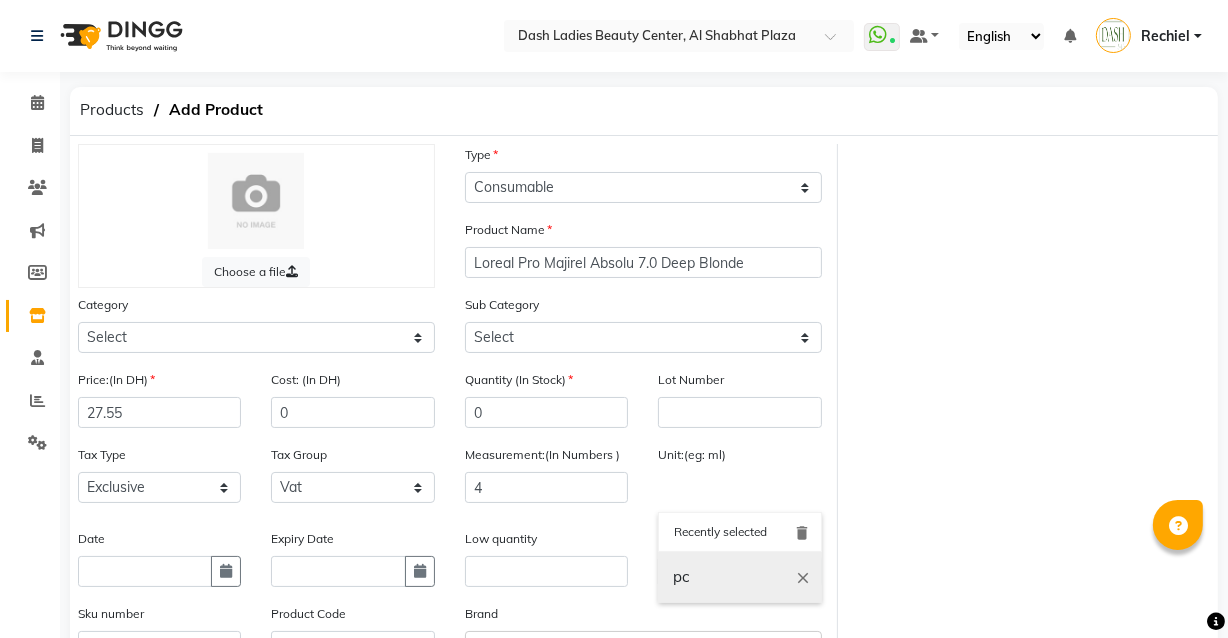 click on "pc" at bounding box center (739, 577) 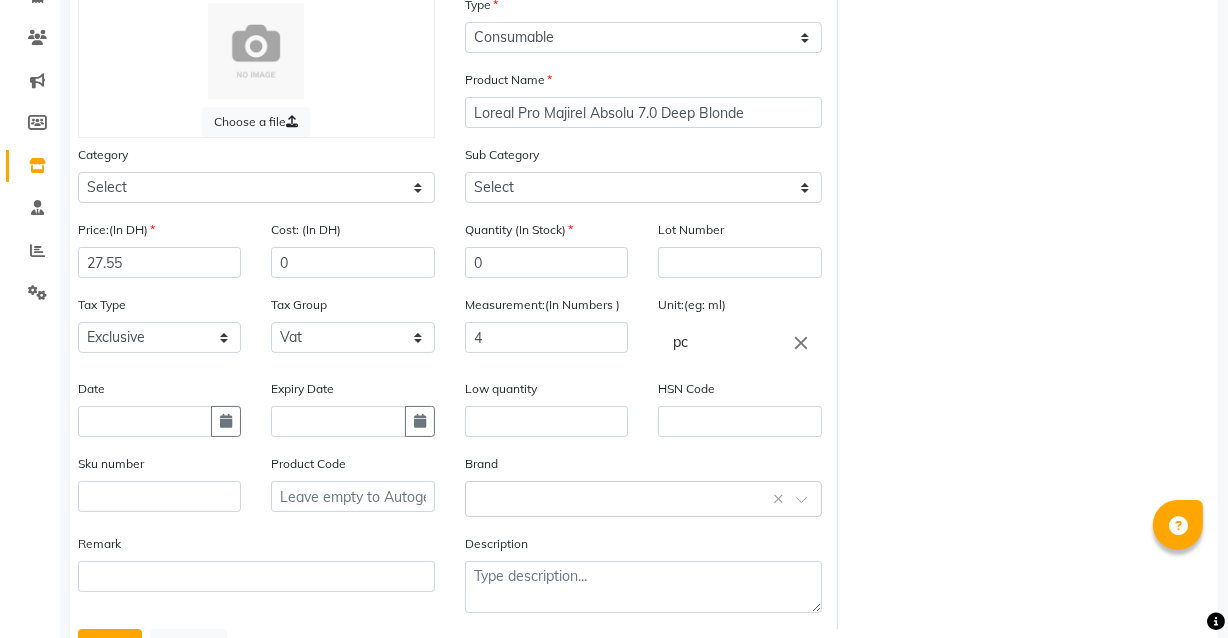 scroll, scrollTop: 241, scrollLeft: 0, axis: vertical 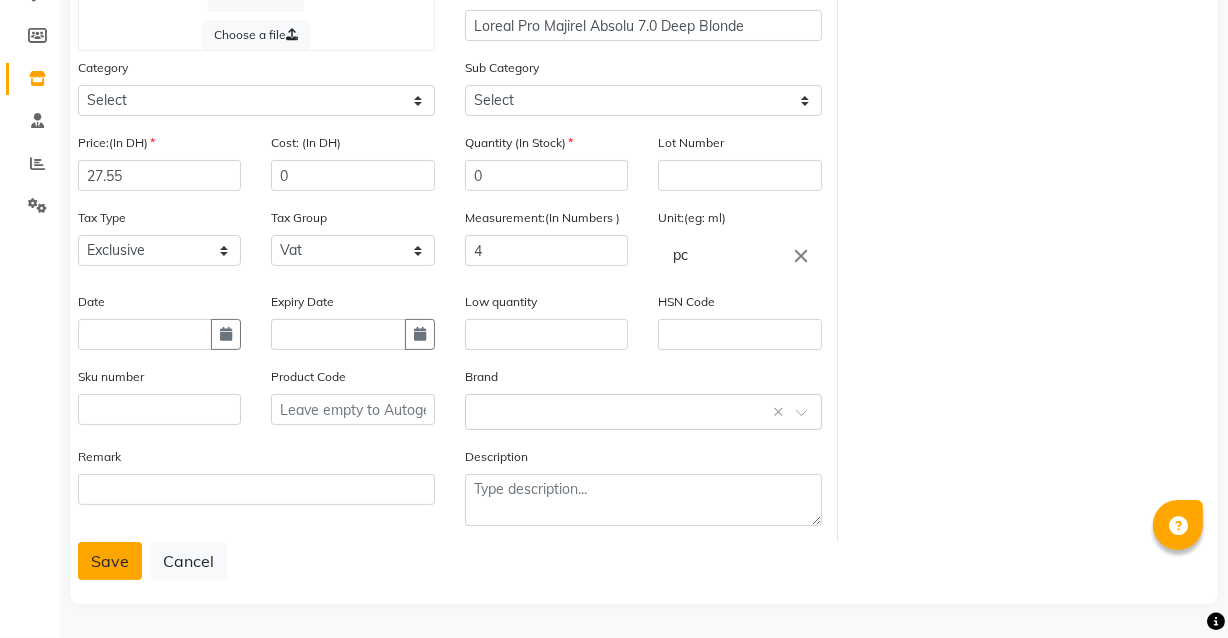click on "Save" 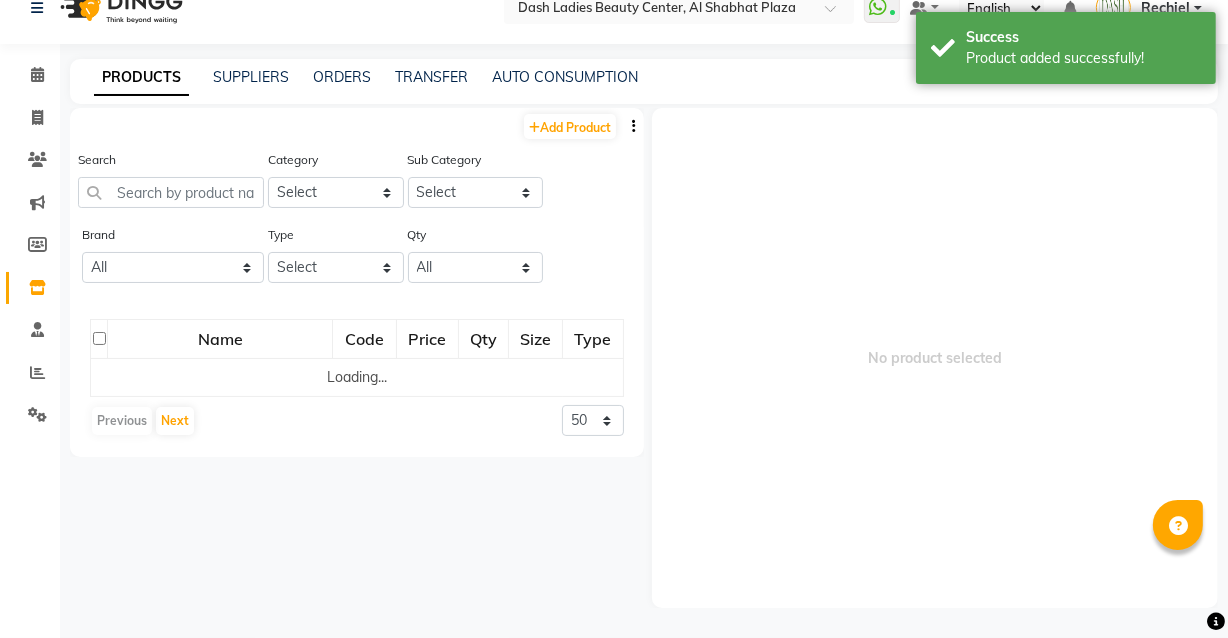 scroll, scrollTop: 0, scrollLeft: 0, axis: both 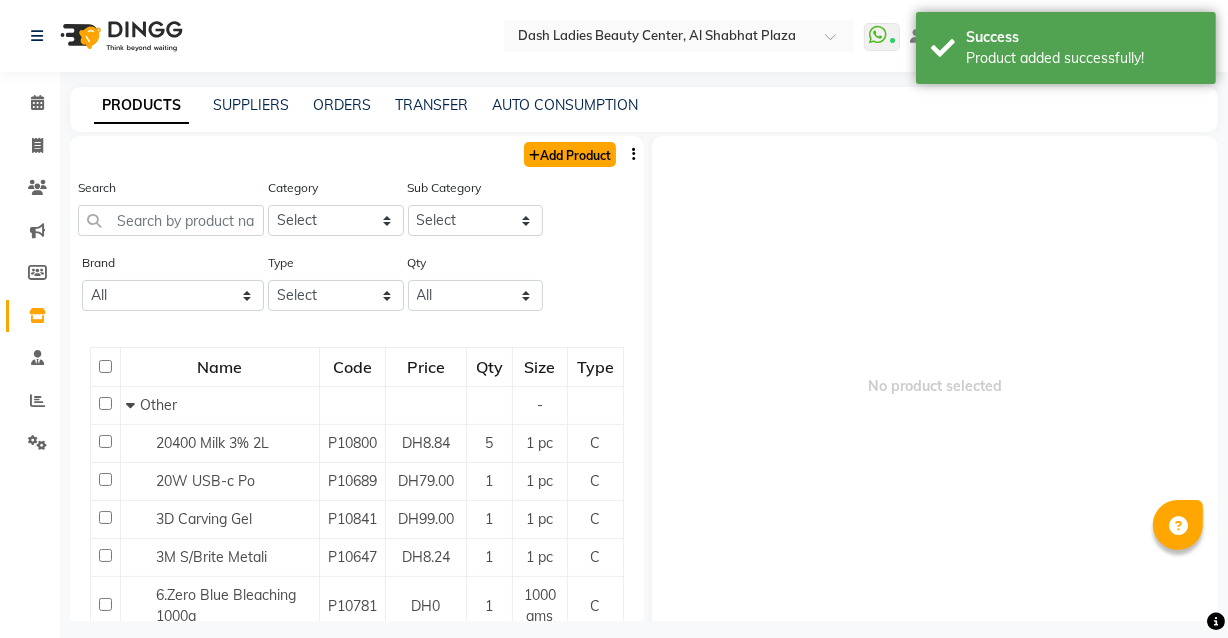 click on "Add Product" 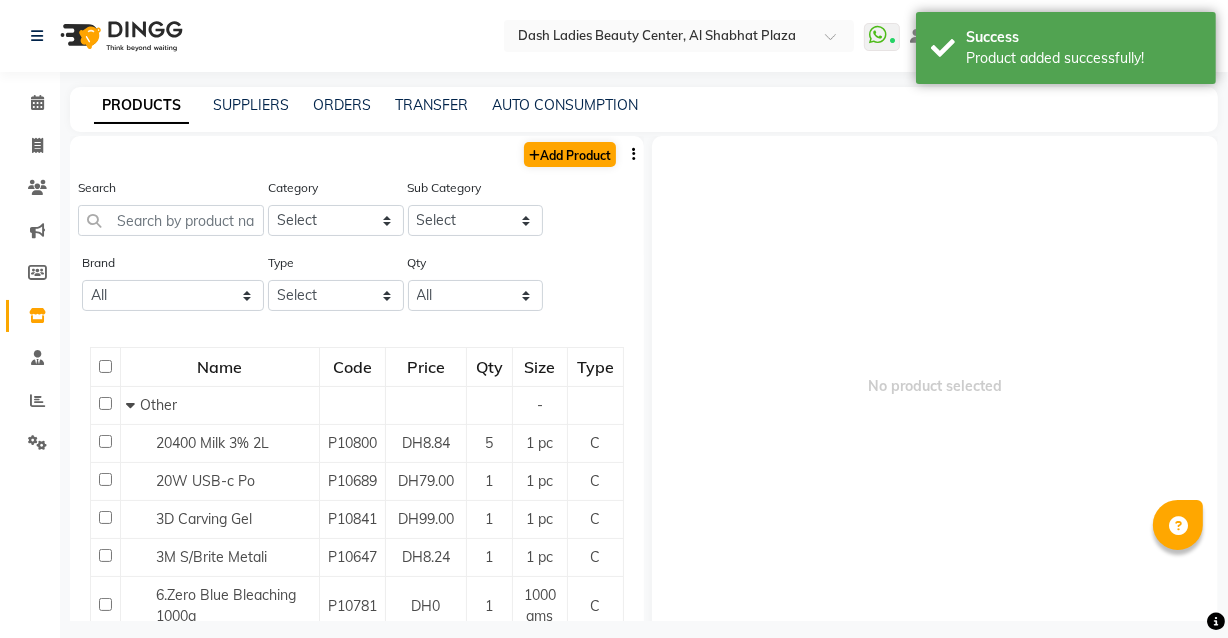 select on "true" 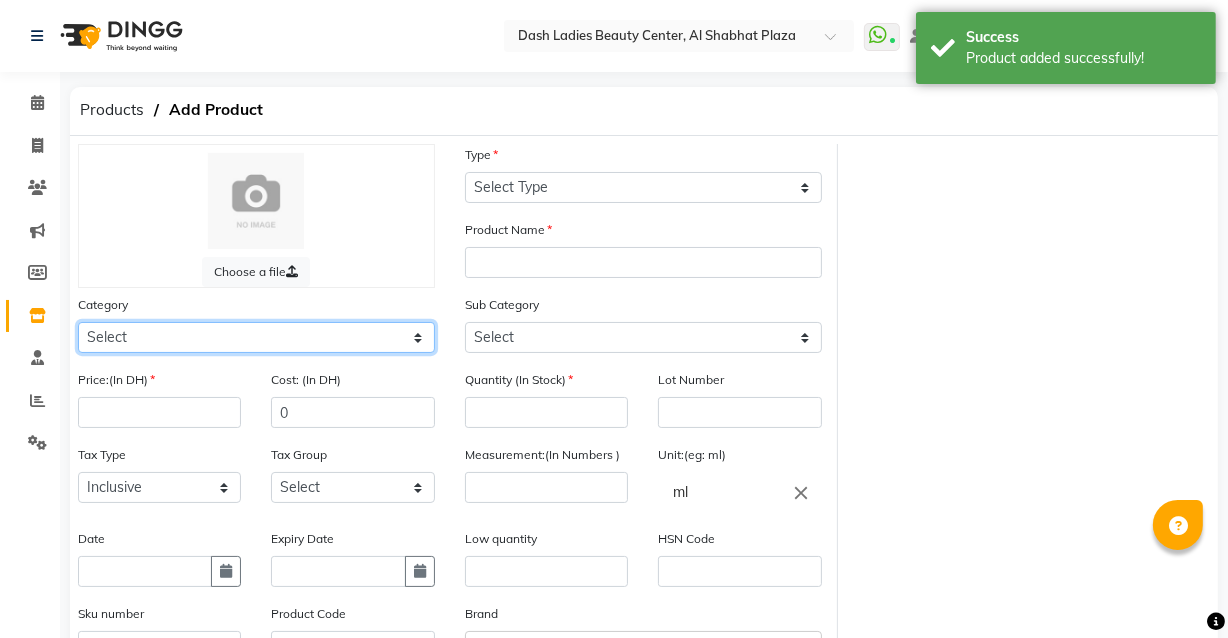 click on "Select Hair Skin Makeup Personal Care Appliances Beard Waxing Disposable Threading Hands and Feet Beauty Planet Botox Cadiveu Casmara Cheryls Loreal Olaplex Dash Ladies Beauty Center Other" 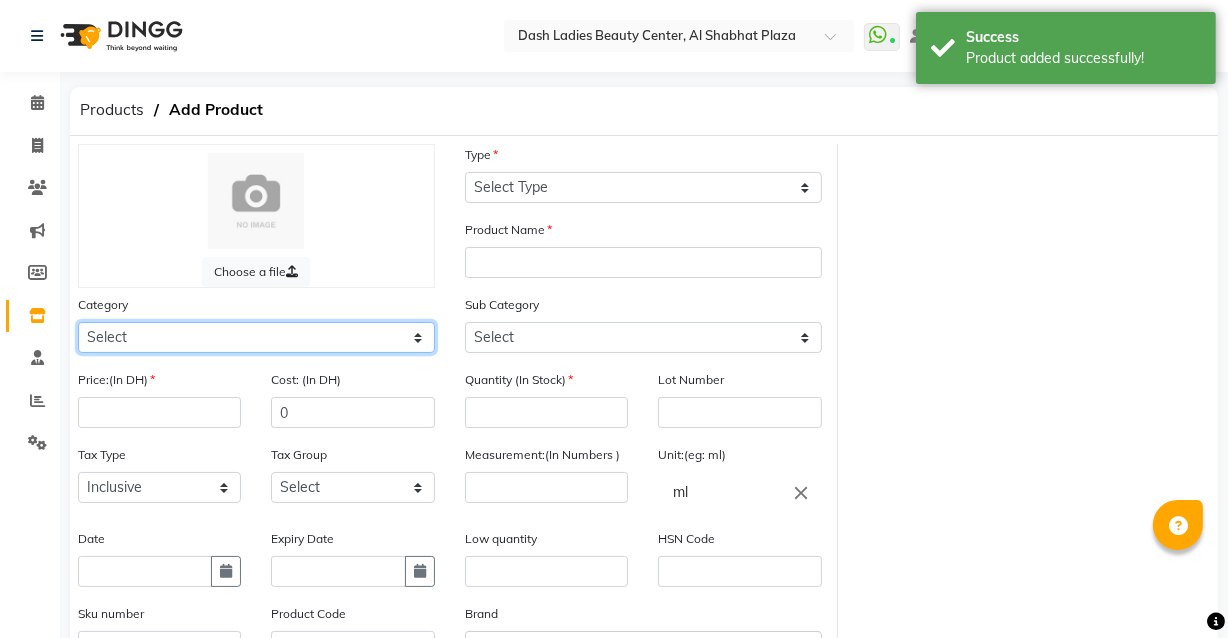 select on "[DATE]" 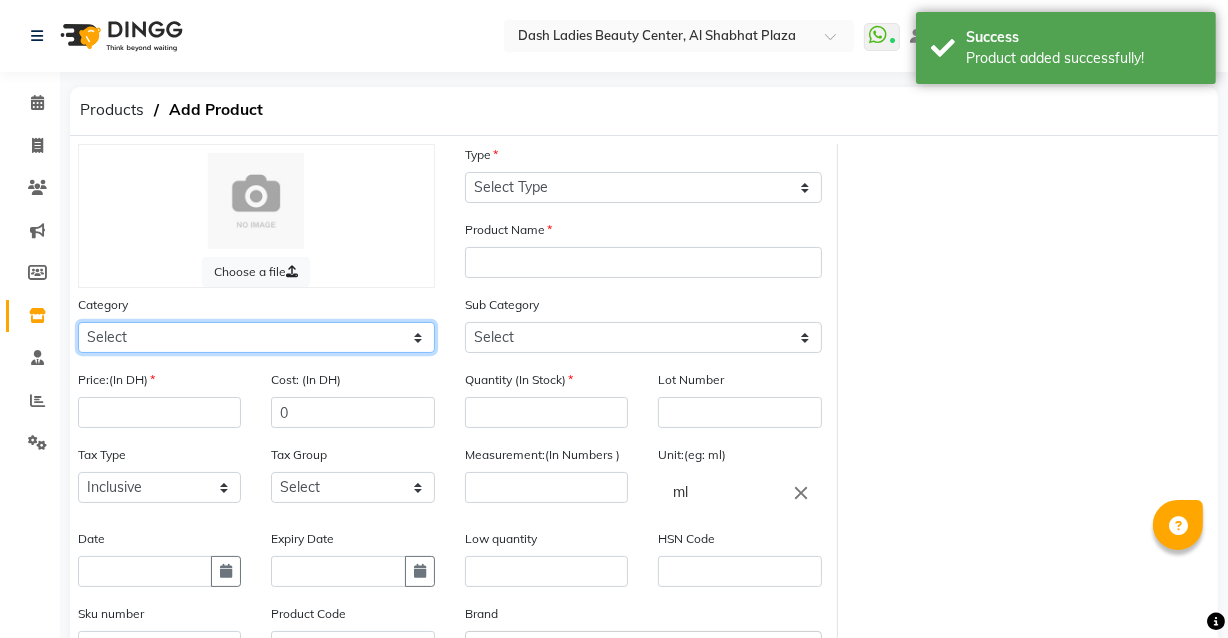 click on "Select Hair Skin Makeup Personal Care Appliances Beard Waxing Disposable Threading Hands and Feet Beauty Planet Botox Cadiveu Casmara Cheryls Loreal Olaplex Dash Ladies Beauty Center Other" 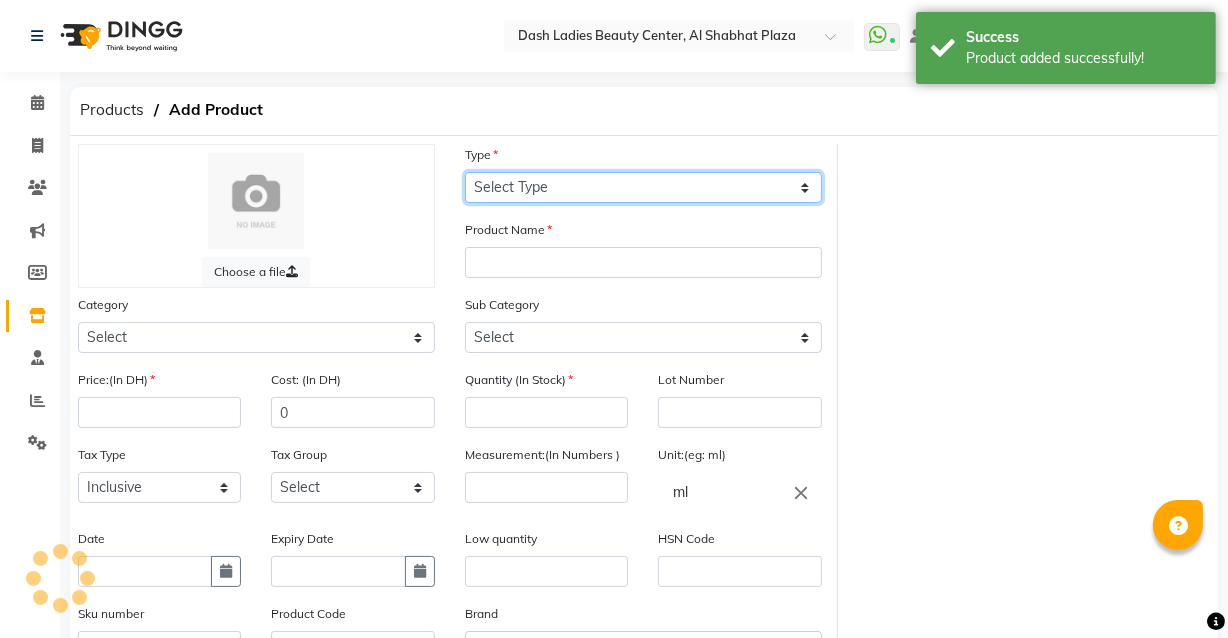 click on "Select Type Both Retail Consumable" 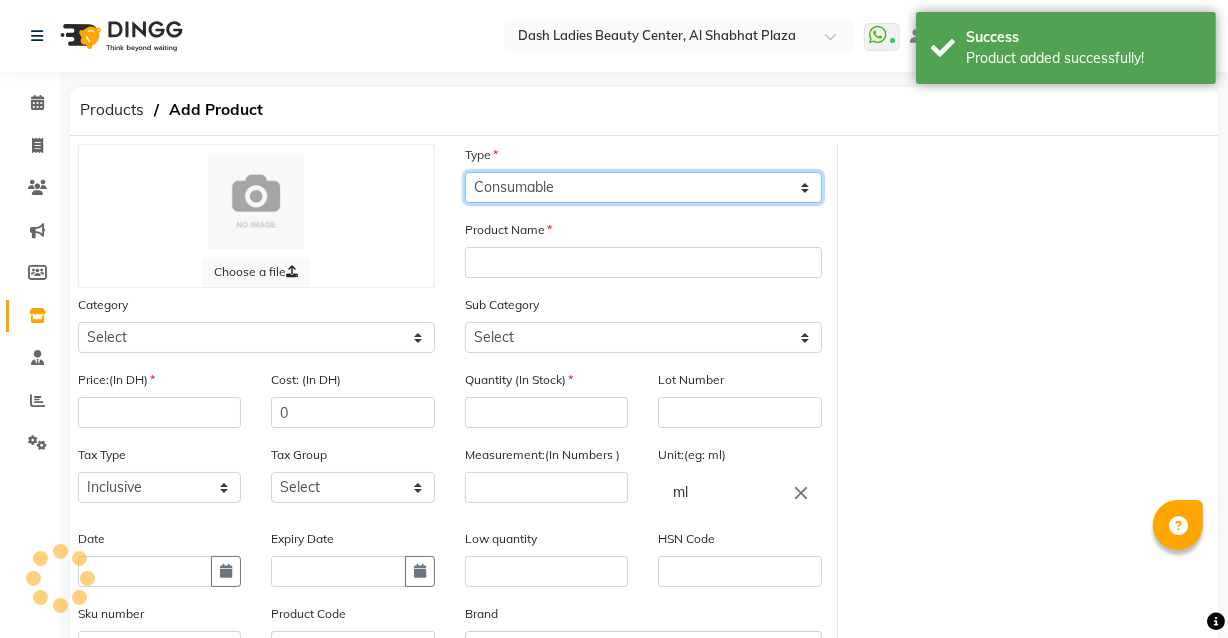 click on "Select Type Both Retail Consumable" 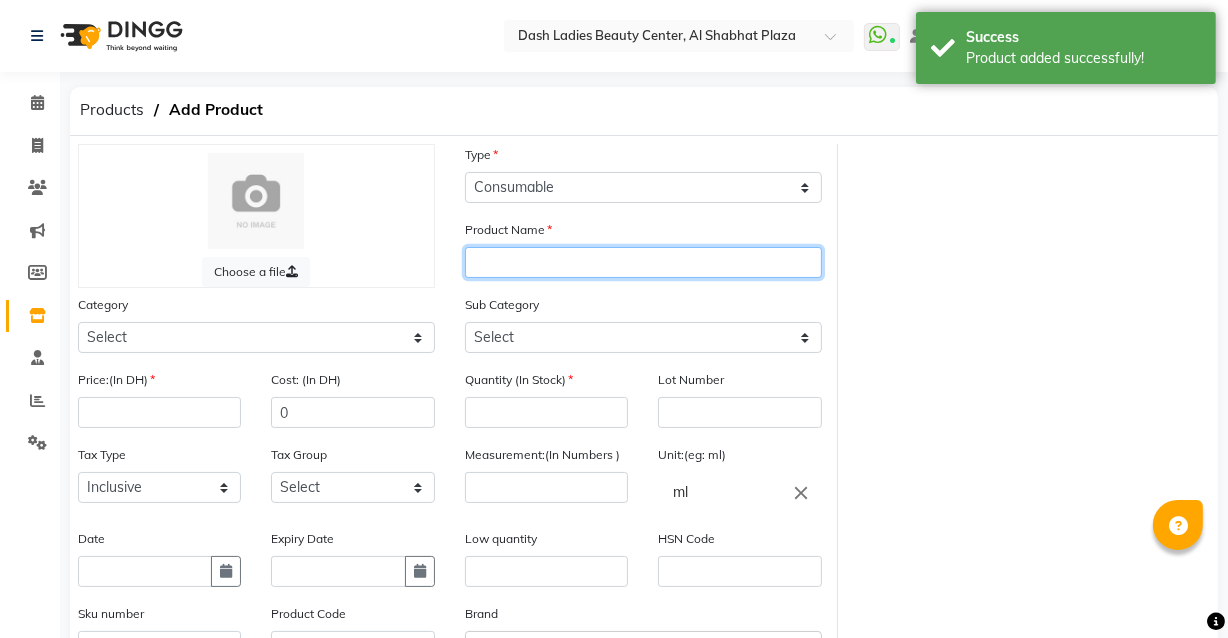click 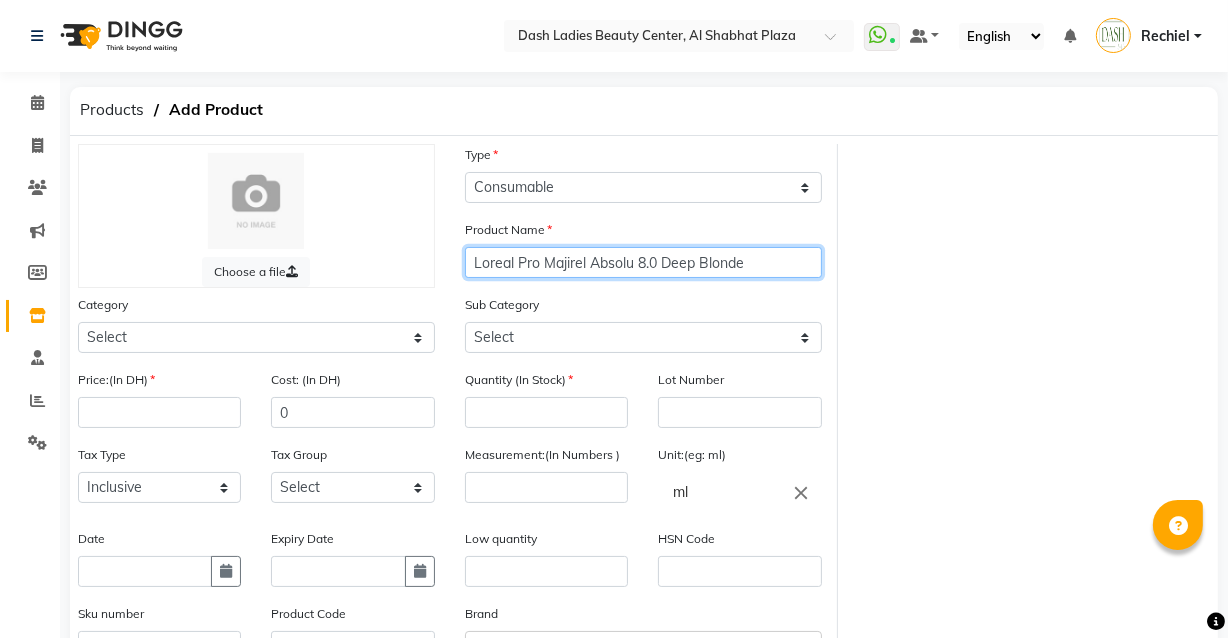 click on "Loreal Pro Majirel Absolu 8.0 Deep Blonde" 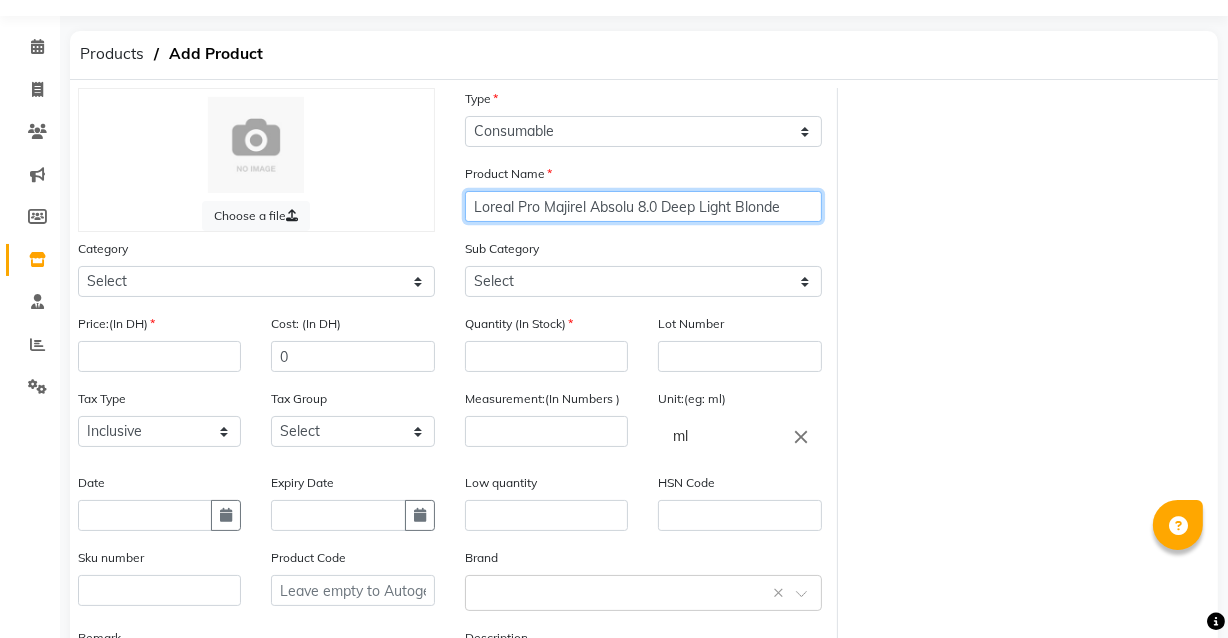 scroll, scrollTop: 65, scrollLeft: 0, axis: vertical 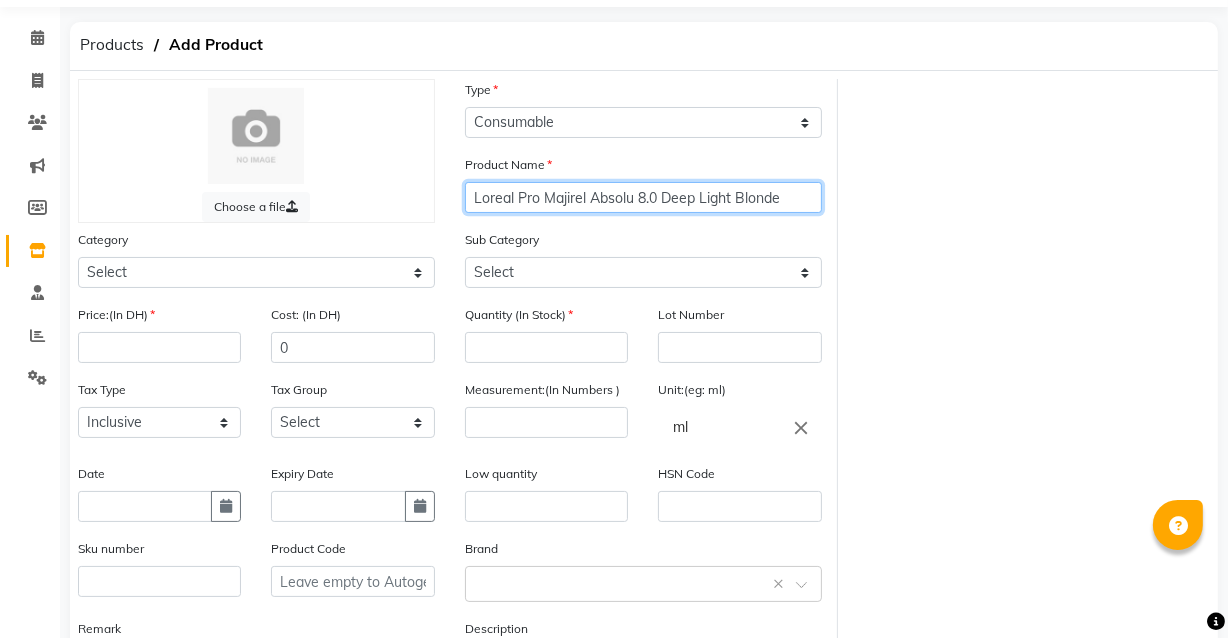 type on "Loreal Pro Majirel Absolu 8.0 Deep Light Blonde" 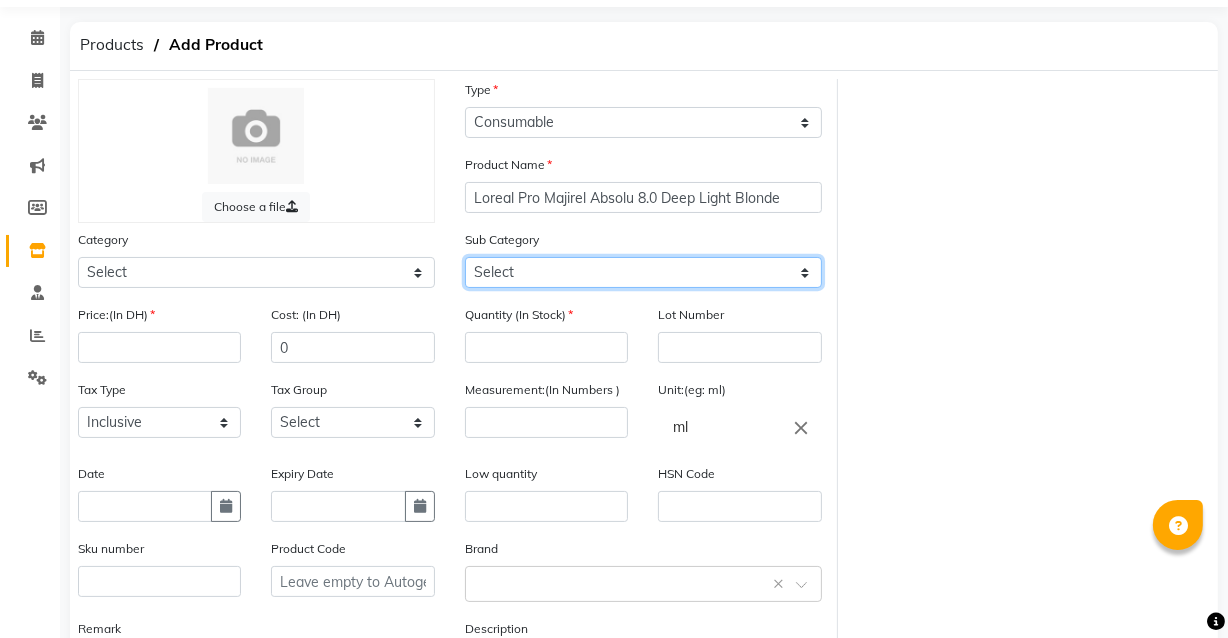 click on "Select Shampoo Conditioner Cream Mask Oil Serum Color Appliances Treatment Styling Kit & Combo Other" 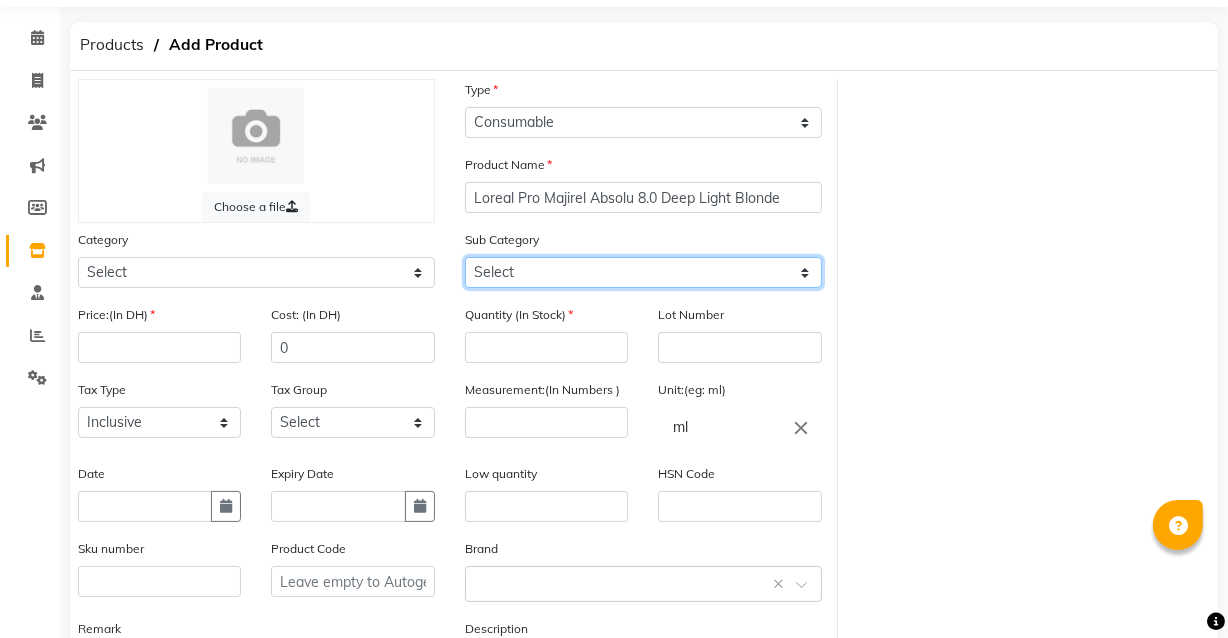 select on "[DATE]" 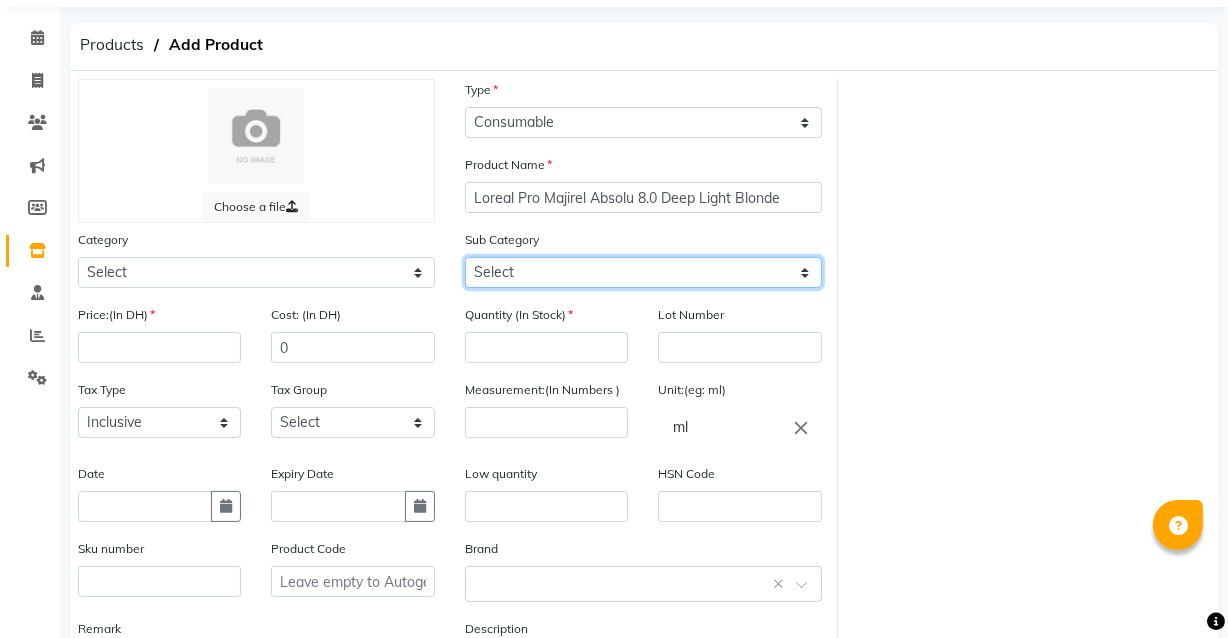 click on "Select Shampoo Conditioner Cream Mask Oil Serum Color Appliances Treatment Styling Kit & Combo Other" 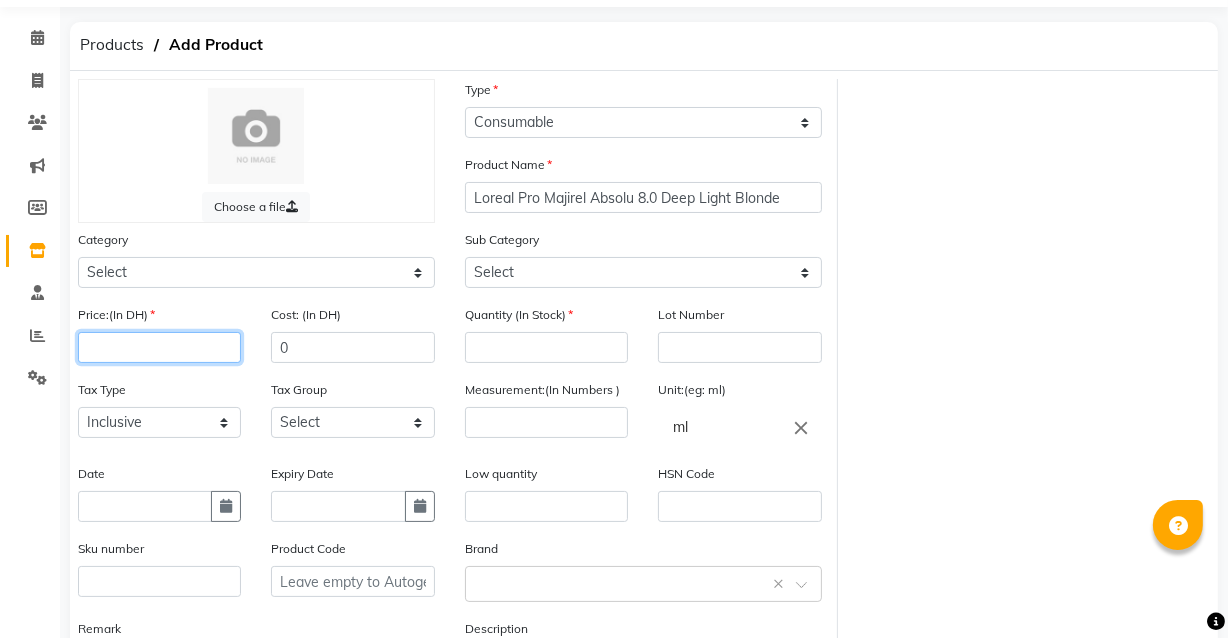 click 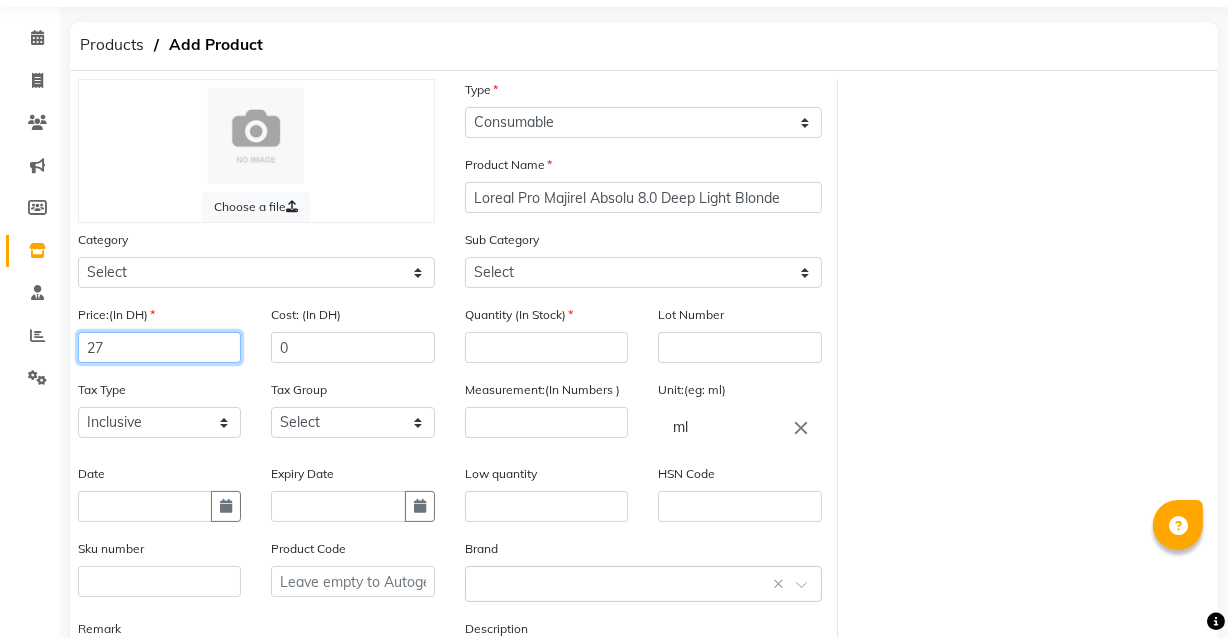 type on "27" 